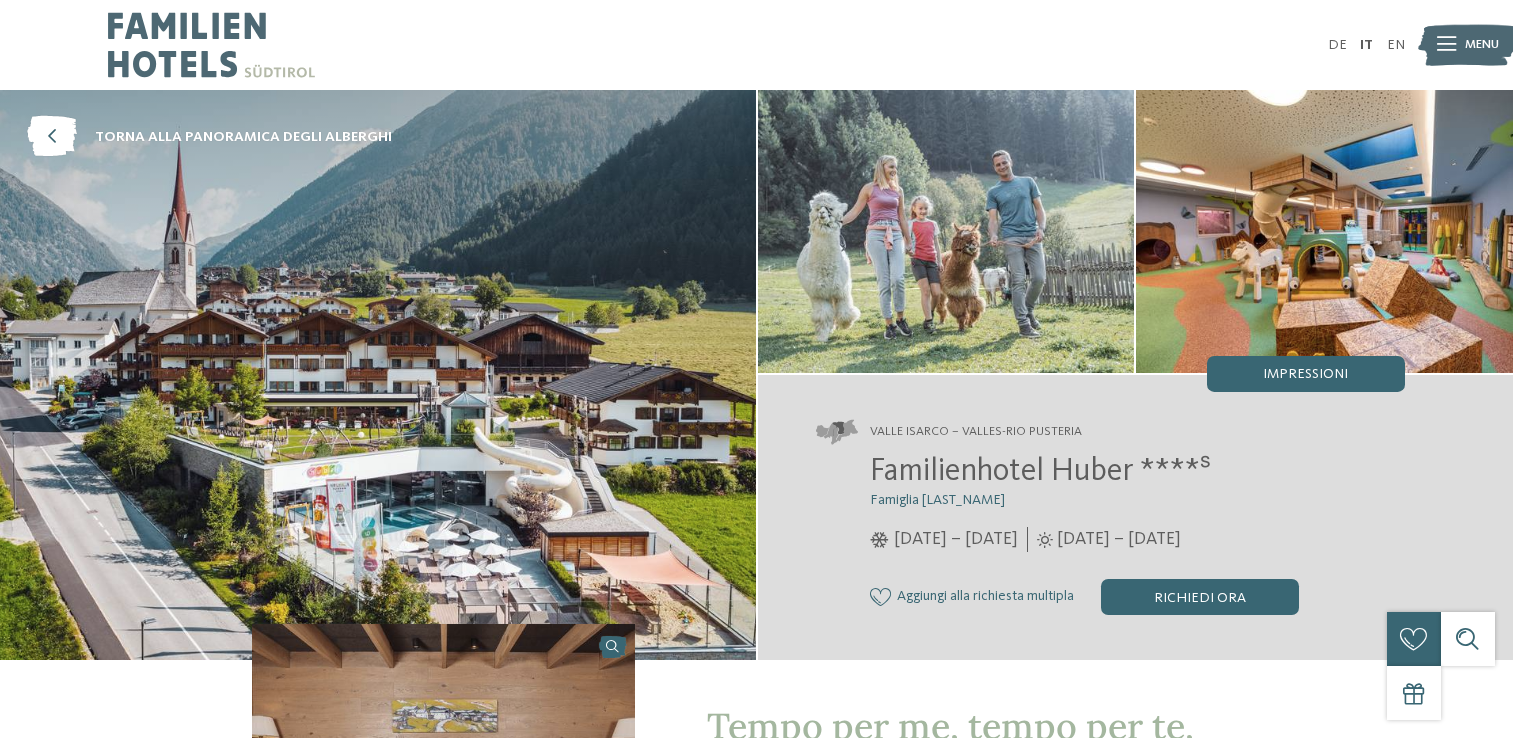 scroll, scrollTop: 0, scrollLeft: 0, axis: both 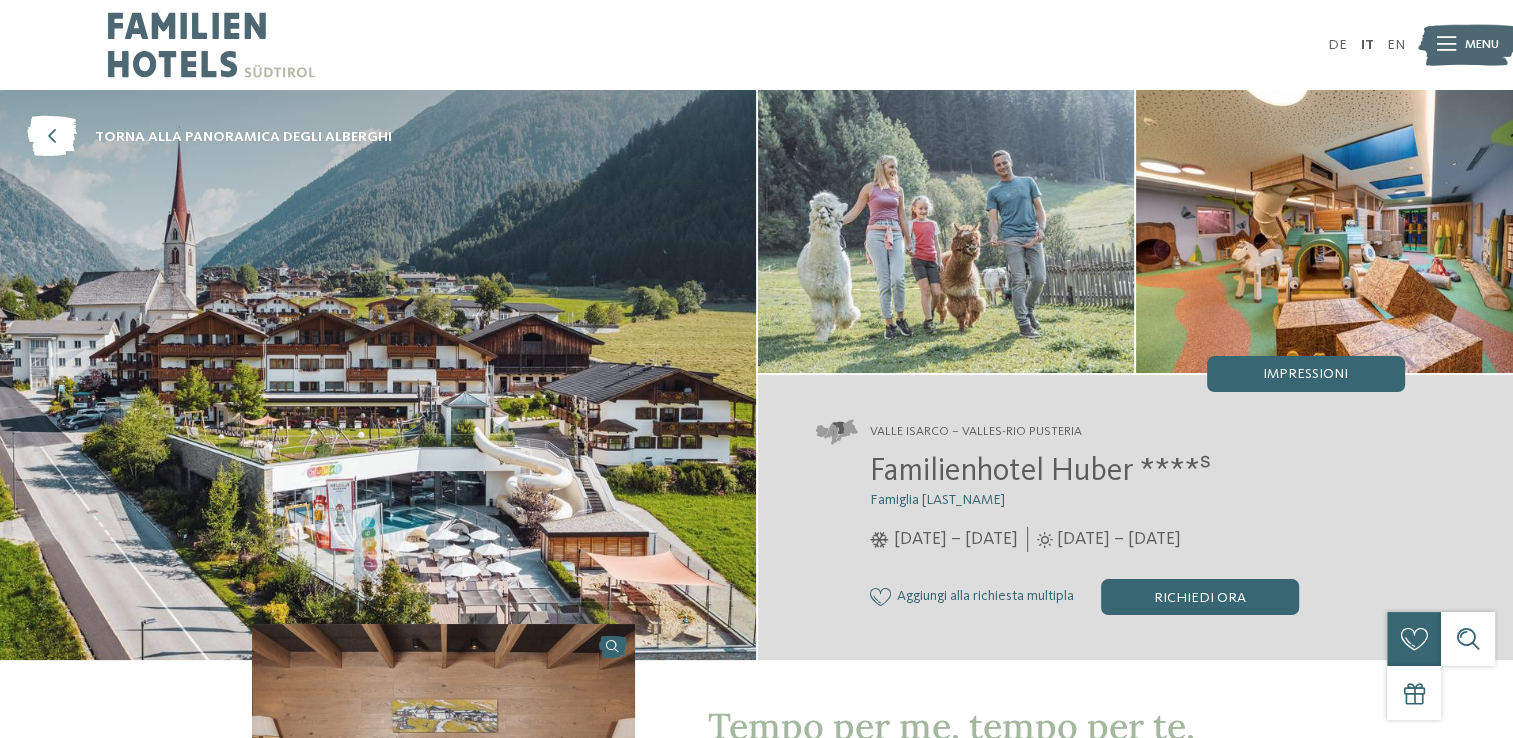 click on "Menu" at bounding box center [1482, 45] 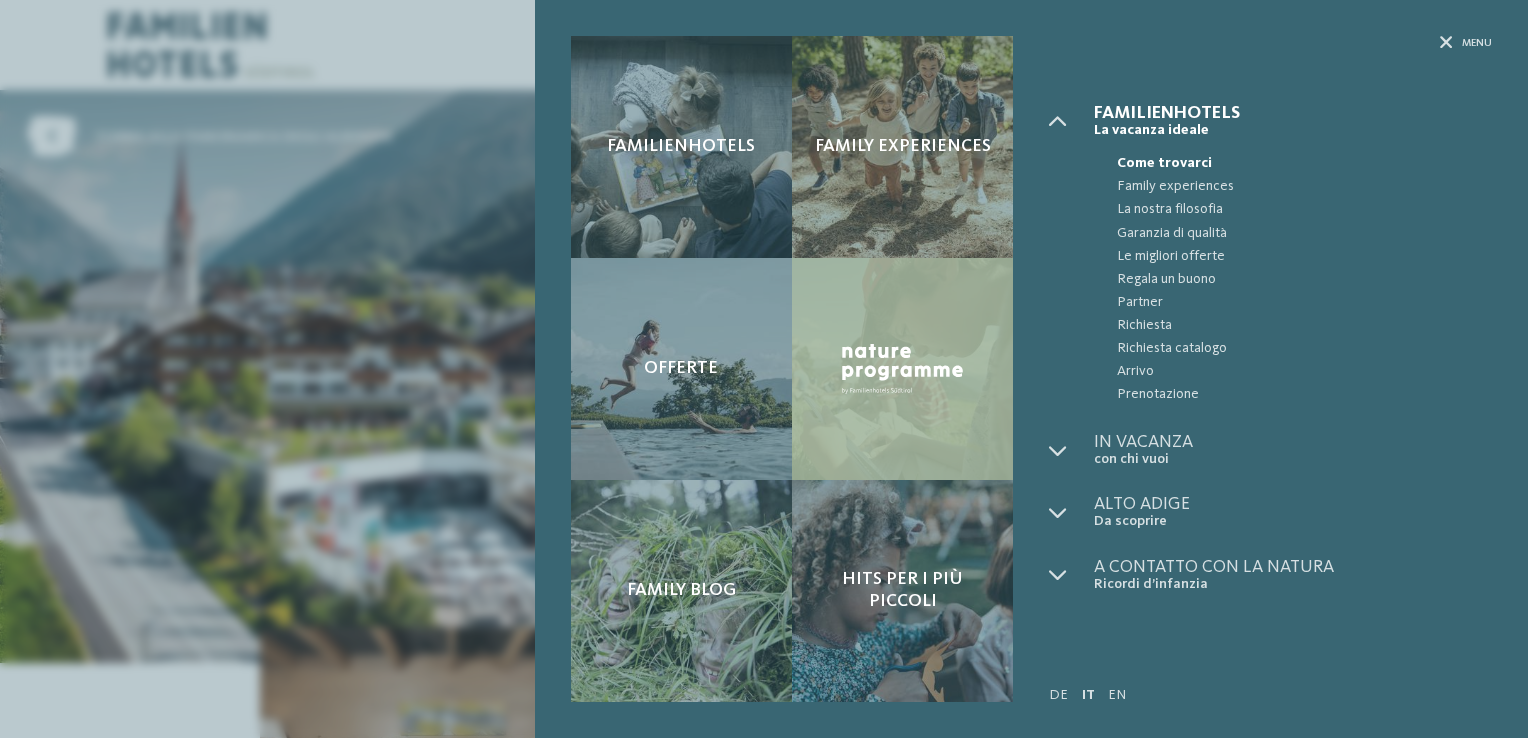 click at bounding box center [902, 369] 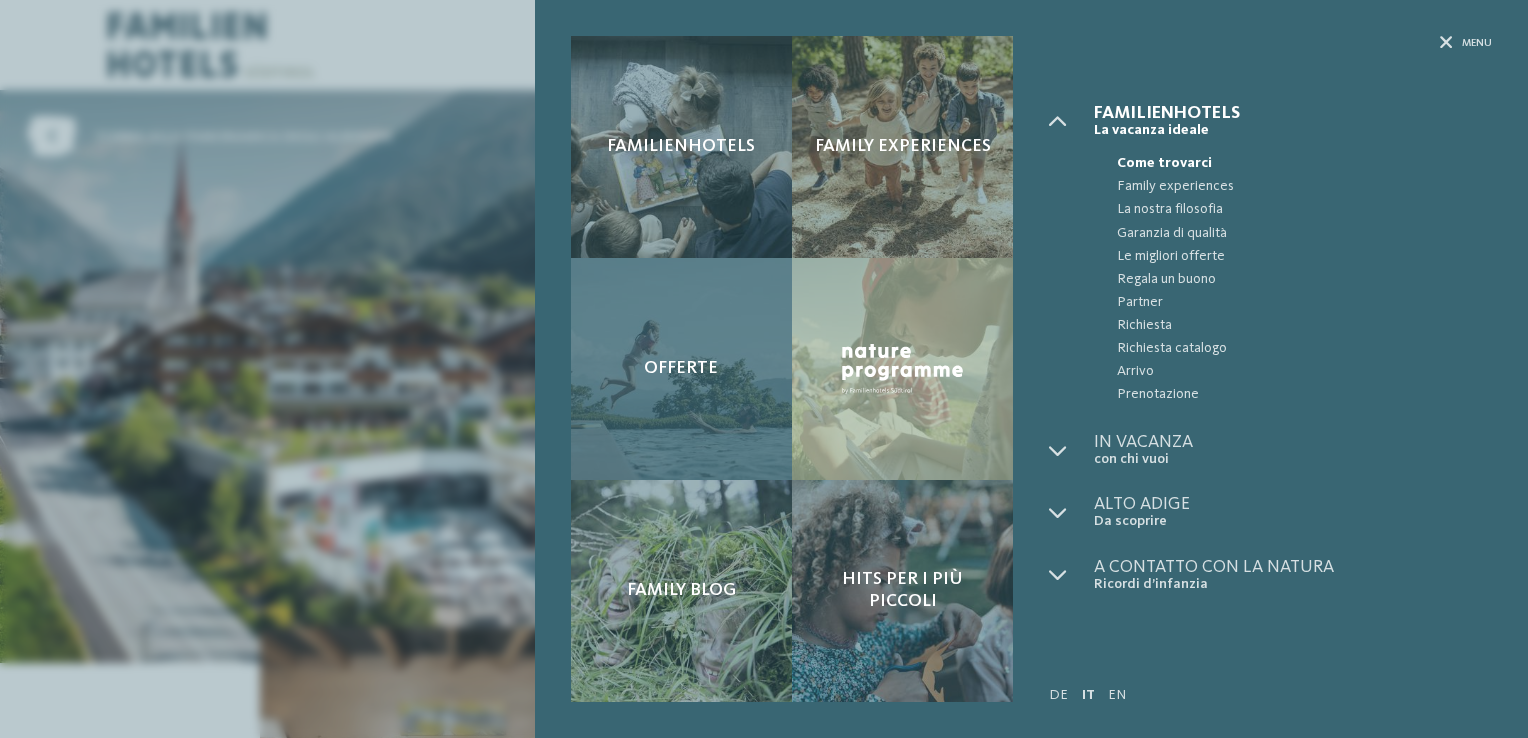 click on "Offerte" at bounding box center (681, 369) 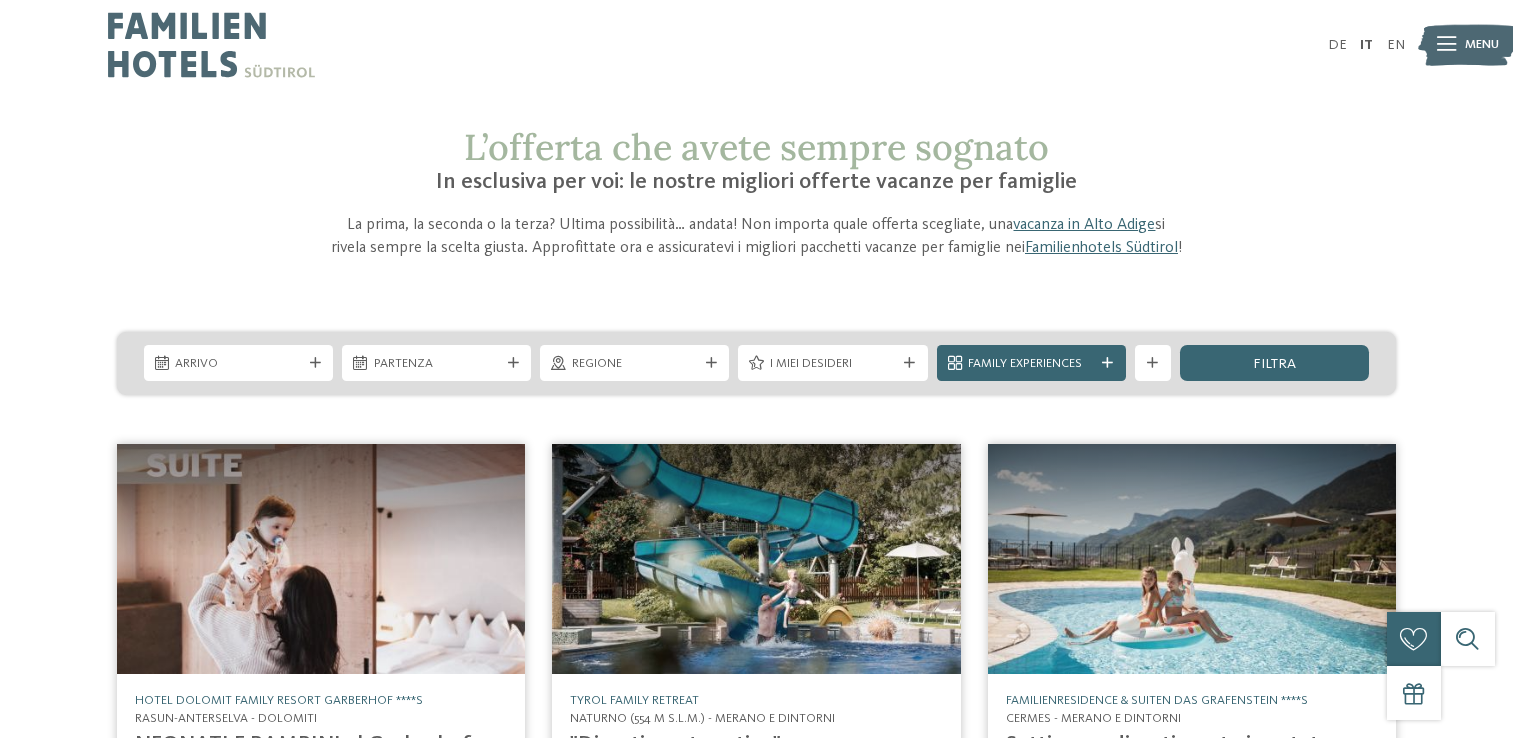 scroll, scrollTop: 0, scrollLeft: 0, axis: both 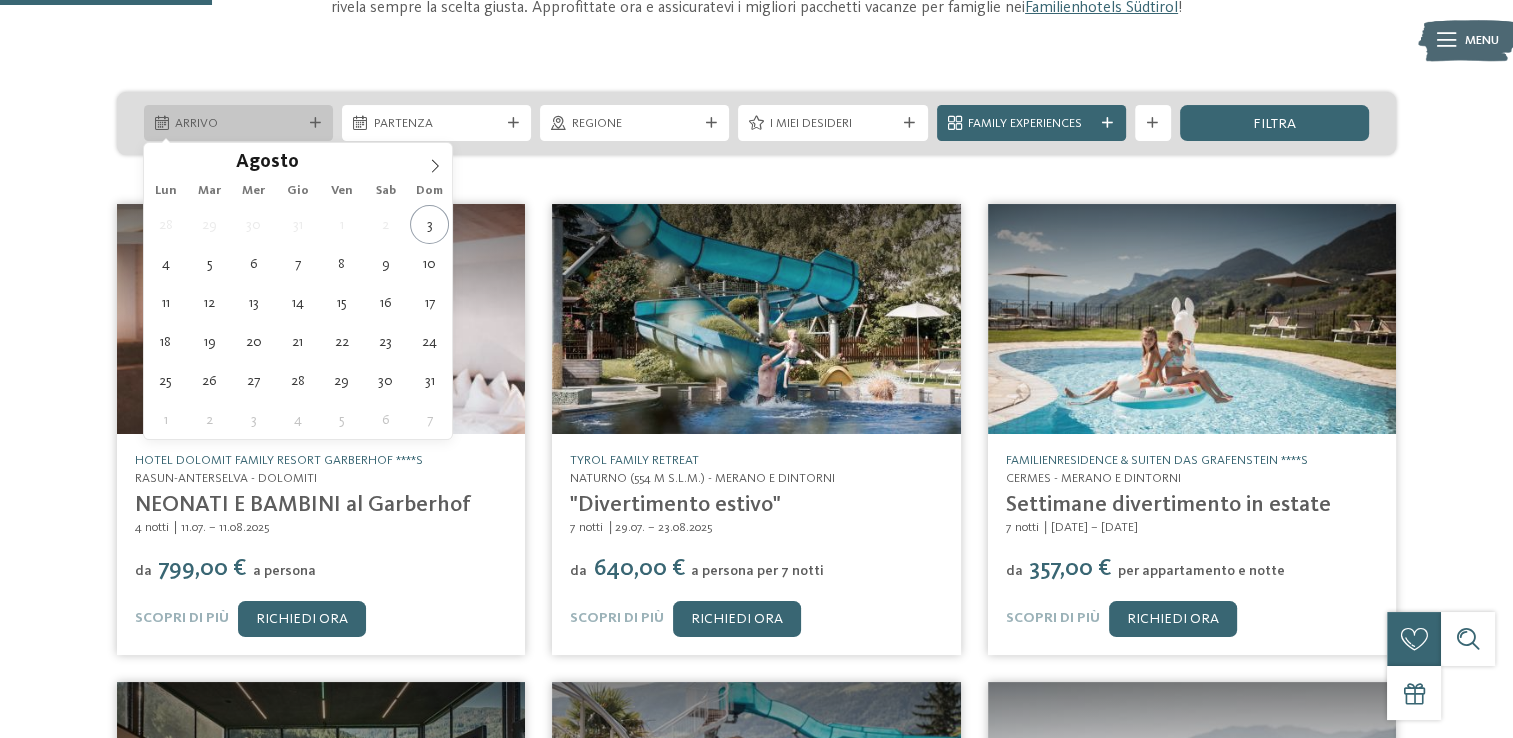 click on "Arrivo" at bounding box center (238, 124) 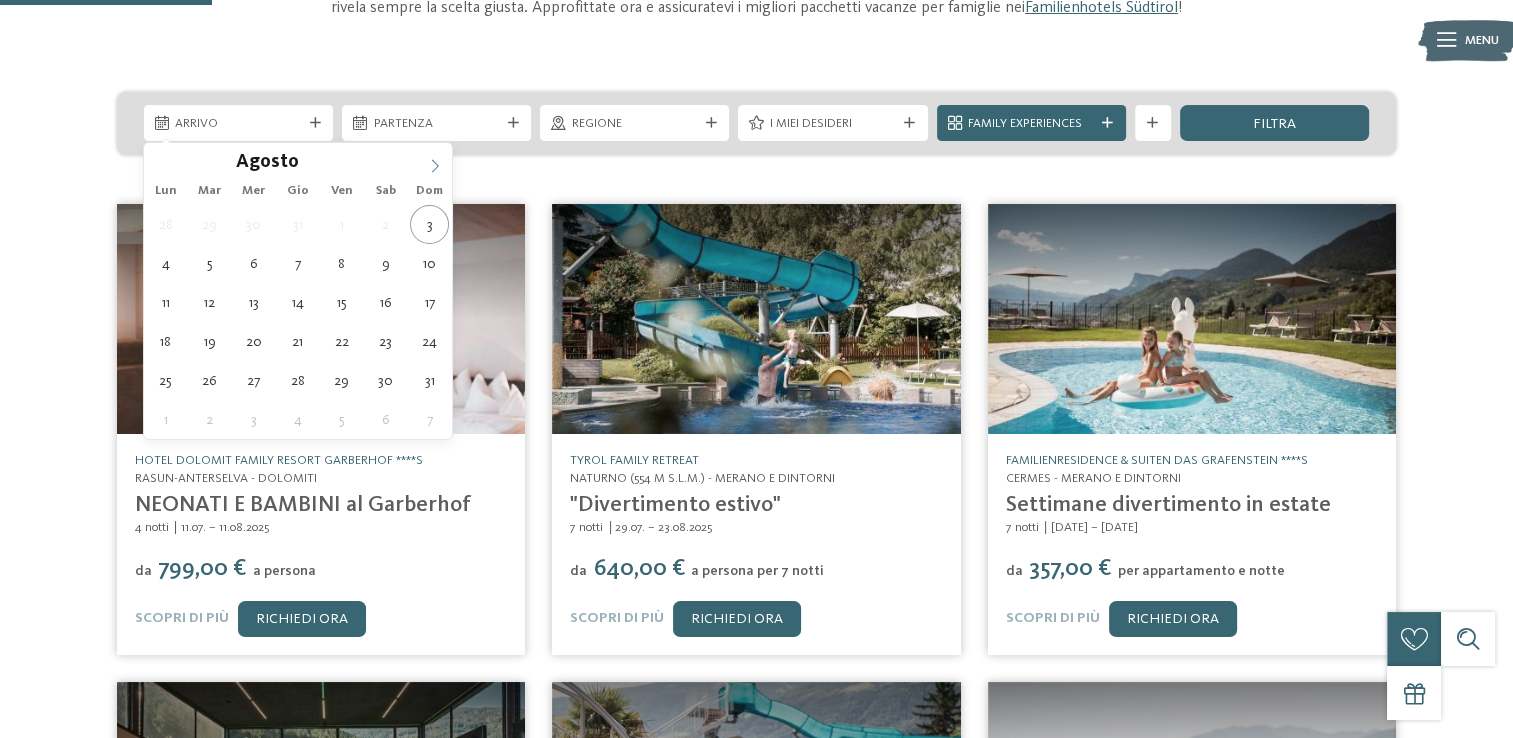 click 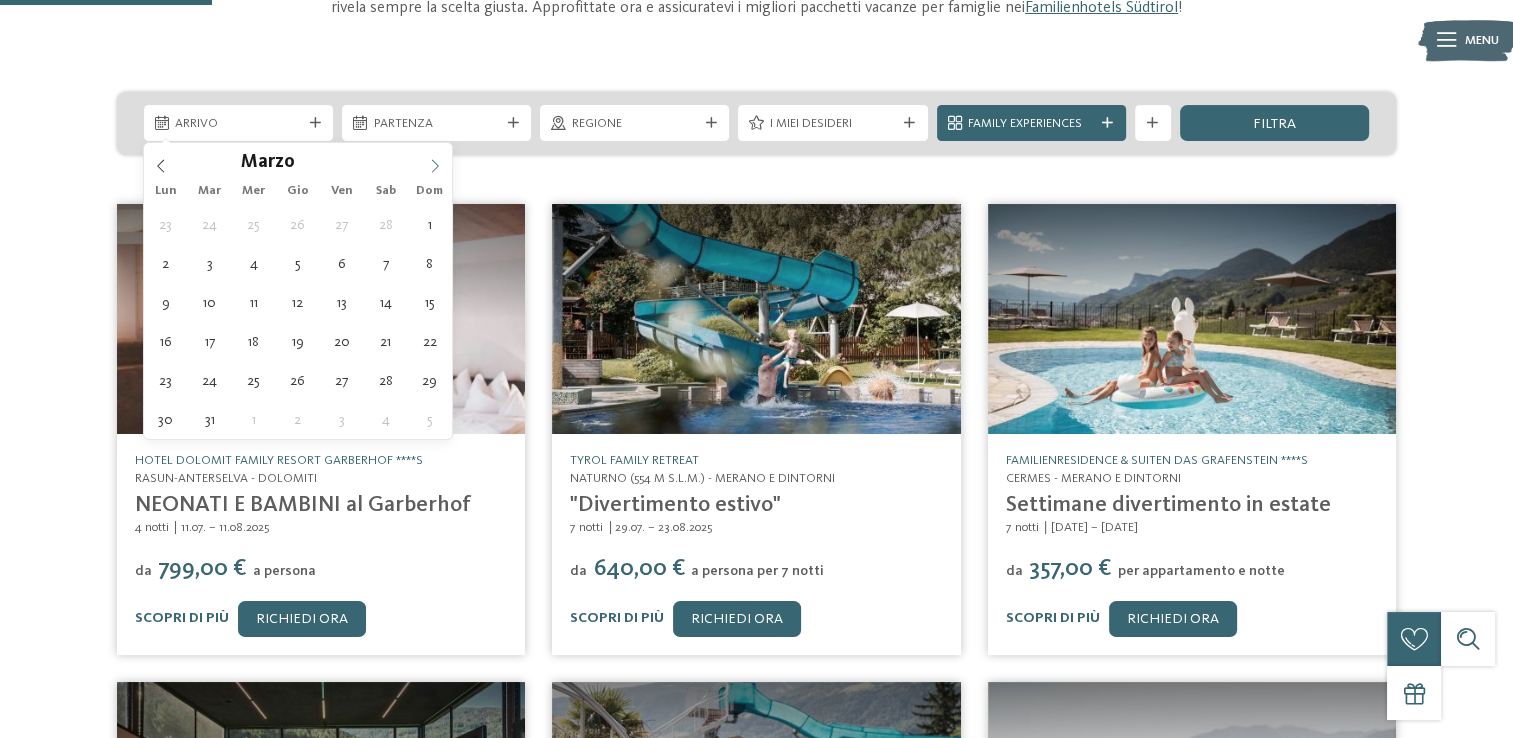 click 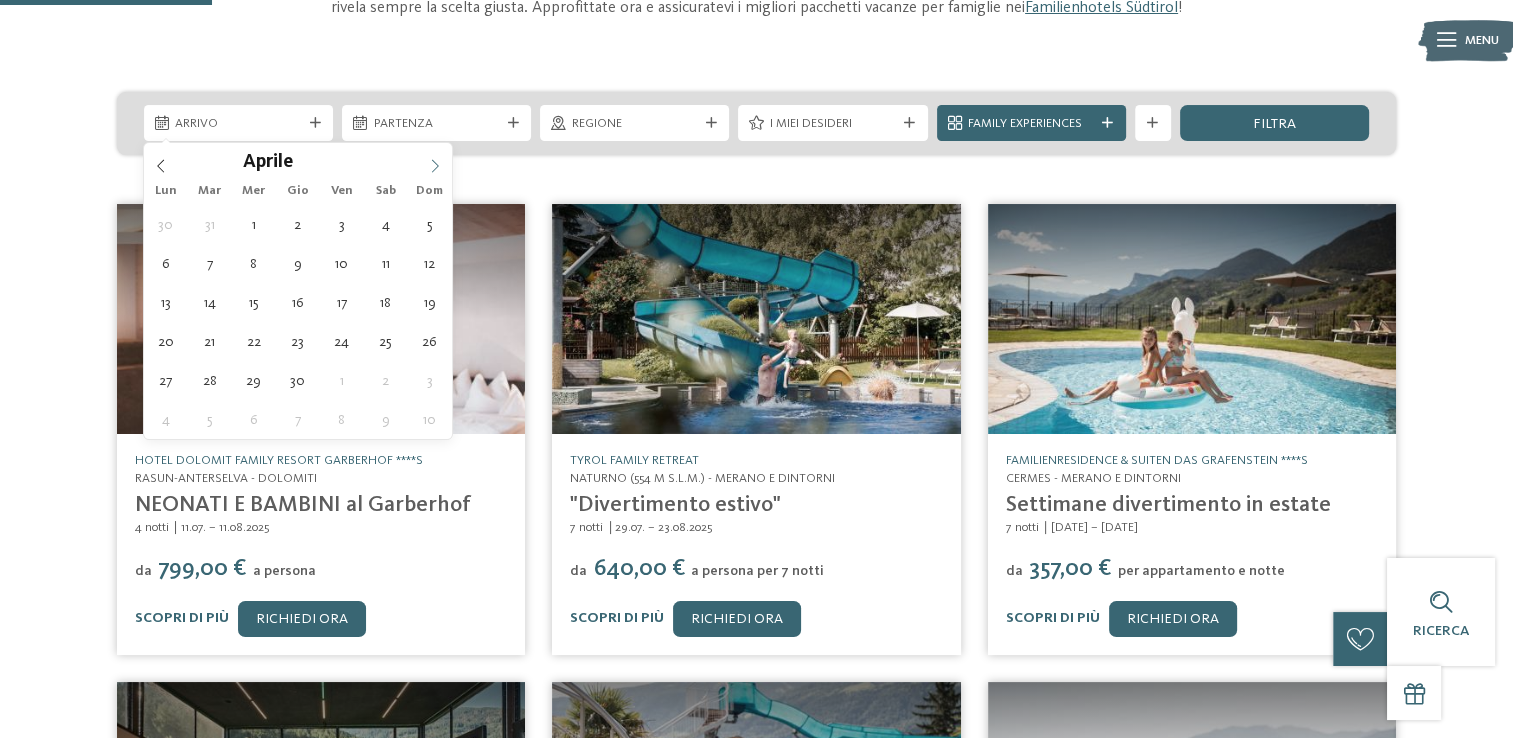 click 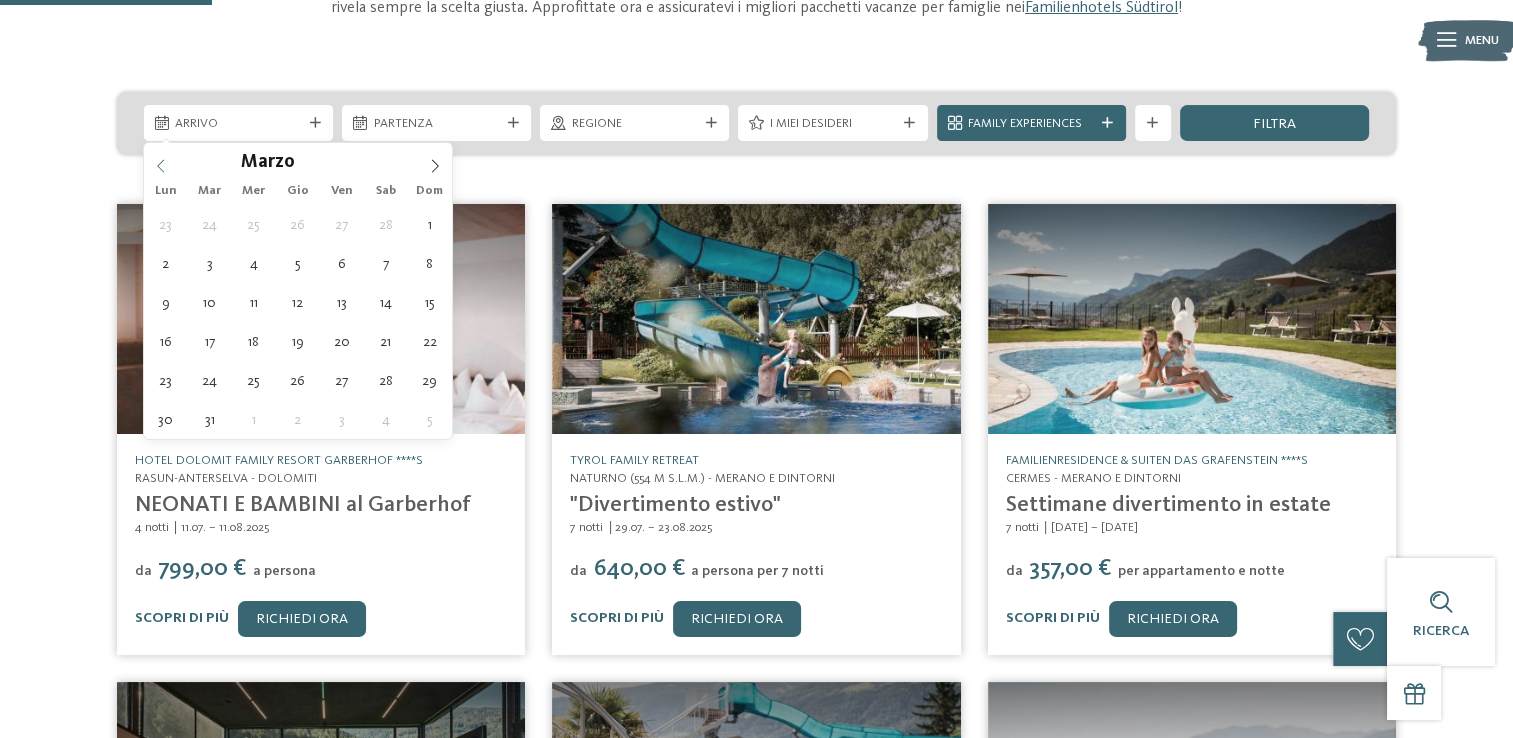 click 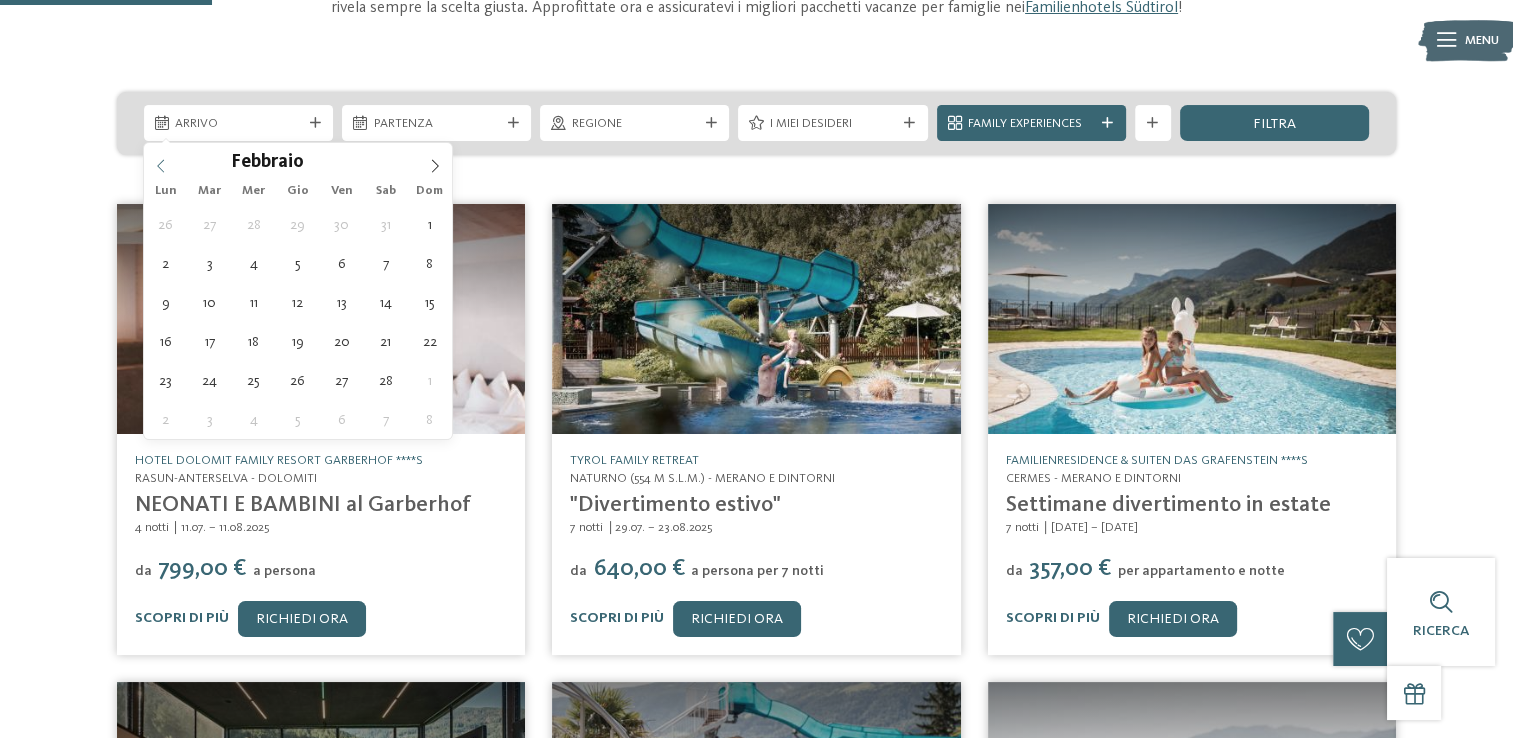 click 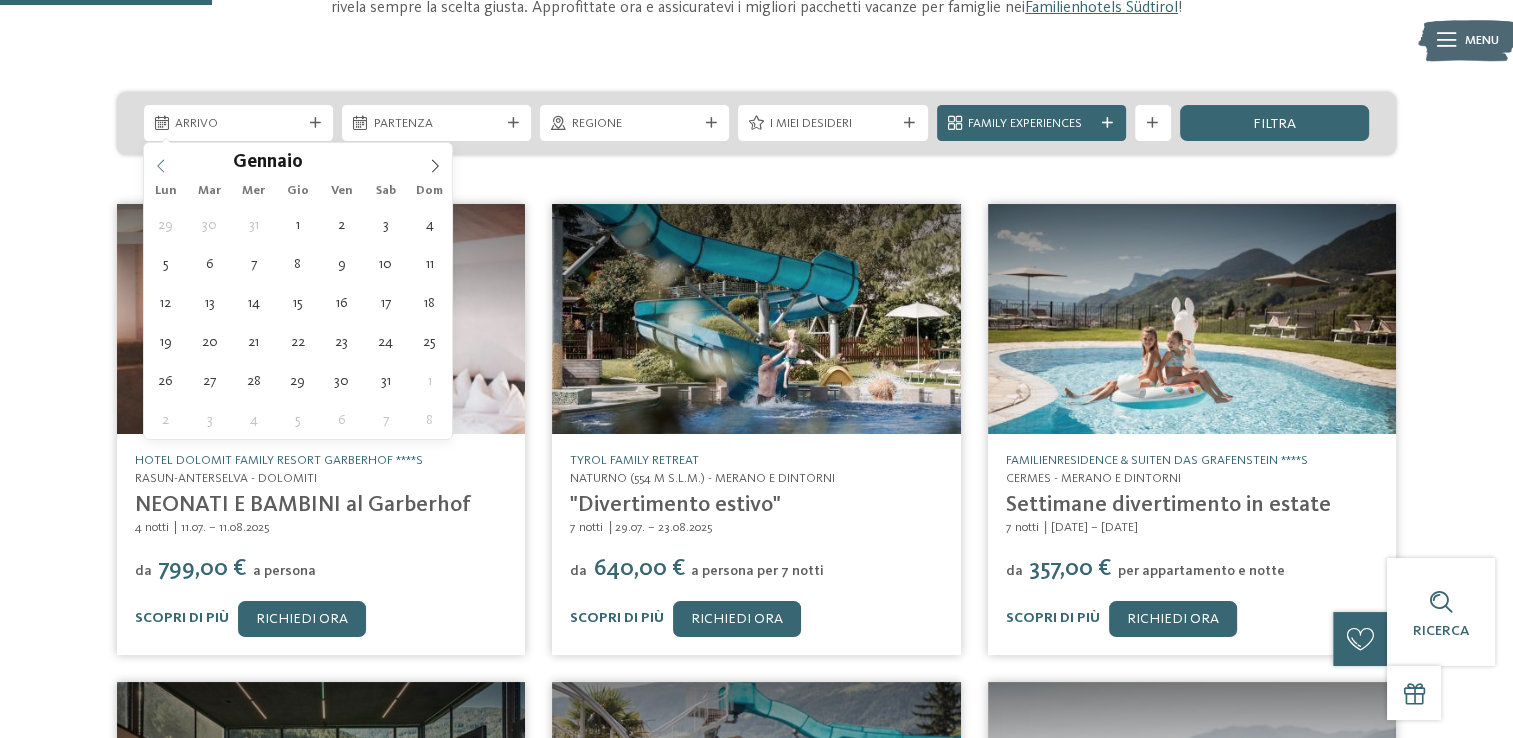 click 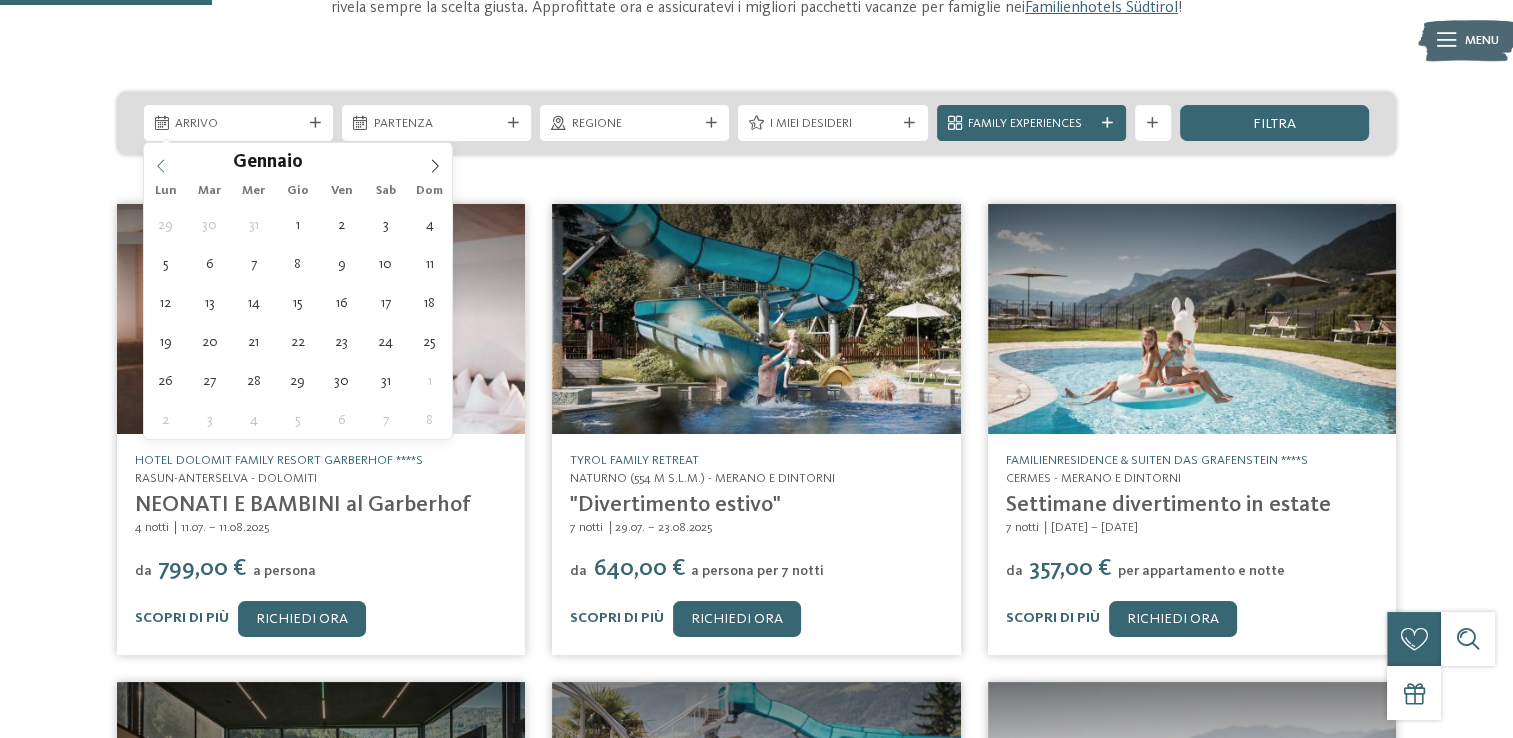 type on "****" 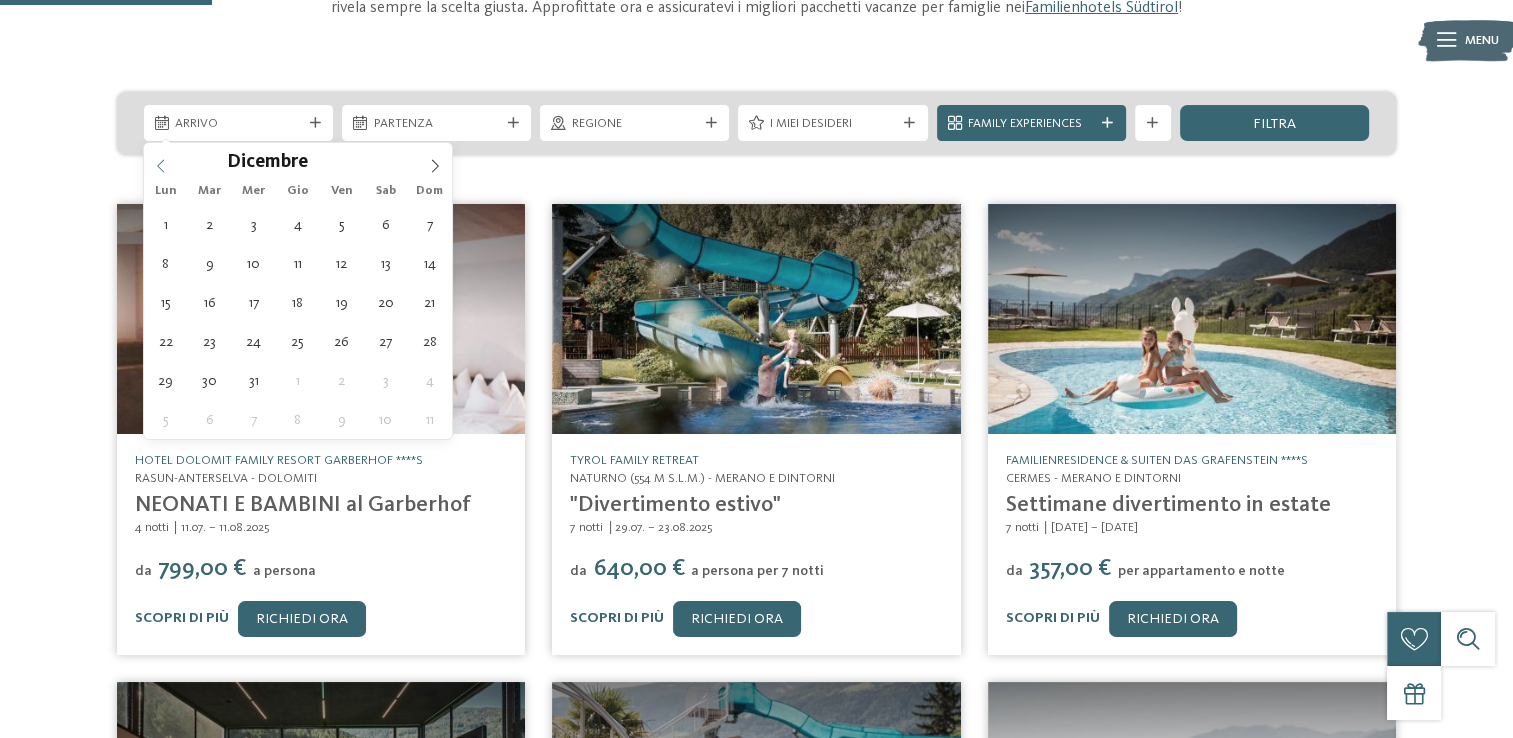 click 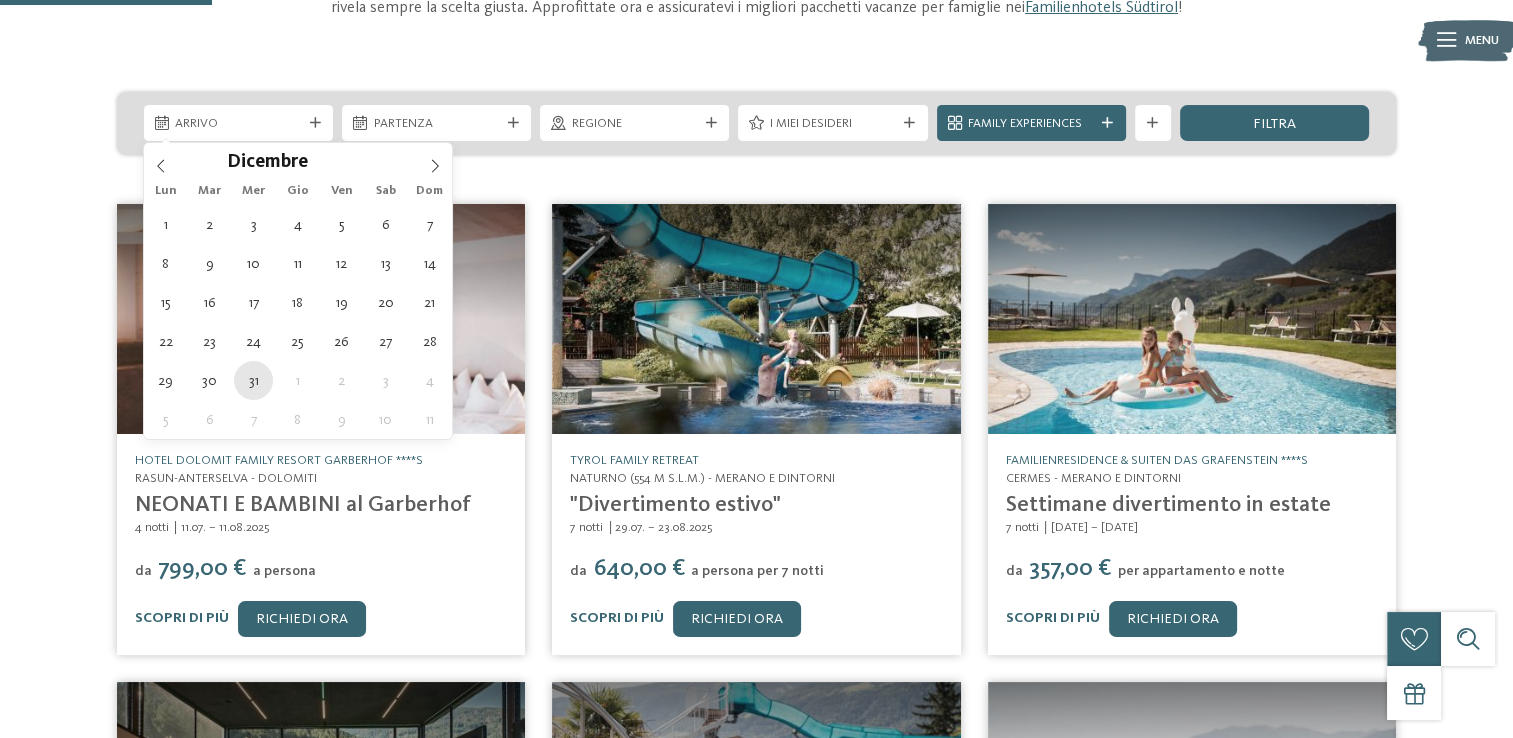 type on "[DATE]" 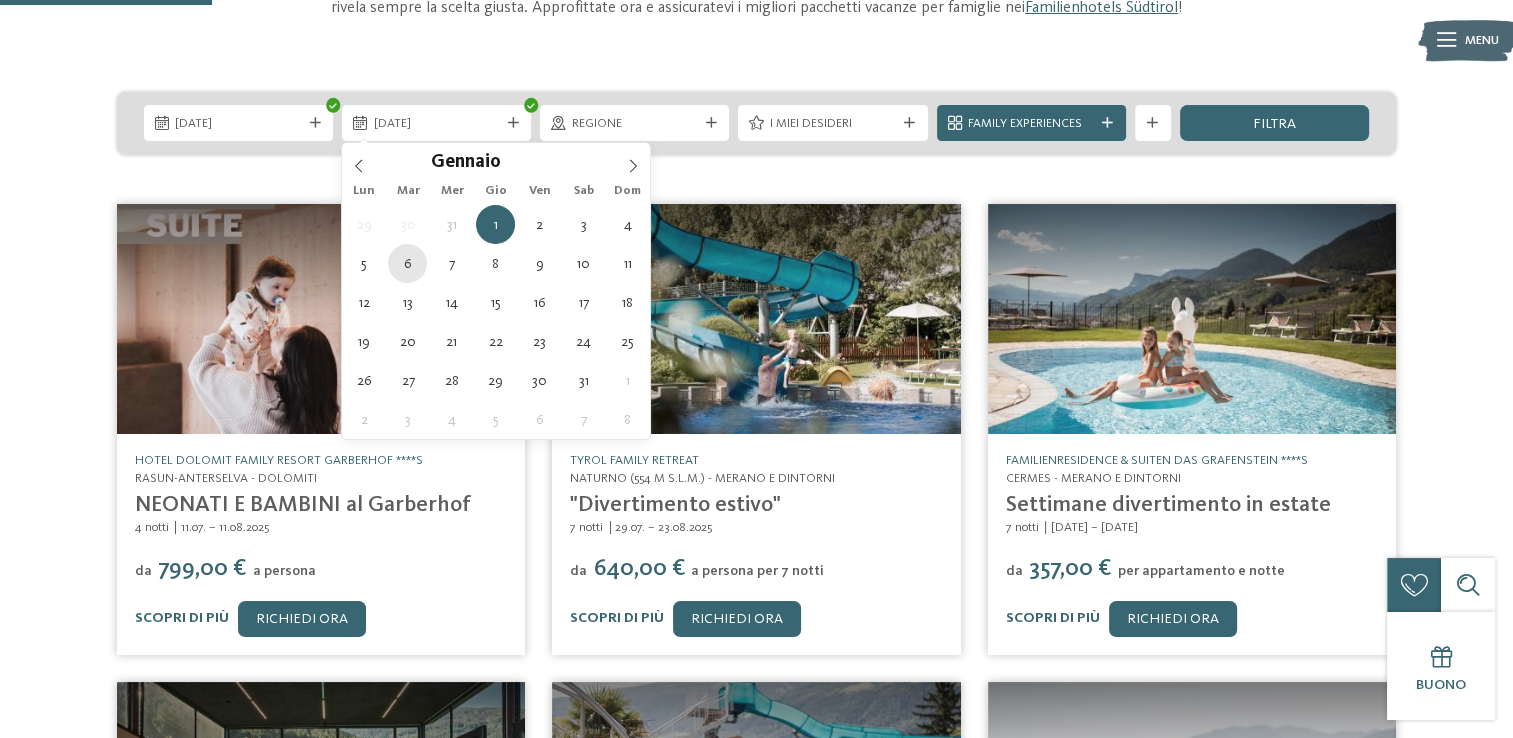 type on "[DATE]" 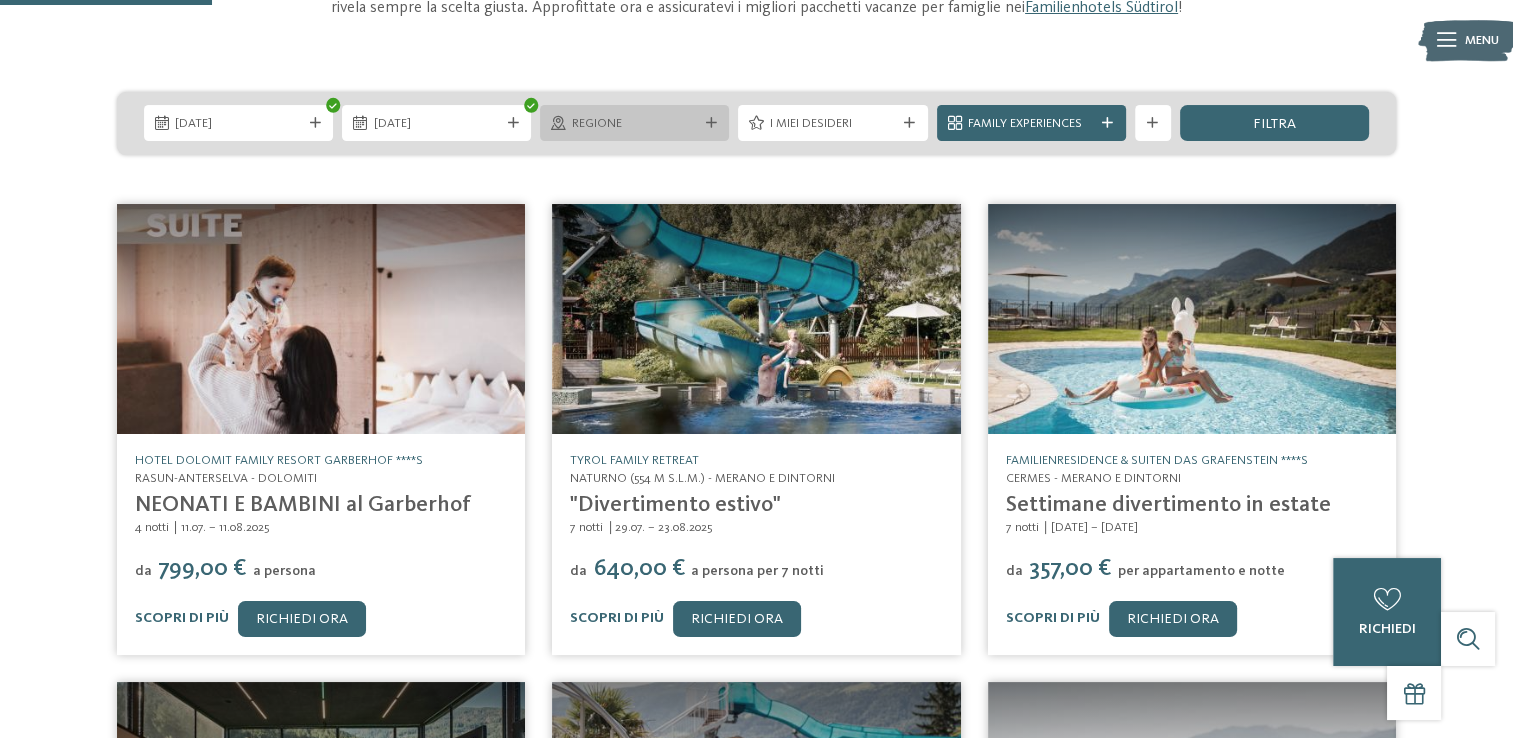 click at bounding box center (711, 123) 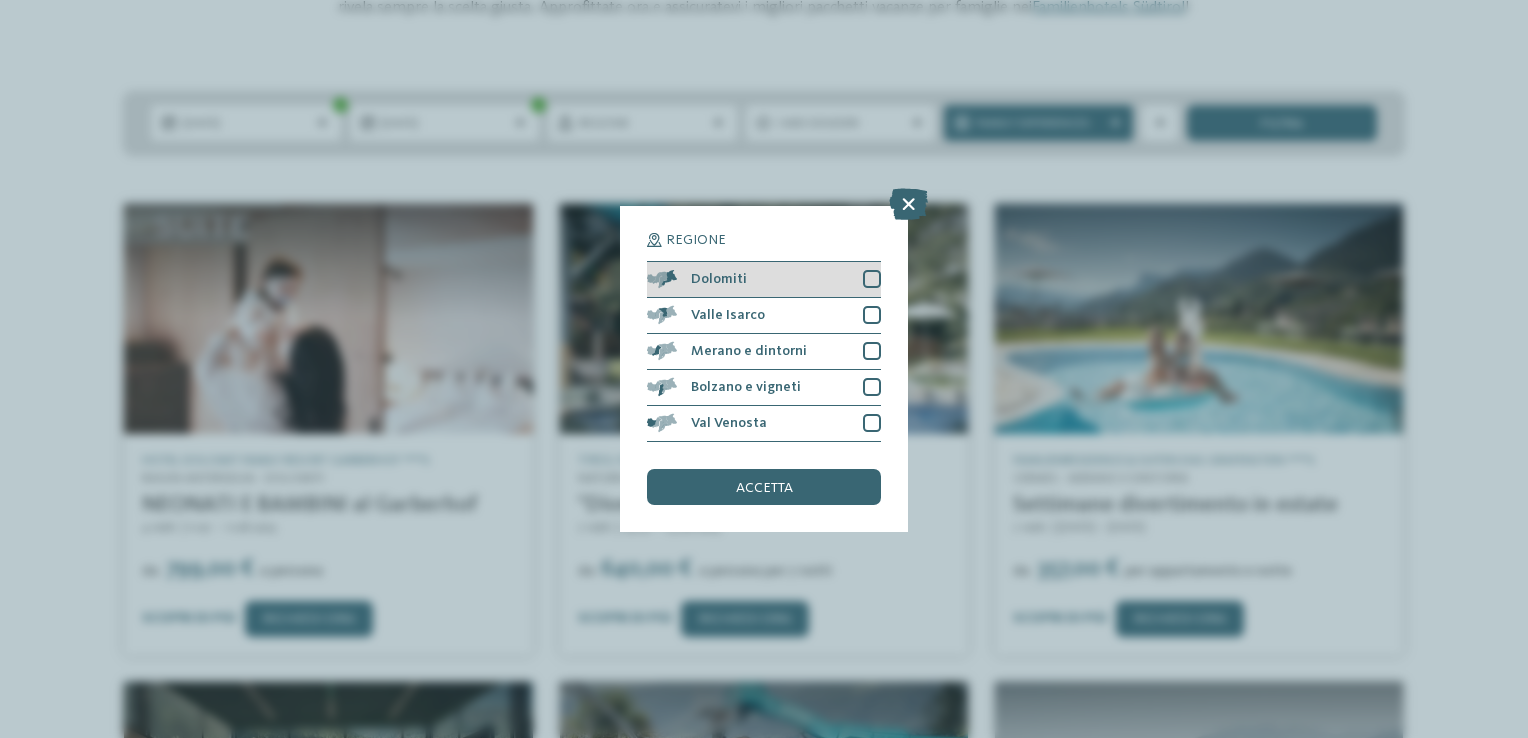 click at bounding box center (872, 279) 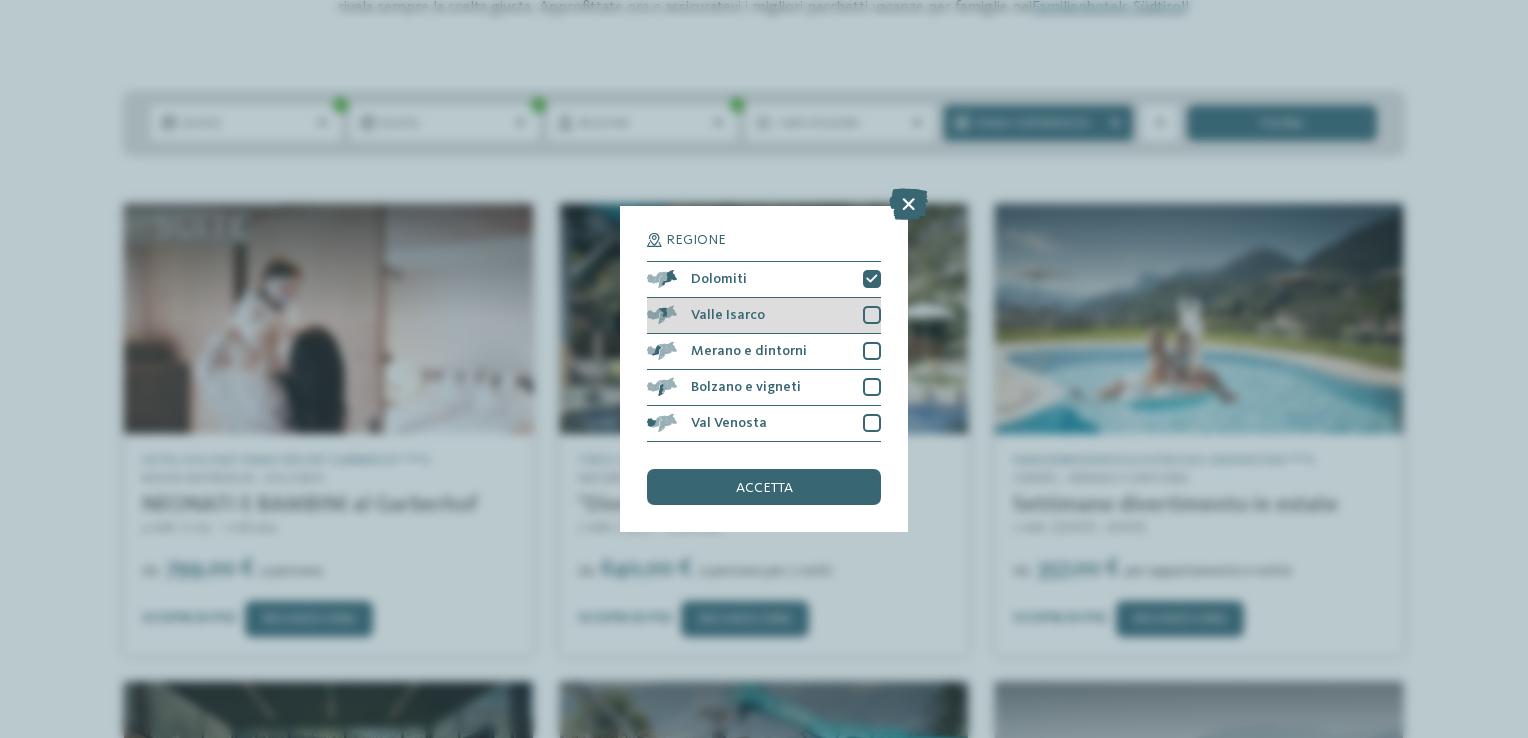 click at bounding box center (872, 315) 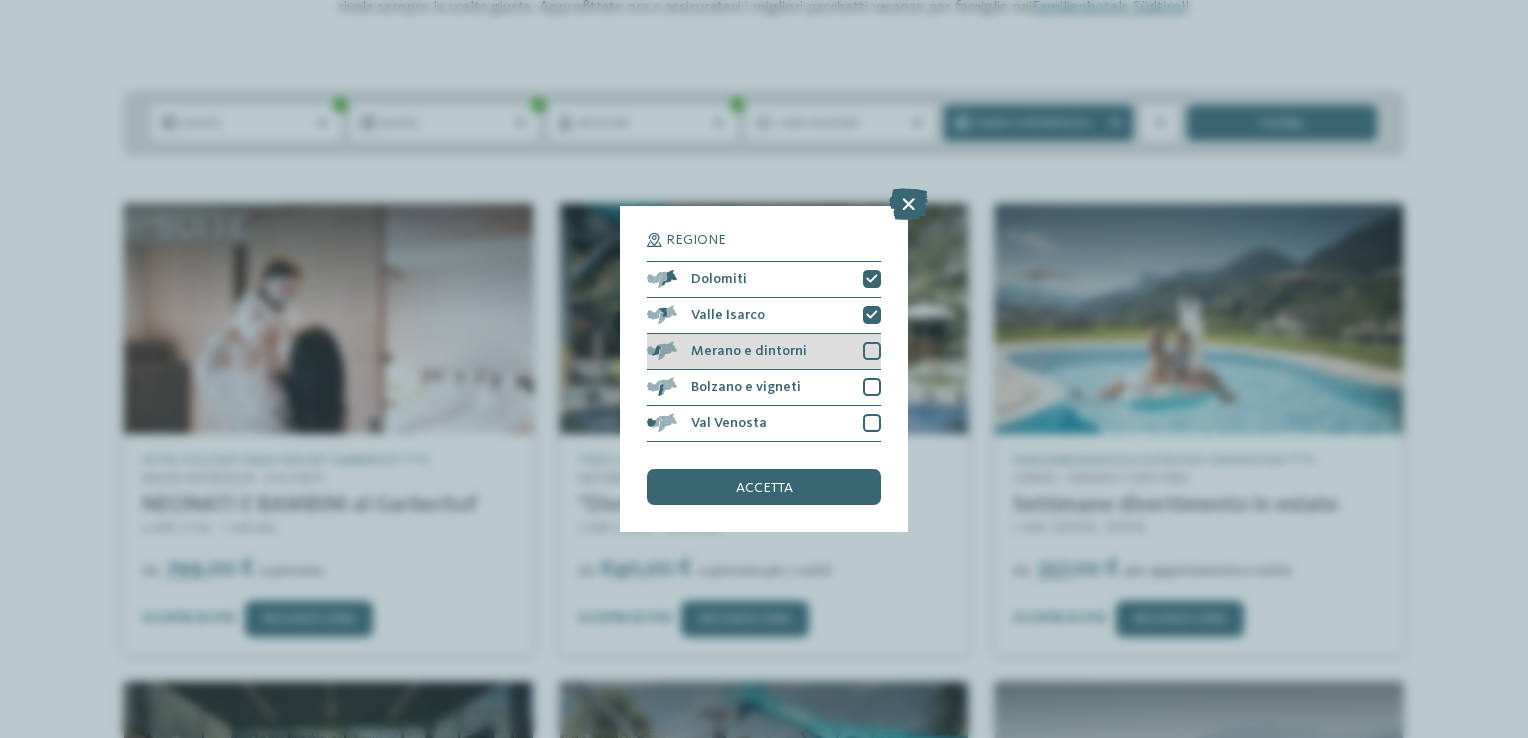 click at bounding box center (872, 351) 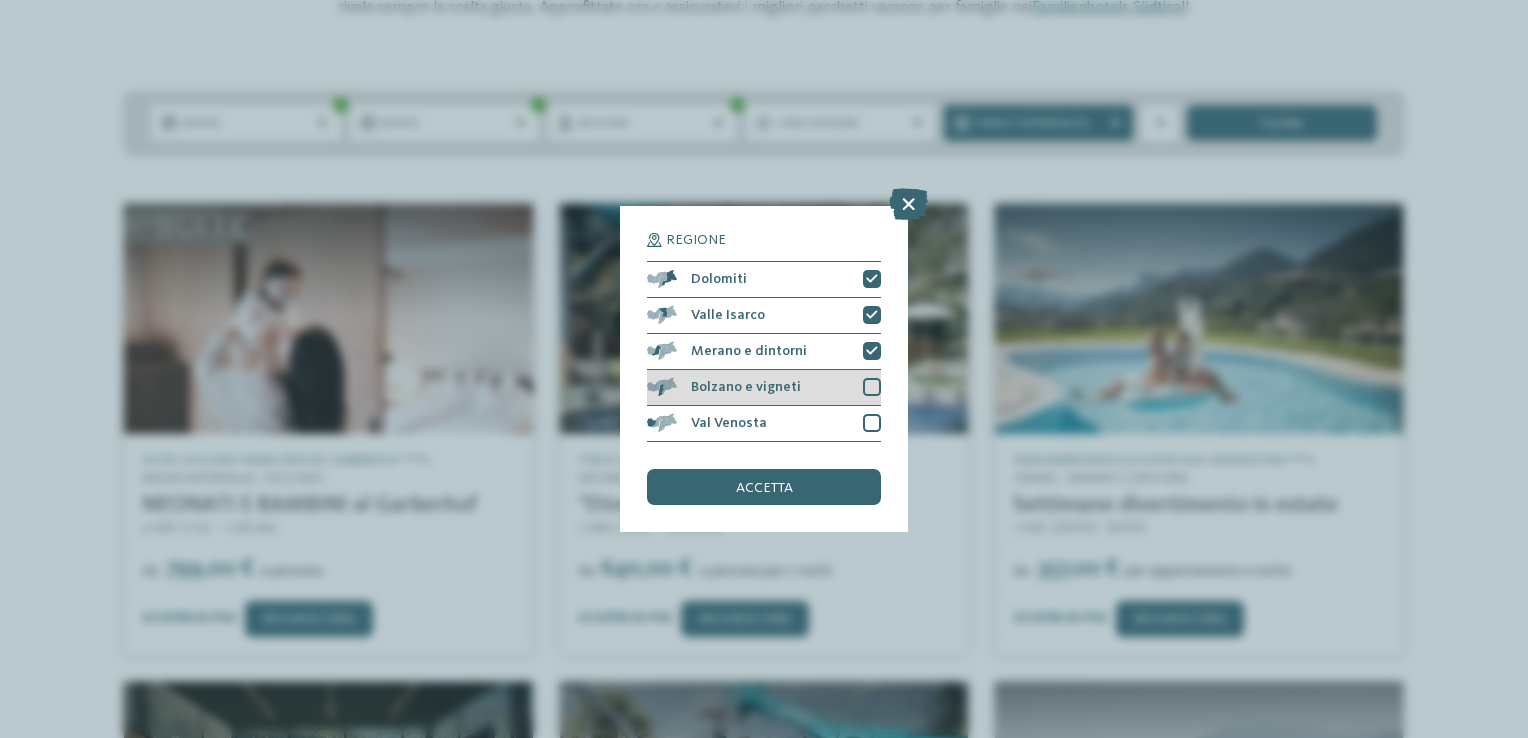 click at bounding box center [872, 387] 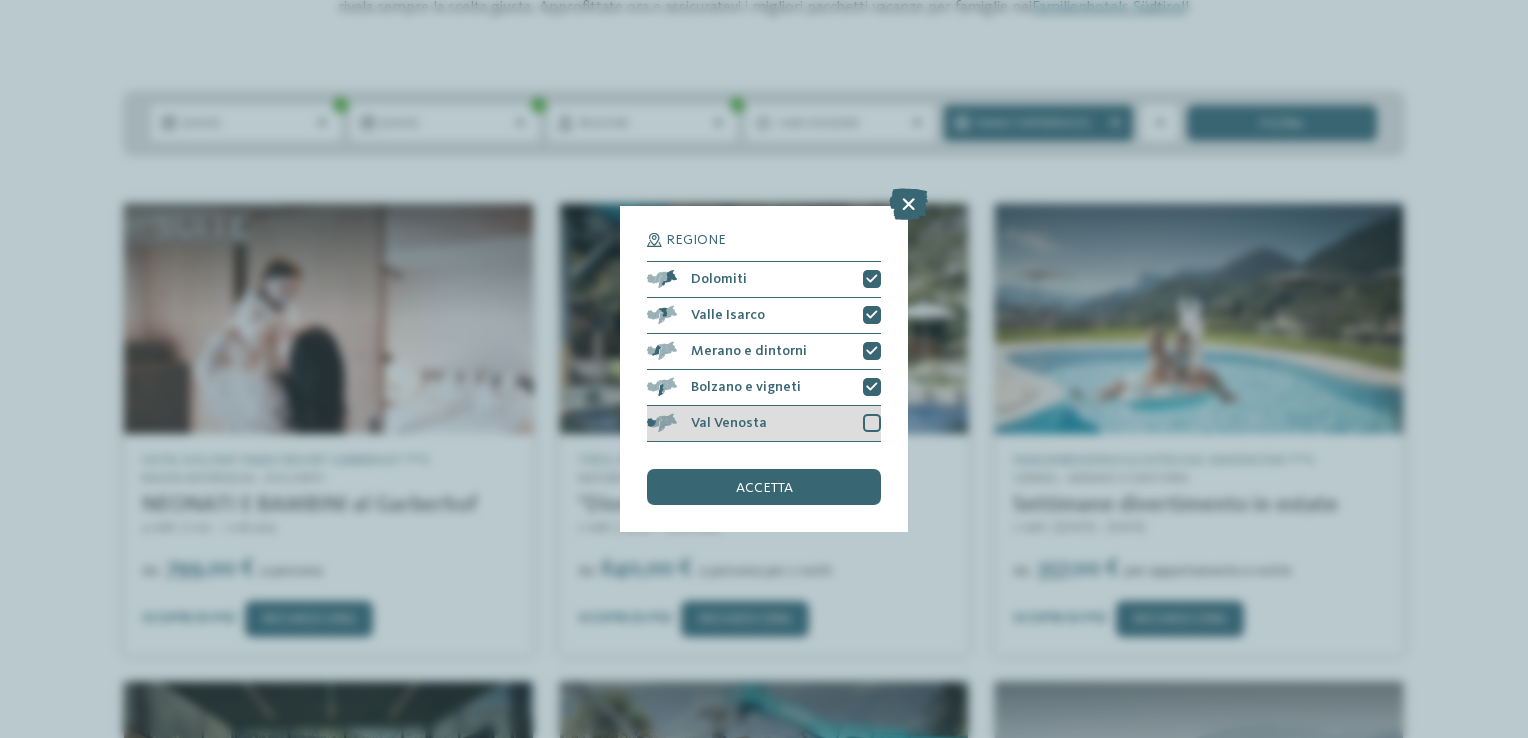 click on "Val Venosta" at bounding box center (764, 424) 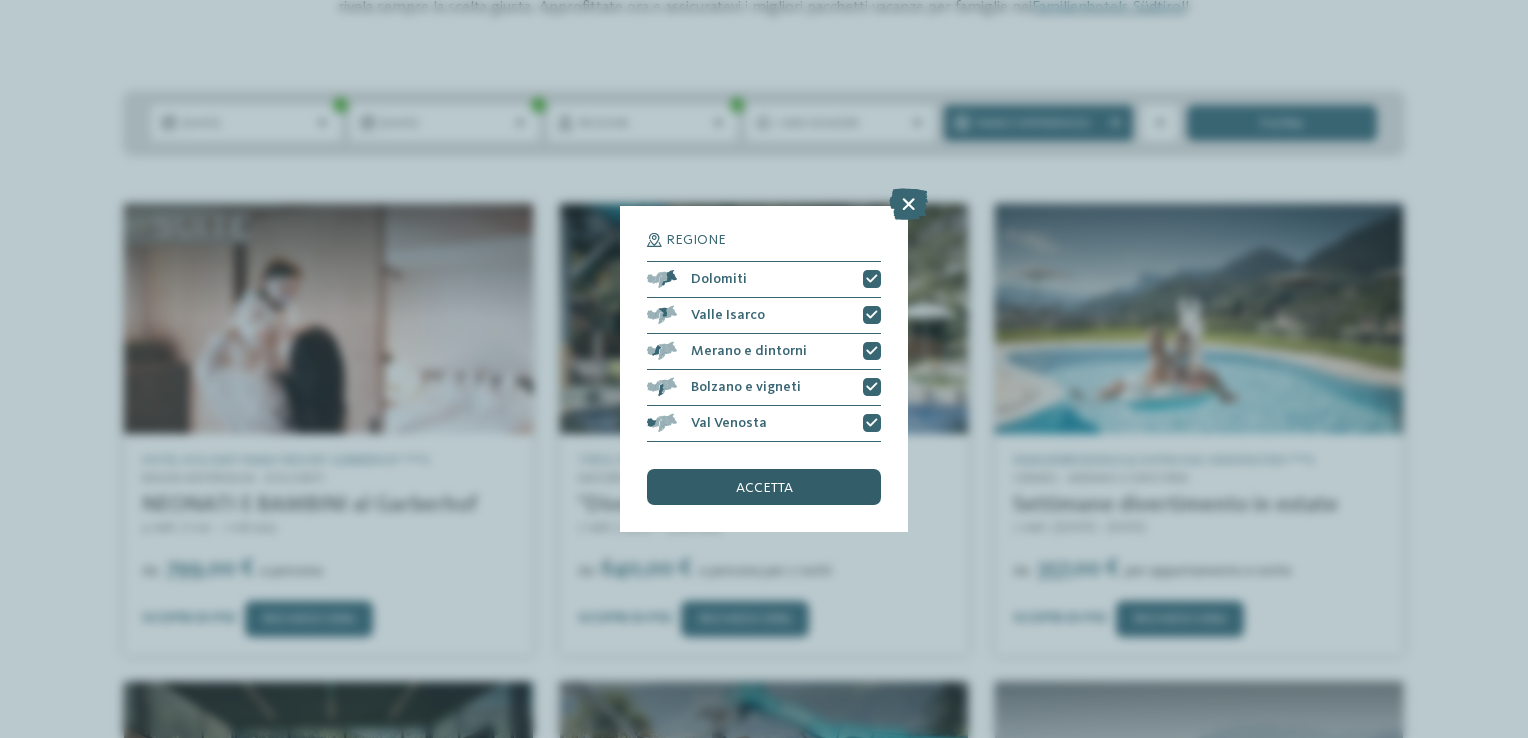 click on "accetta" at bounding box center [764, 487] 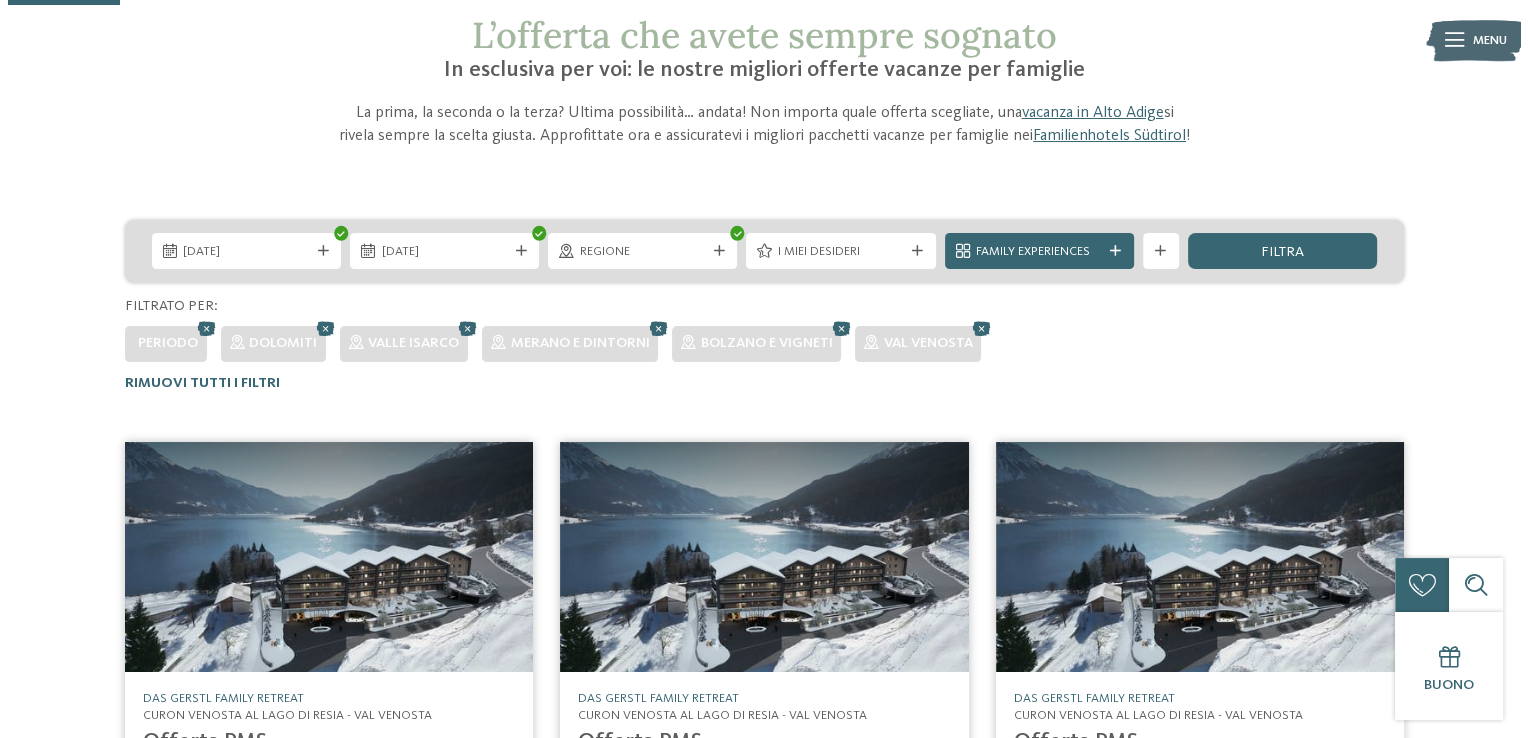 scroll, scrollTop: 110, scrollLeft: 0, axis: vertical 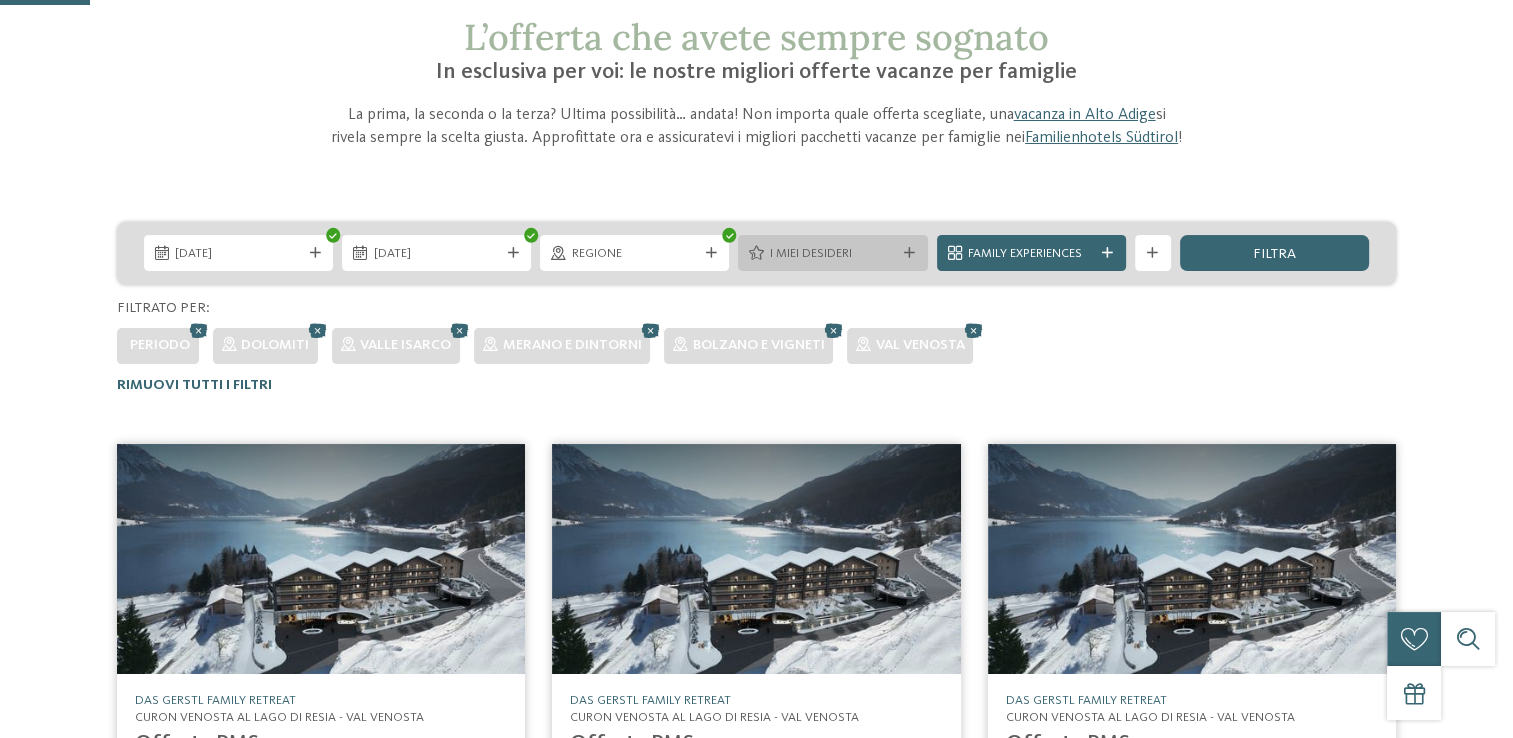 click at bounding box center (910, 253) 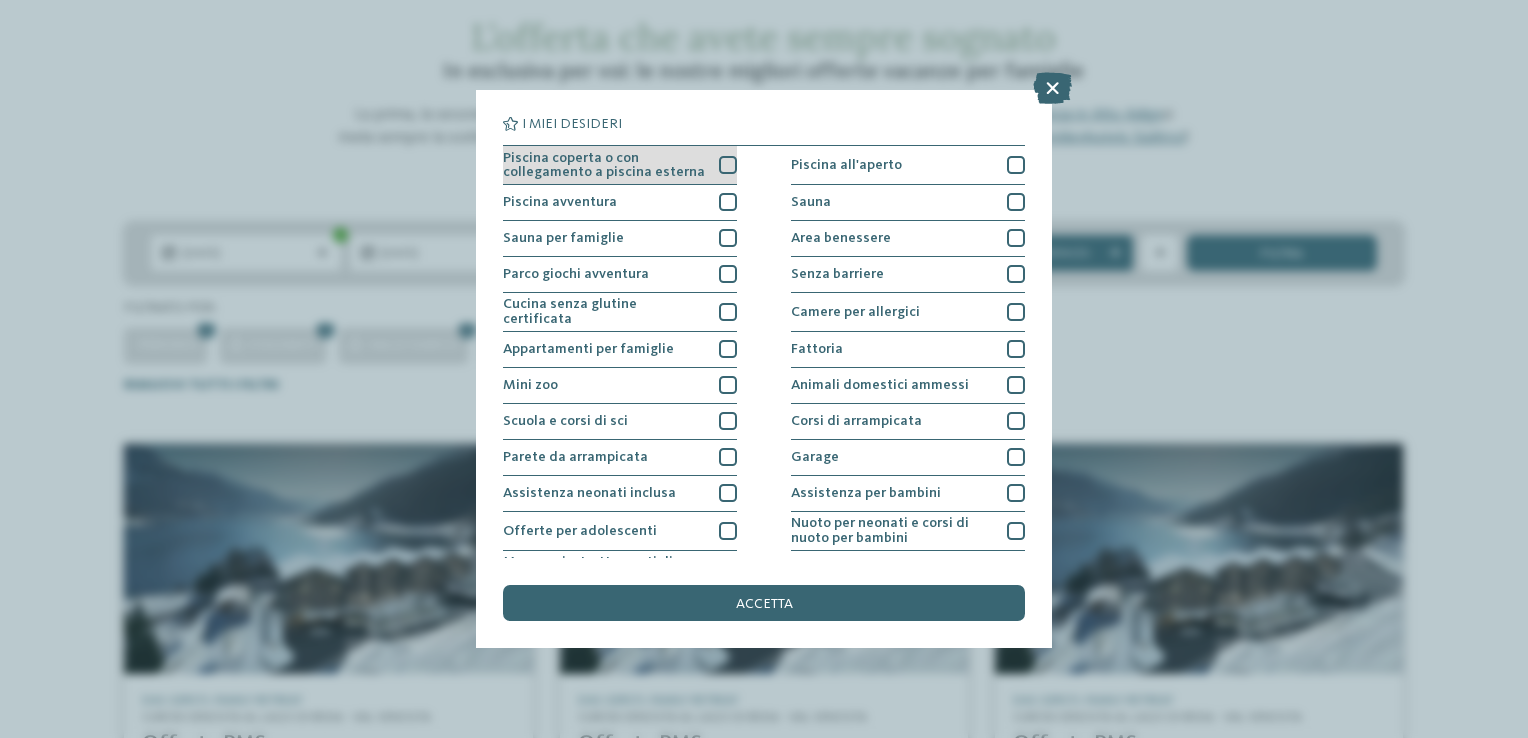 click at bounding box center [728, 165] 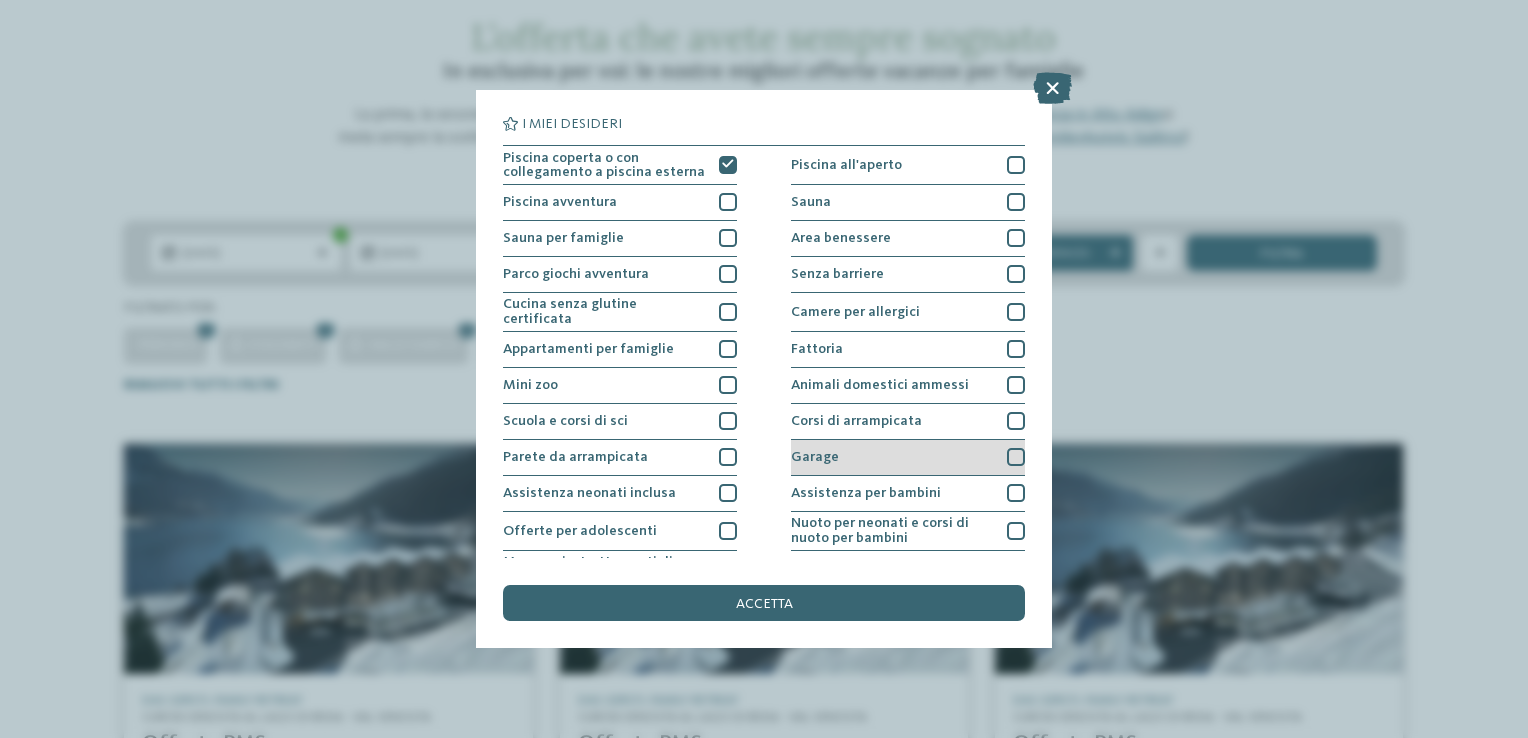 click at bounding box center (1016, 457) 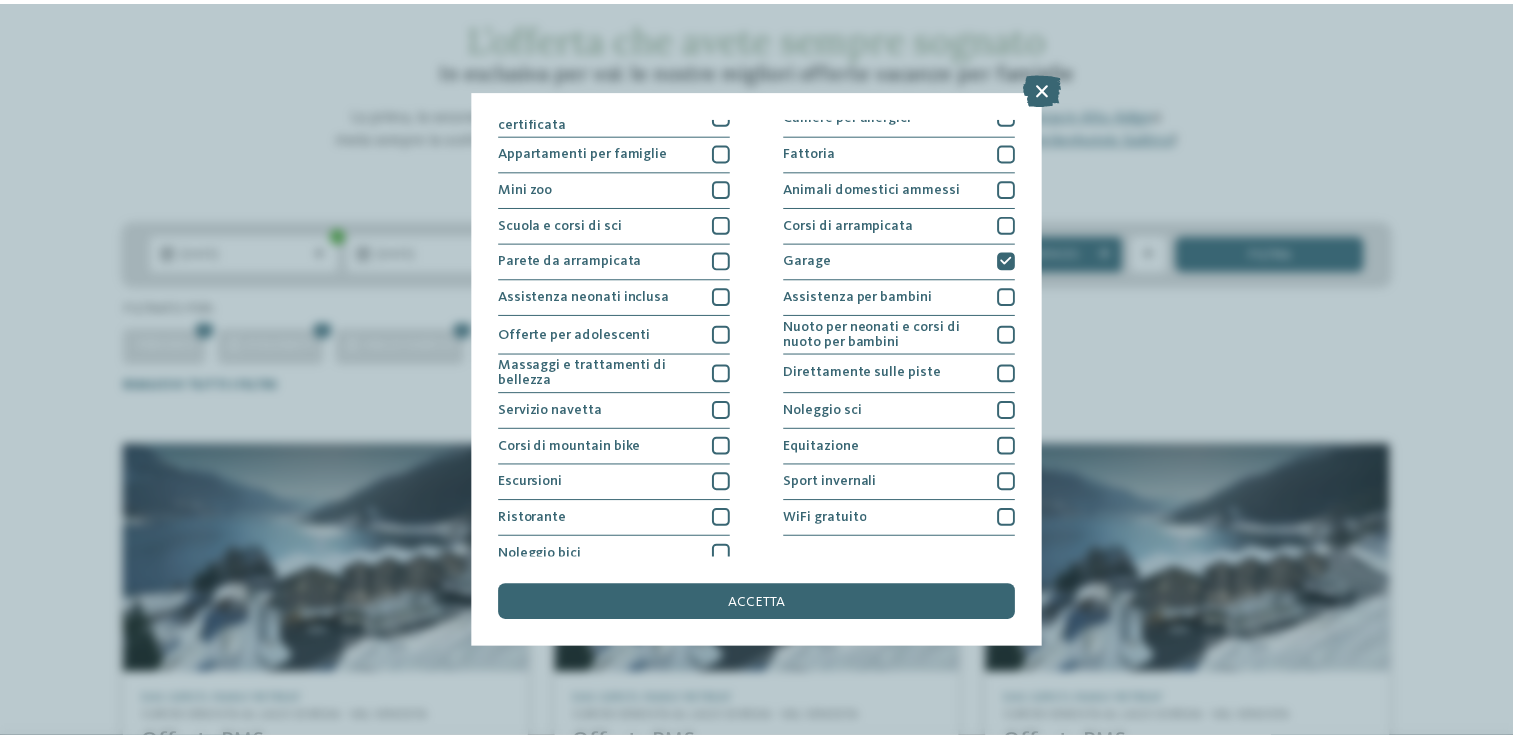 scroll, scrollTop: 208, scrollLeft: 0, axis: vertical 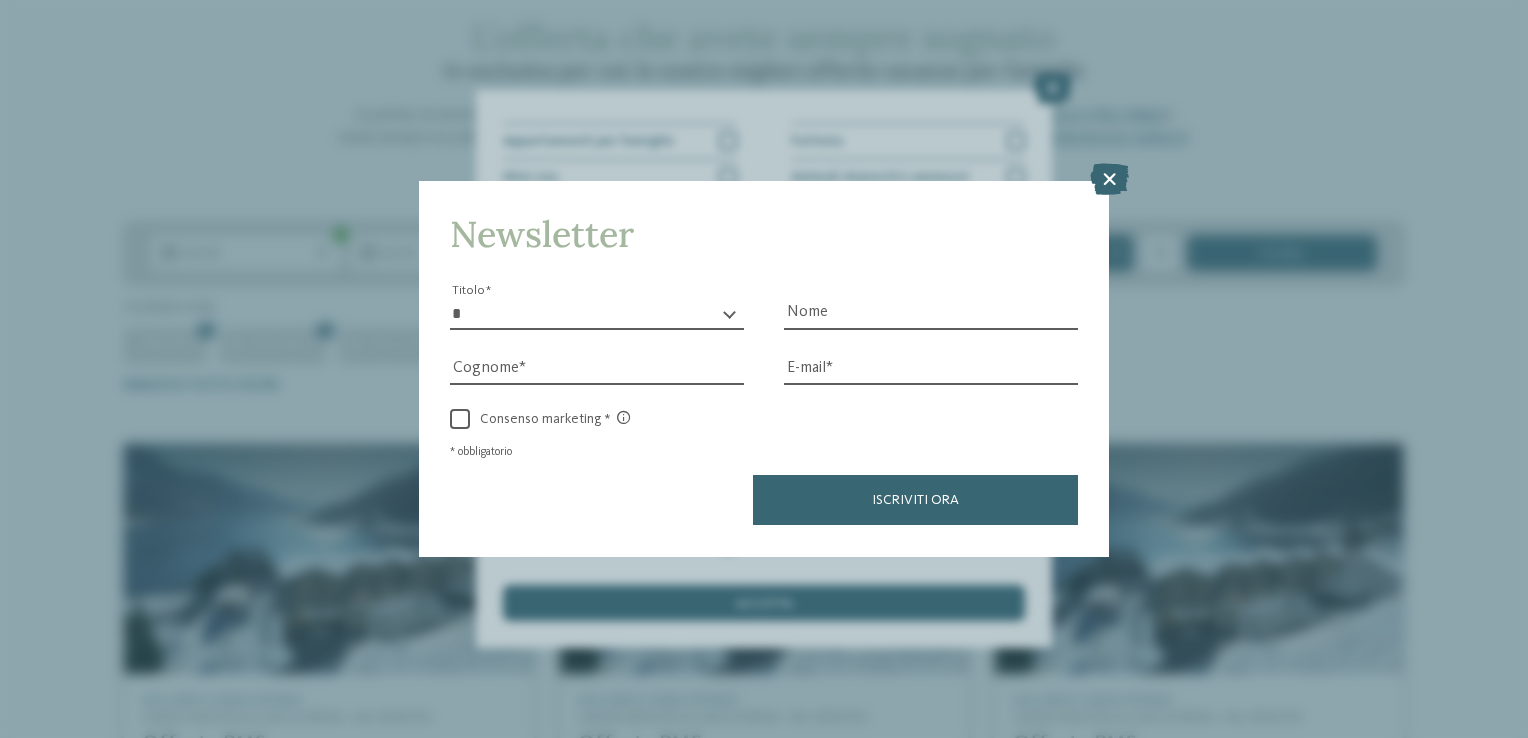 click on "Iscriviti ora" at bounding box center (764, 500) 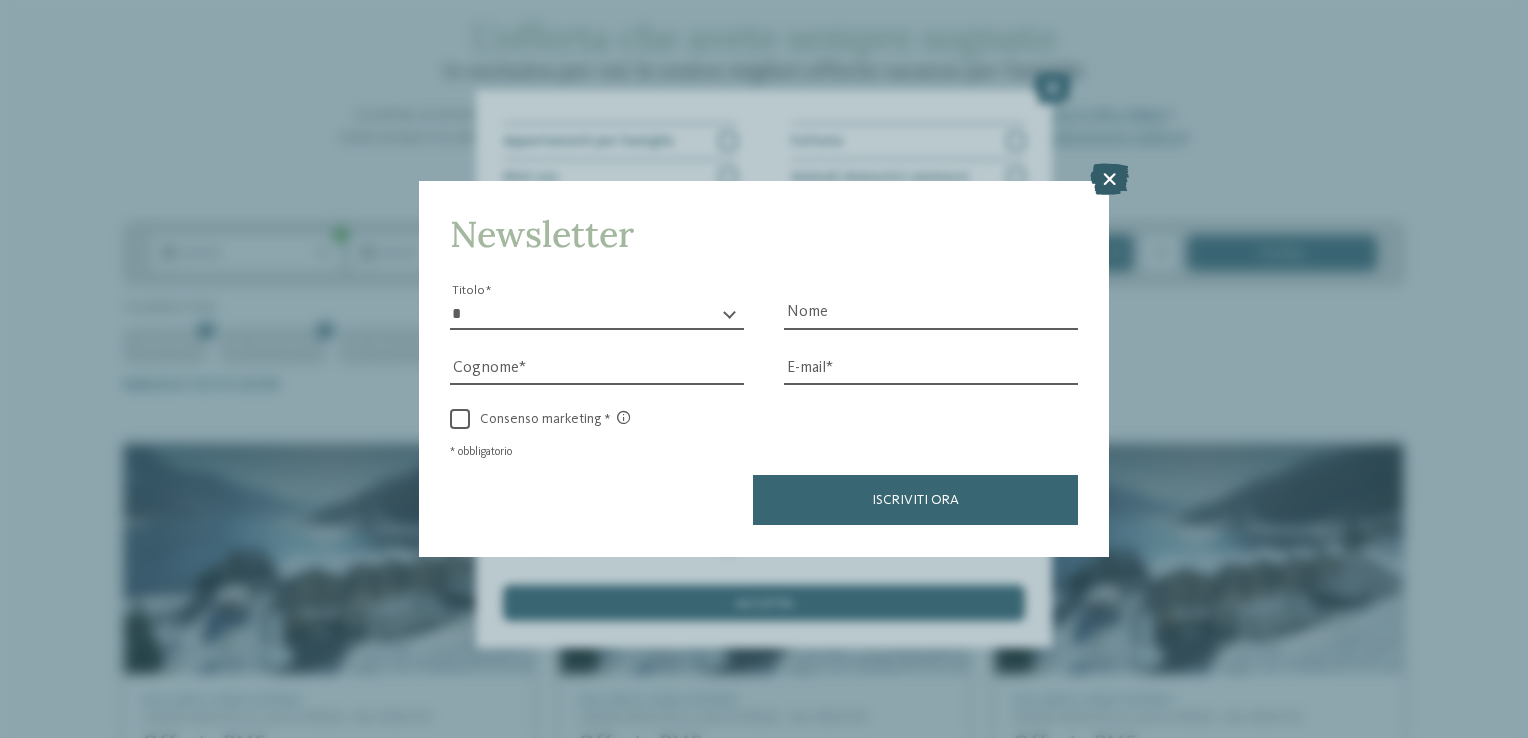 click at bounding box center (1109, 180) 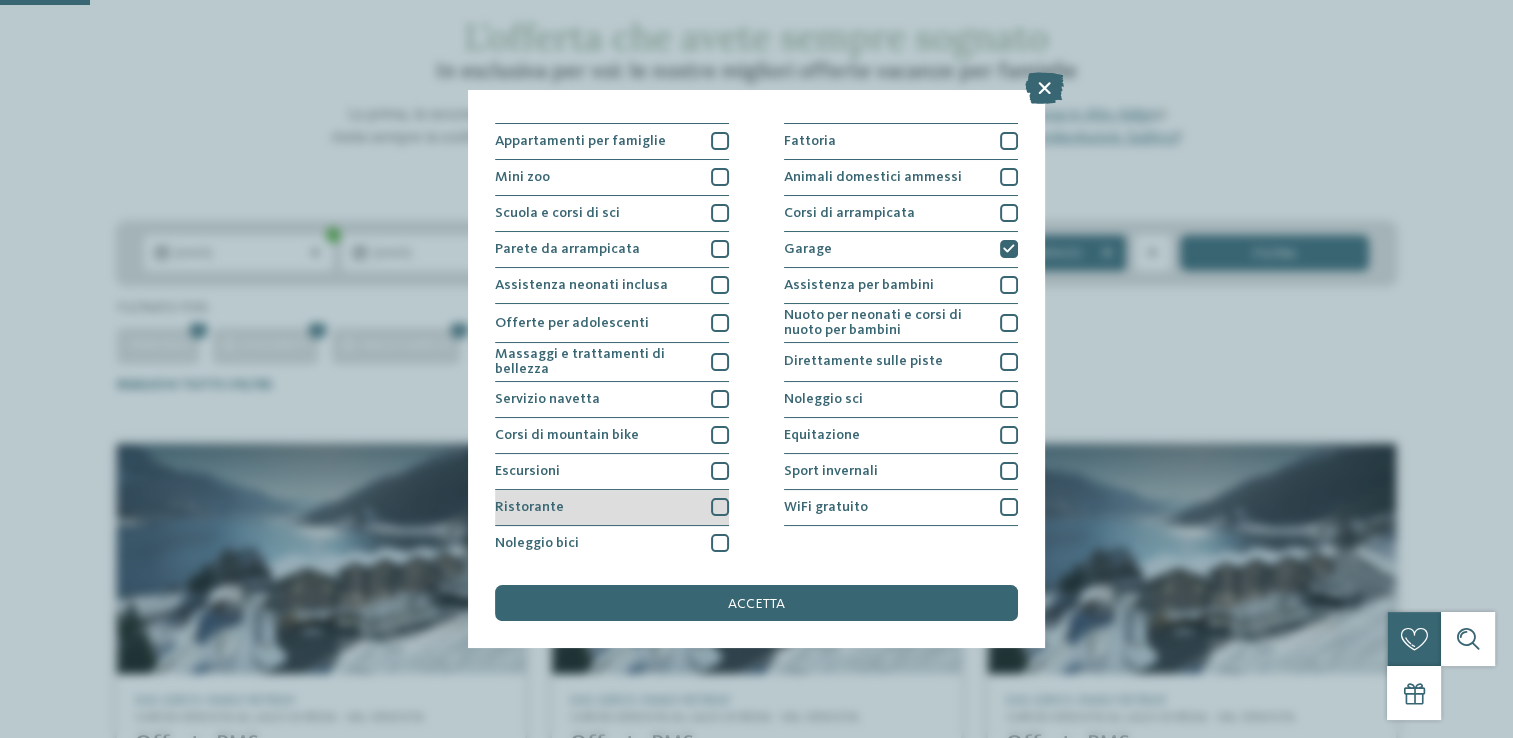 click at bounding box center (720, 507) 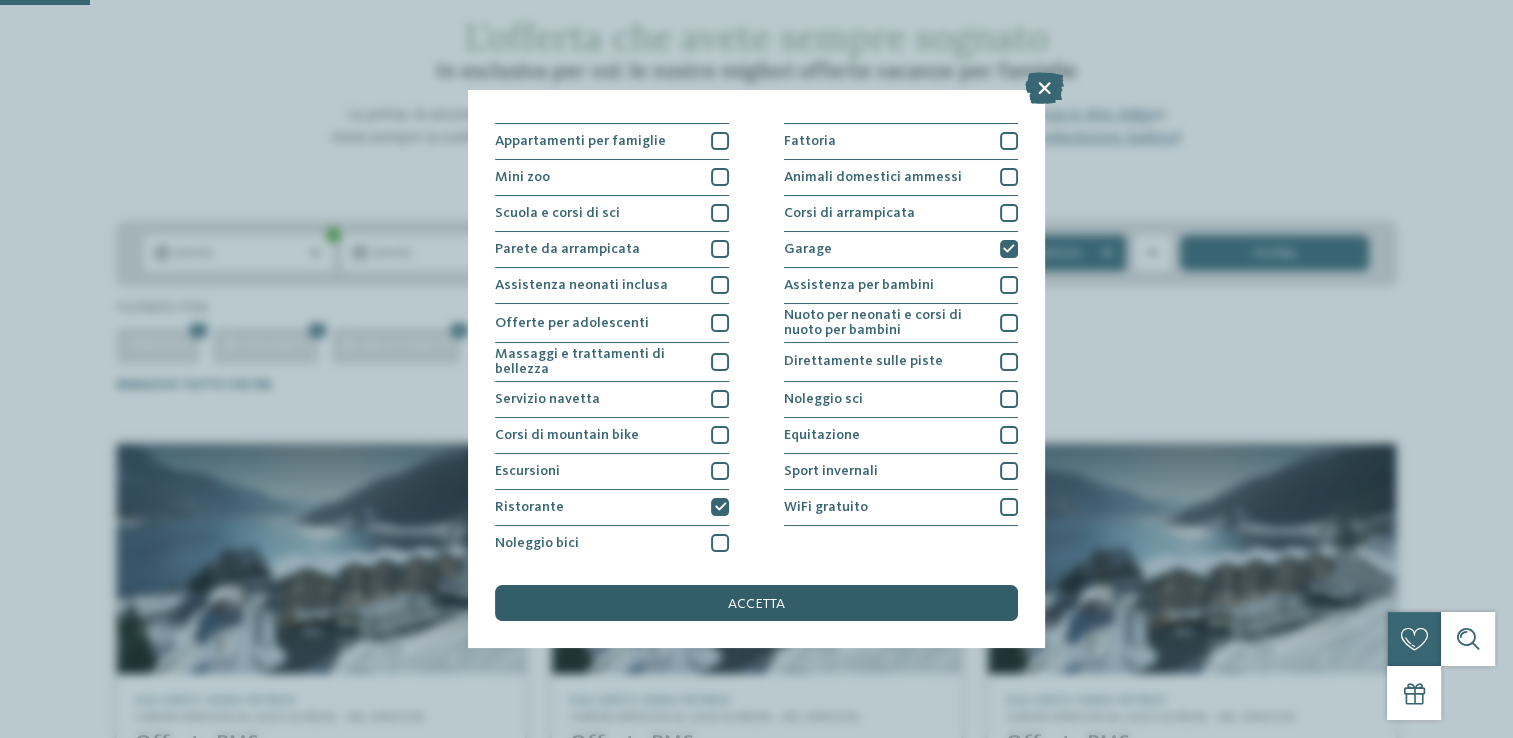 click on "accetta" at bounding box center [756, 604] 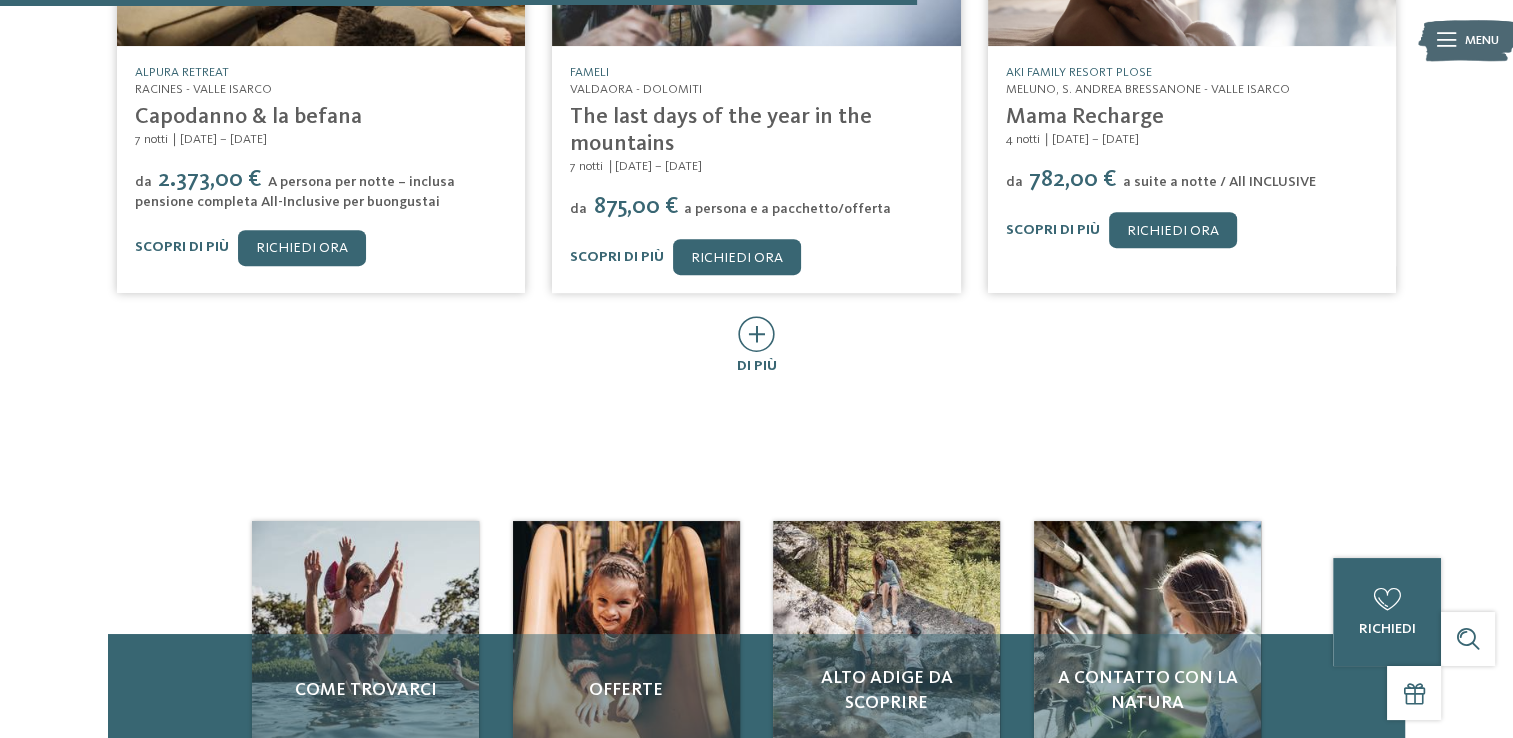 scroll, scrollTop: 1315, scrollLeft: 0, axis: vertical 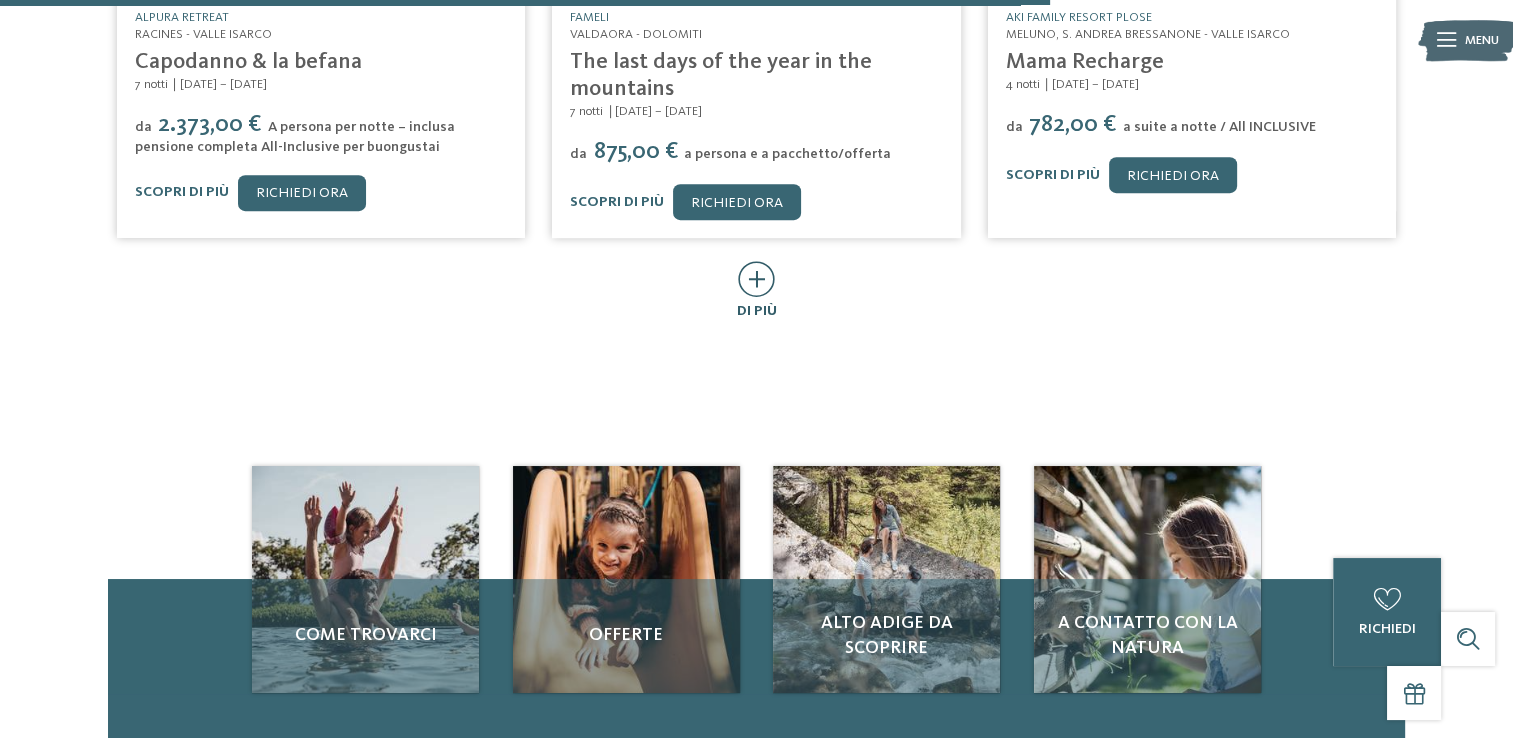 click at bounding box center (756, 280) 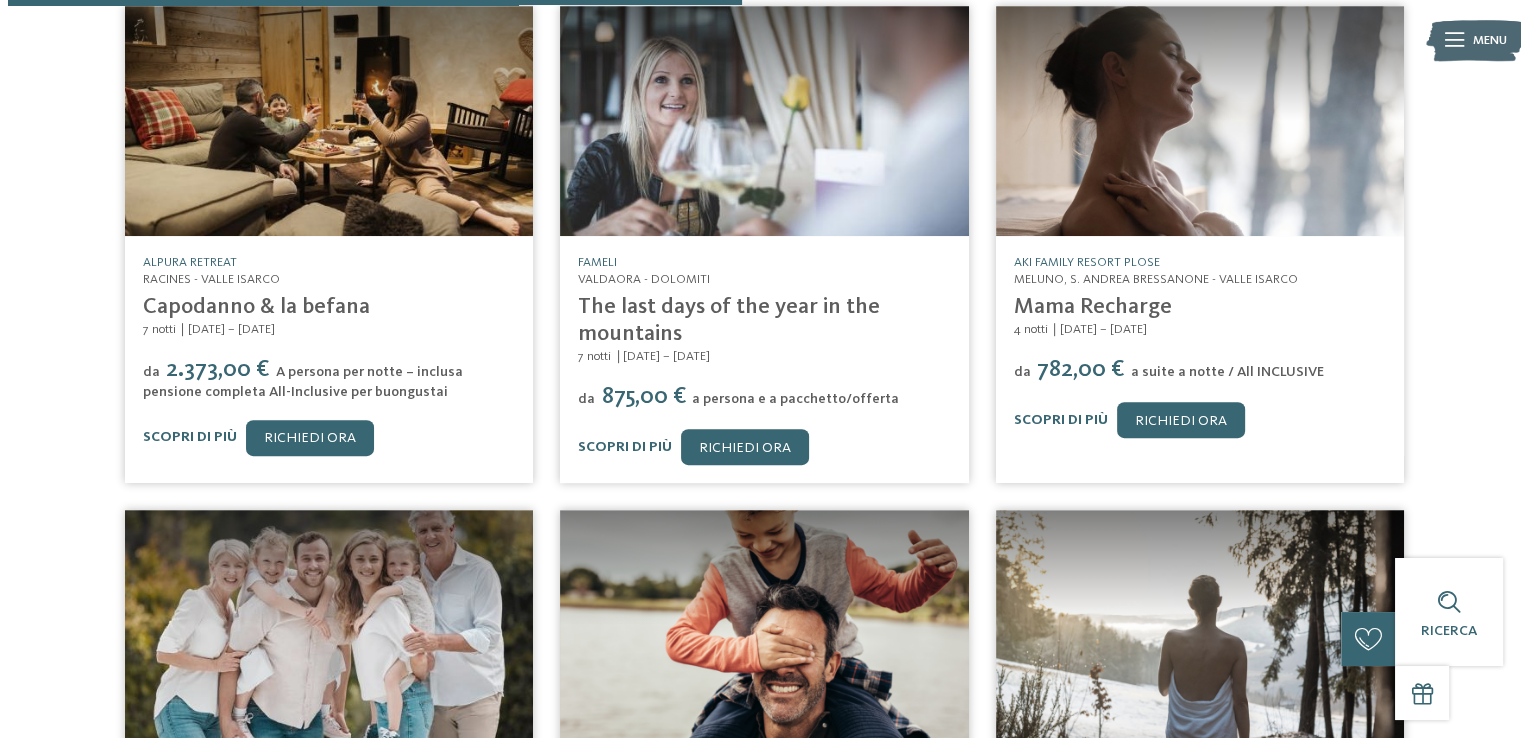 scroll, scrollTop: 995, scrollLeft: 0, axis: vertical 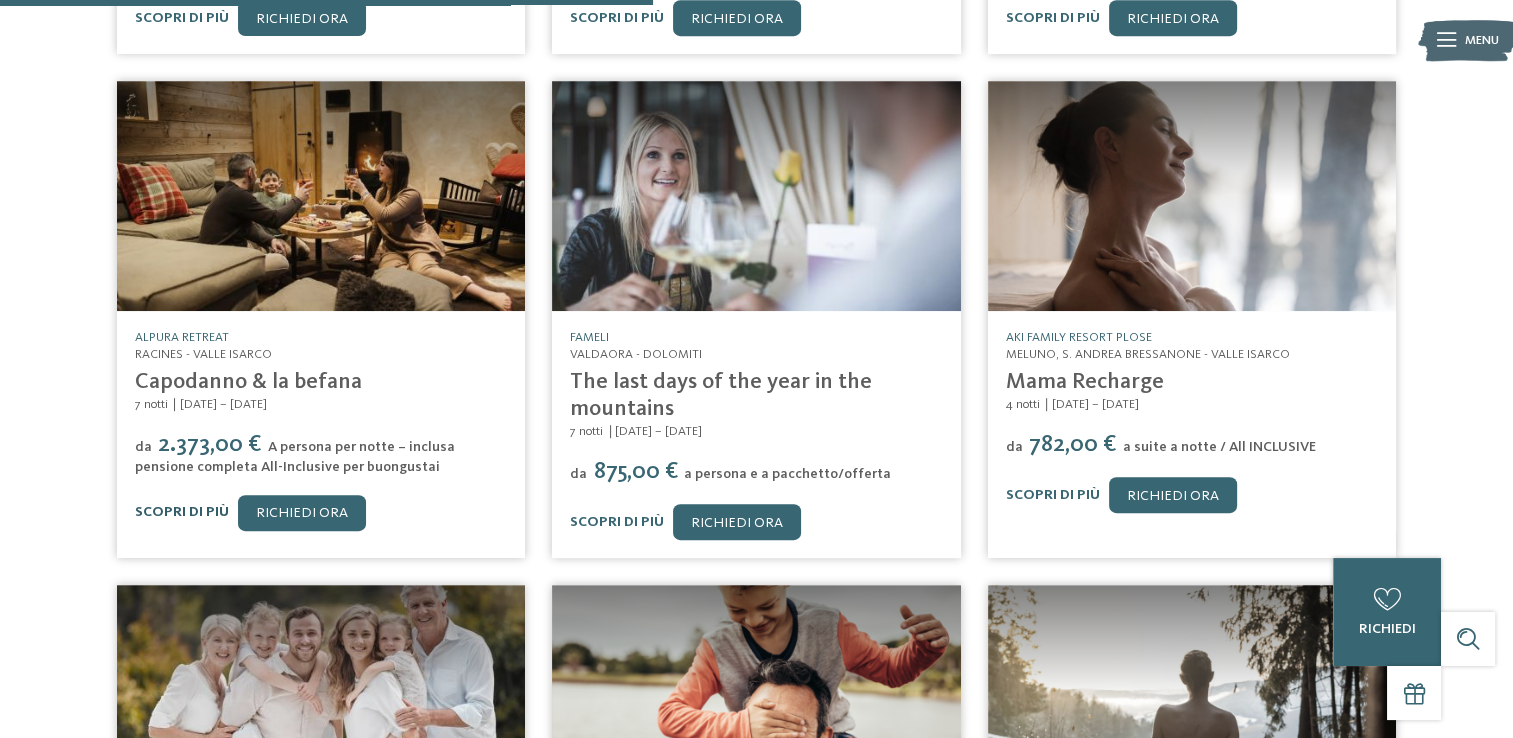 click on "Scopri di più" at bounding box center [182, 512] 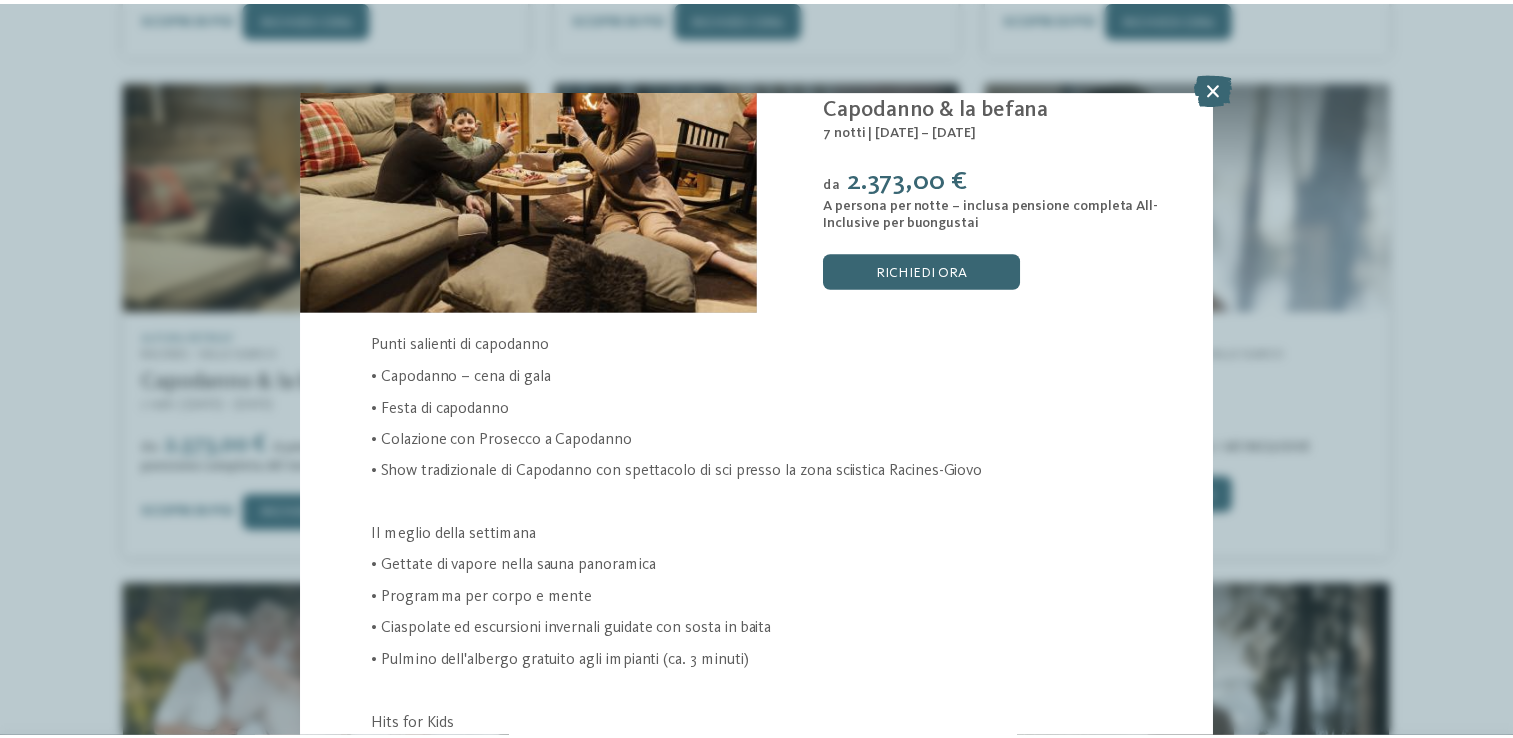 scroll, scrollTop: 79, scrollLeft: 0, axis: vertical 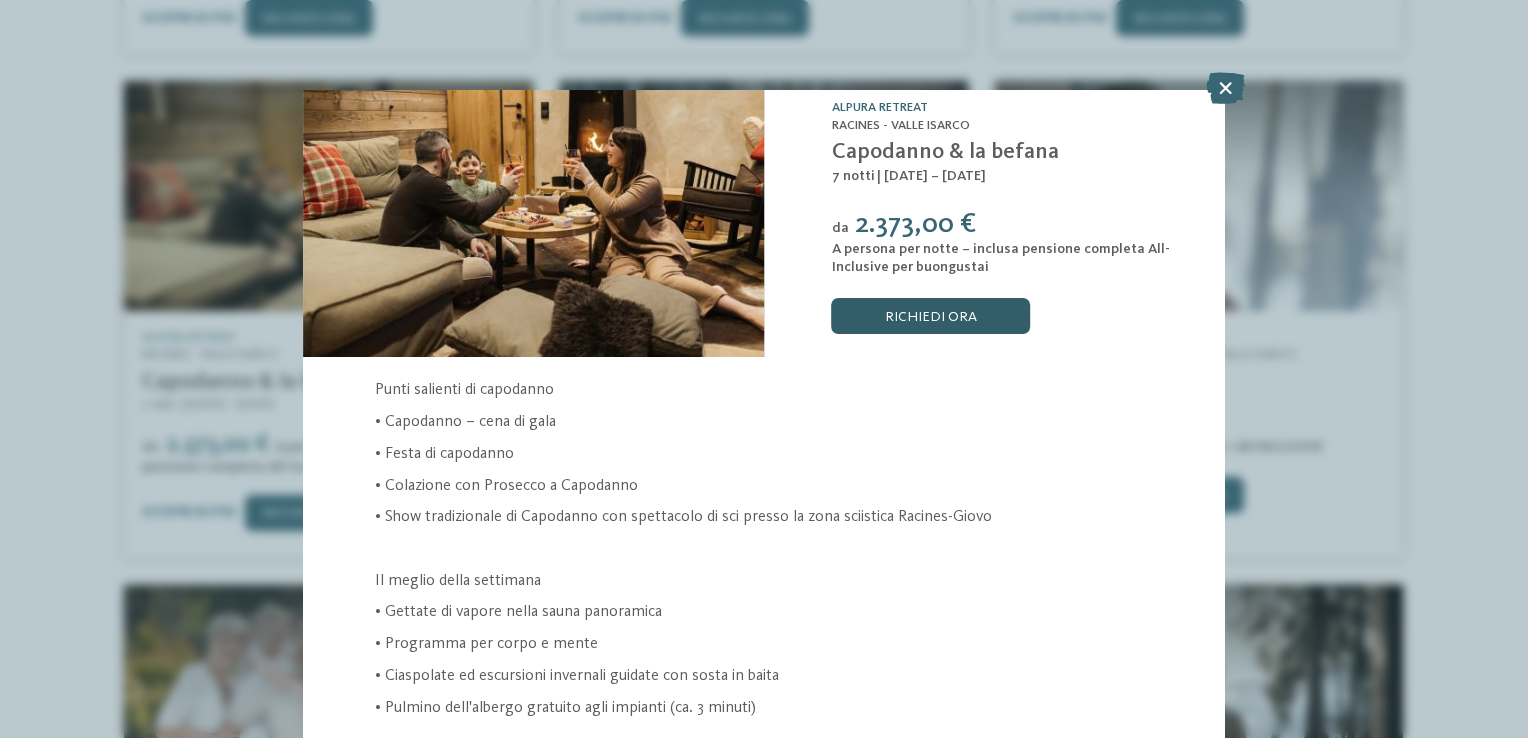 click on "Richiedi ora" at bounding box center (931, 316) 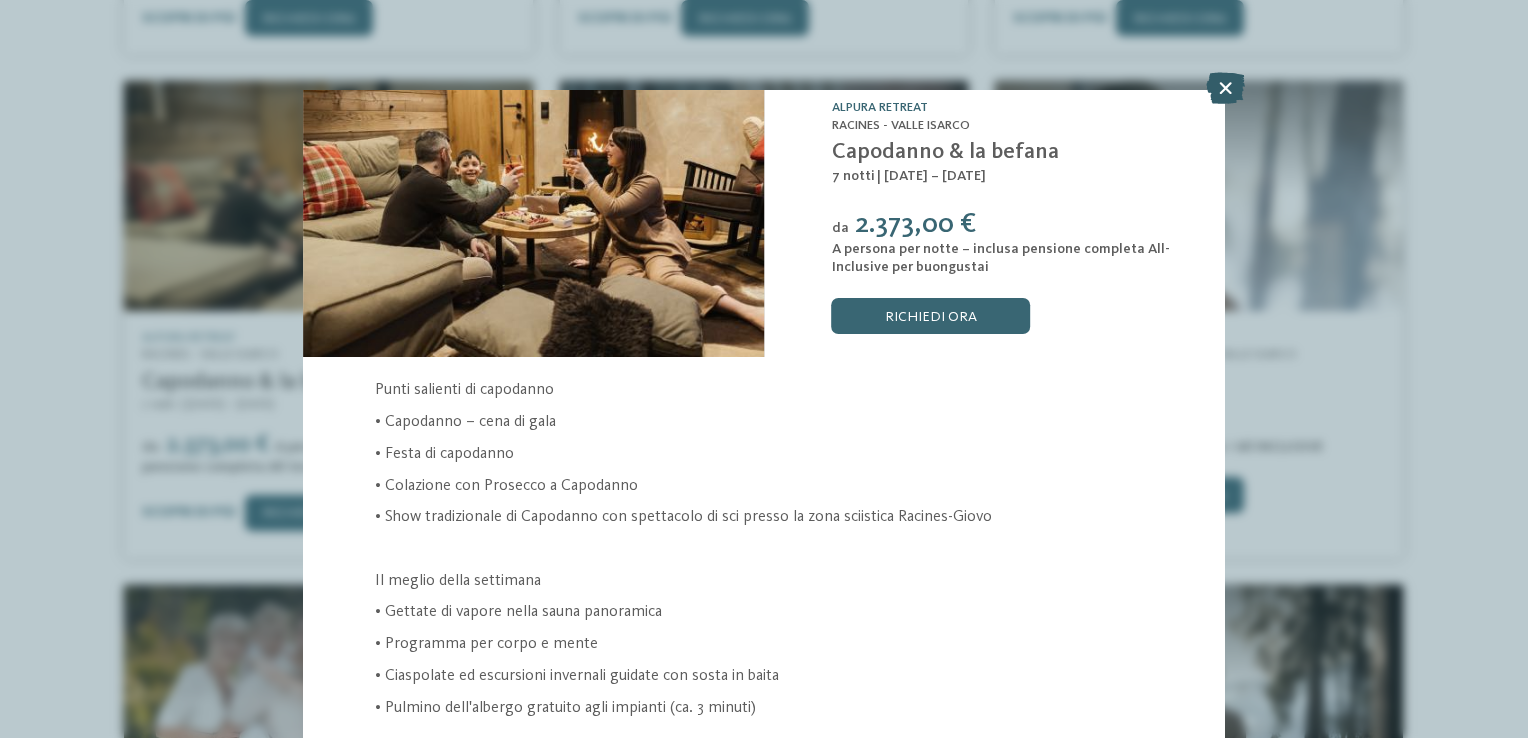 click at bounding box center (1225, 88) 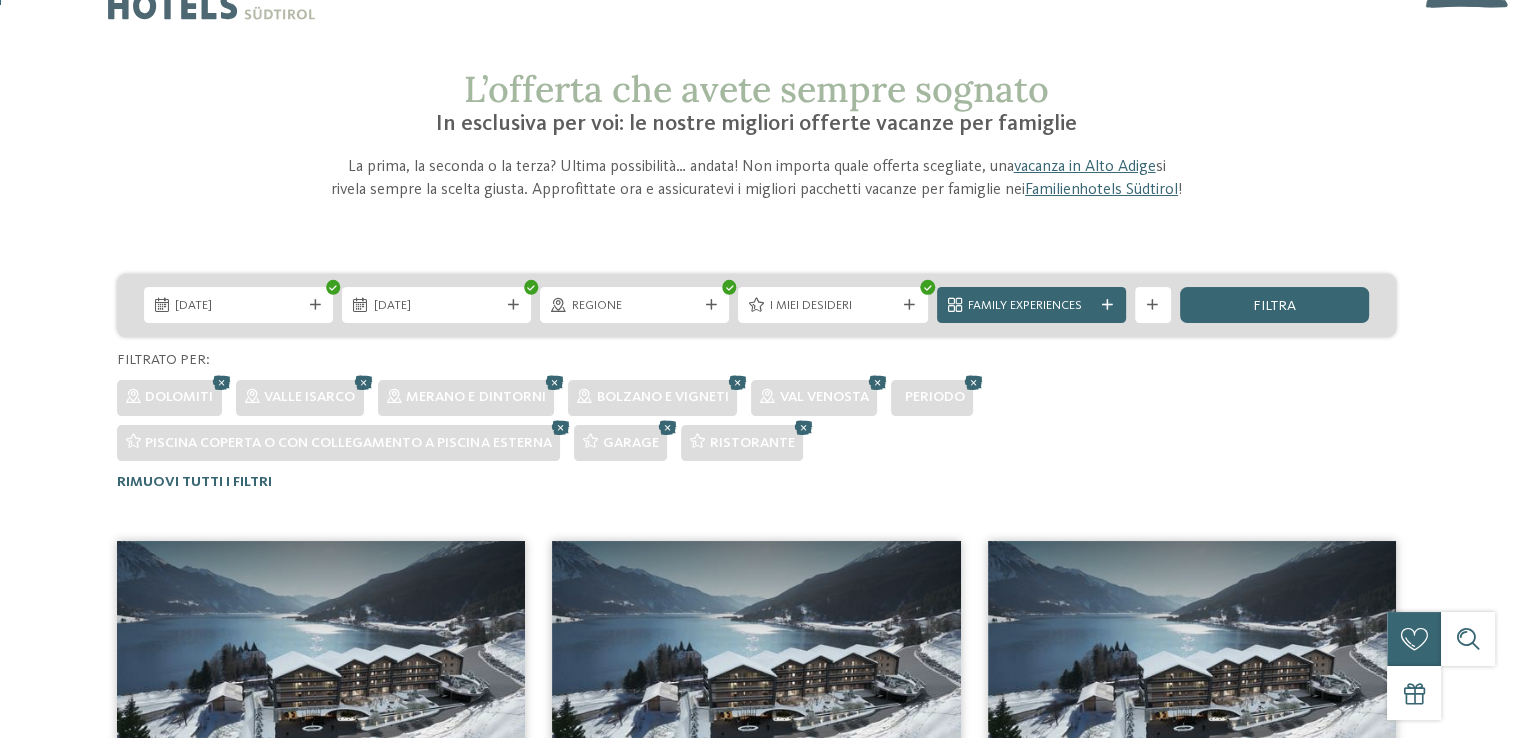 scroll, scrollTop: 0, scrollLeft: 0, axis: both 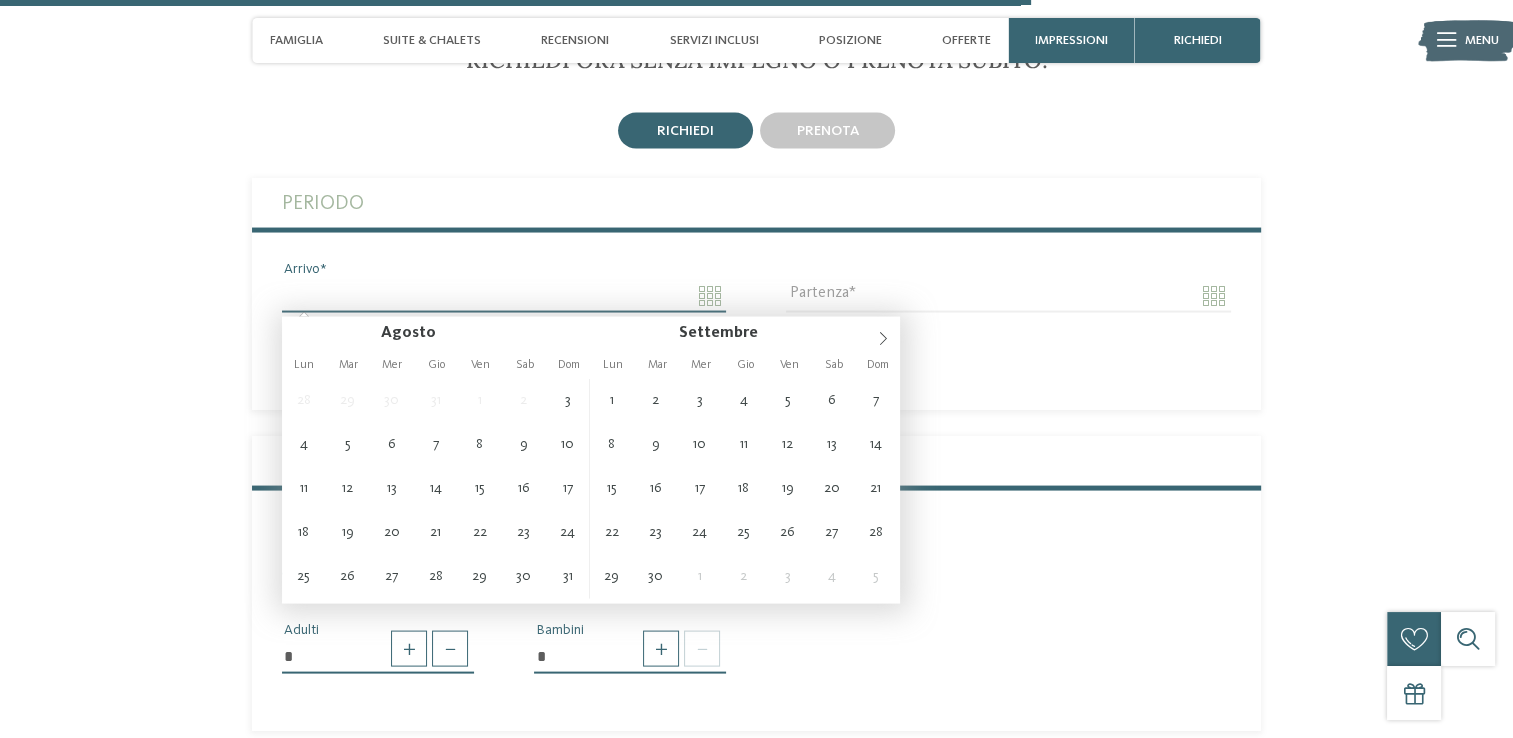 click on "Arrivo" at bounding box center [504, 296] 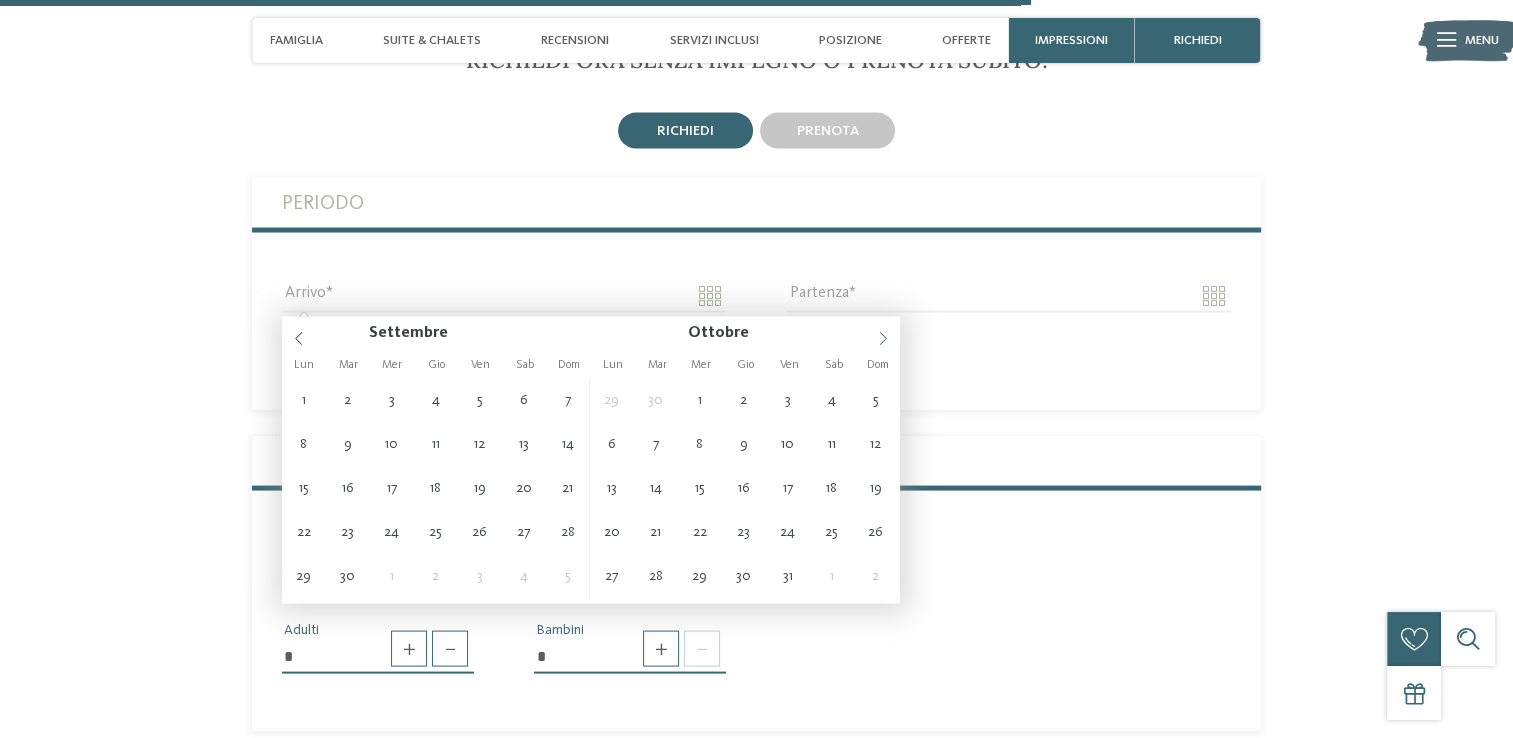 click 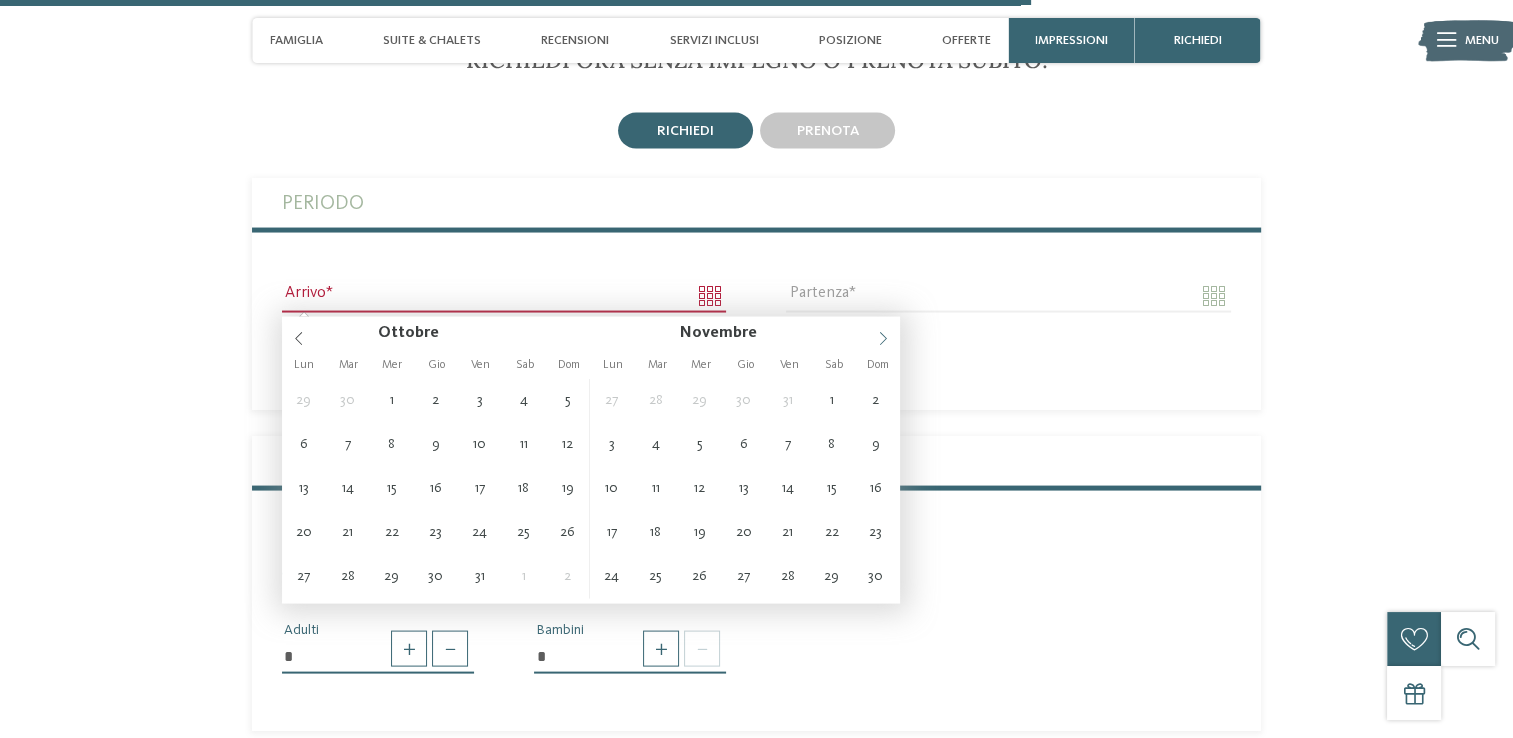 click 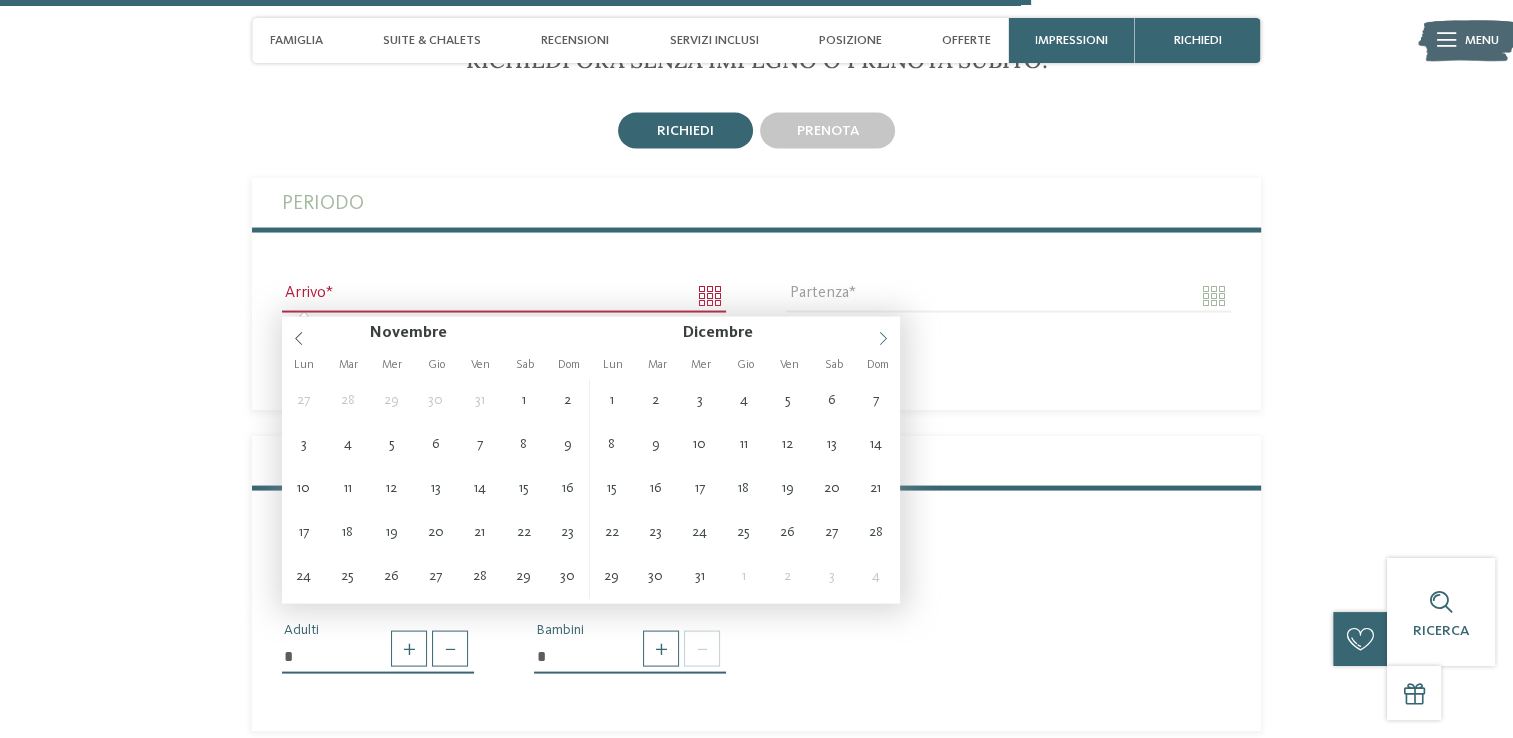 click 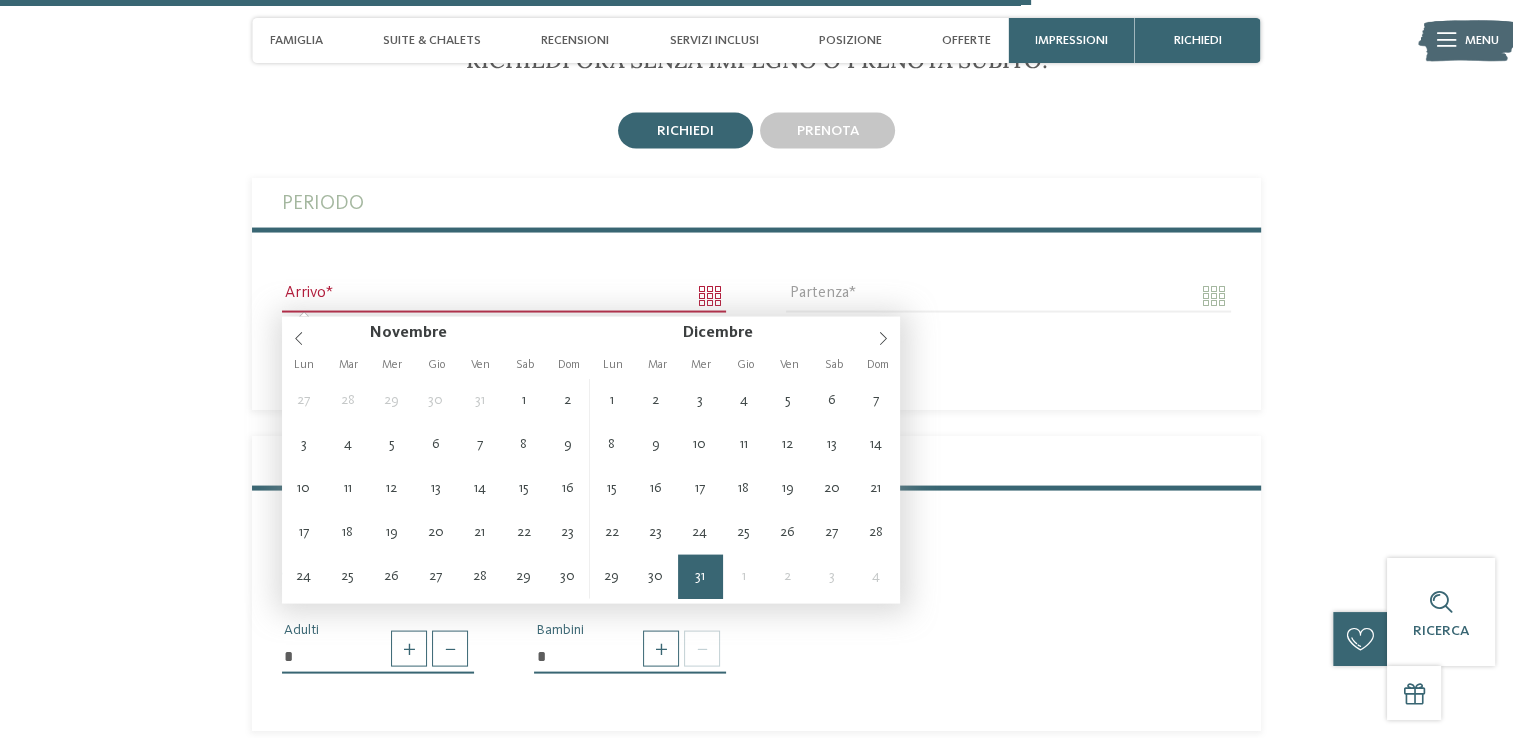 type on "**********" 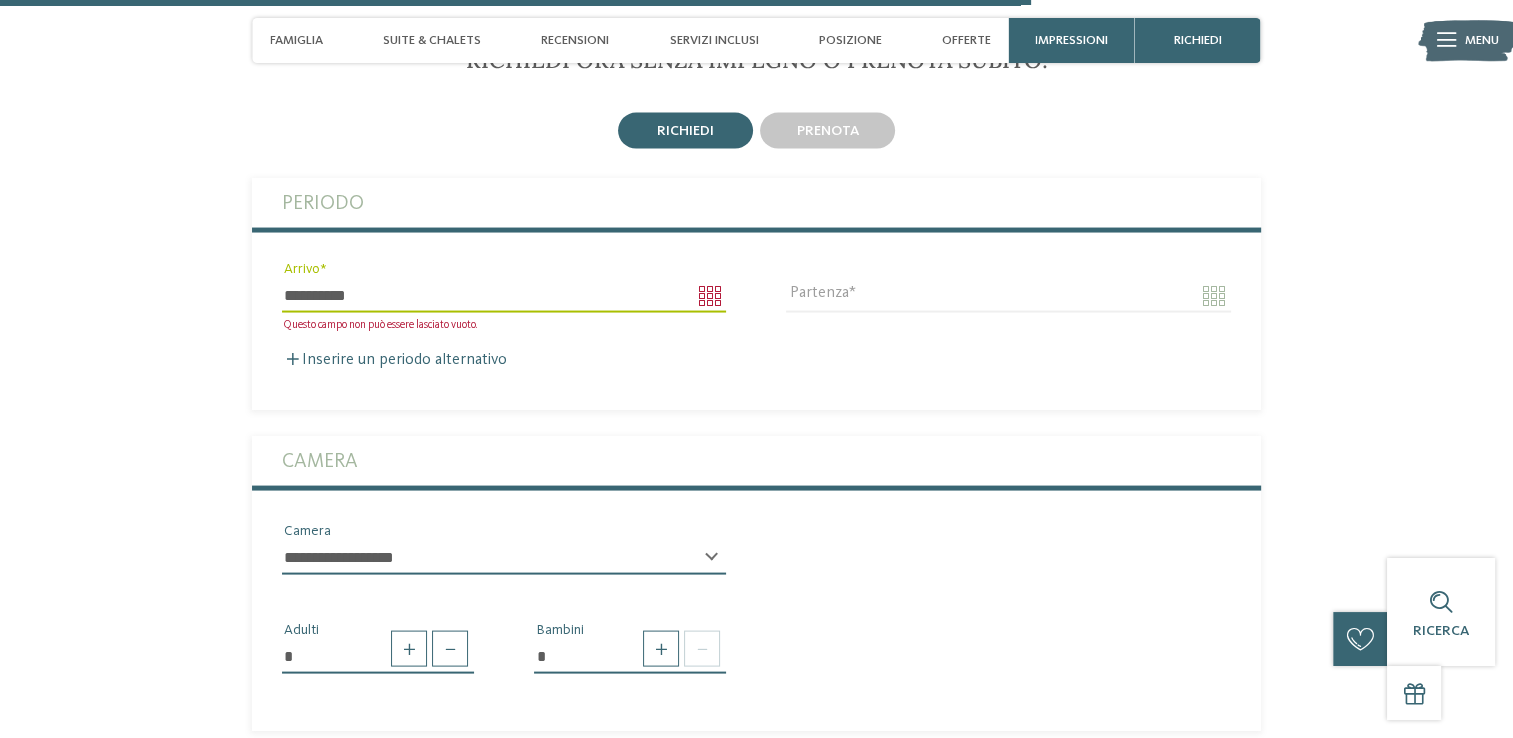 type on "****" 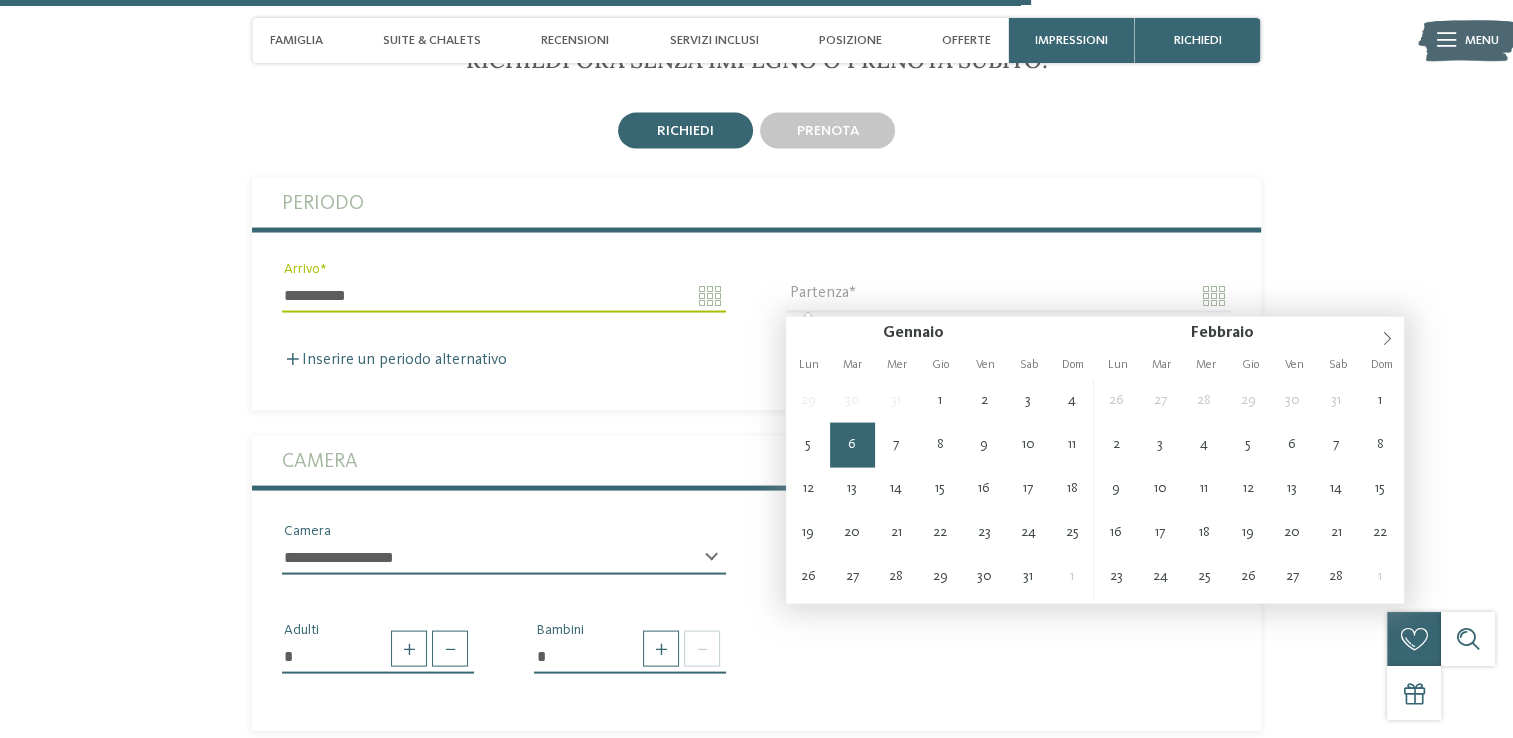 type on "**********" 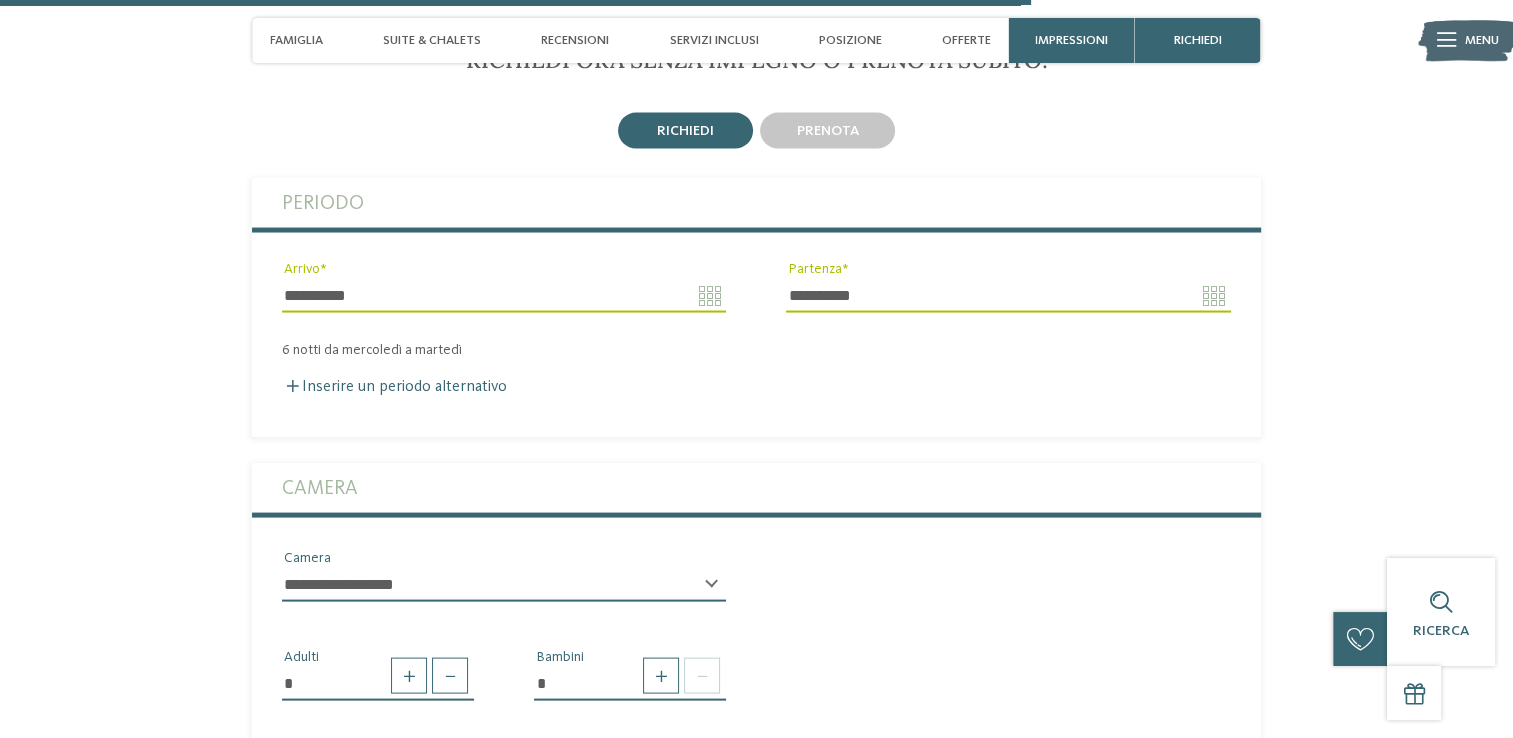 click on "**********" at bounding box center [504, 585] 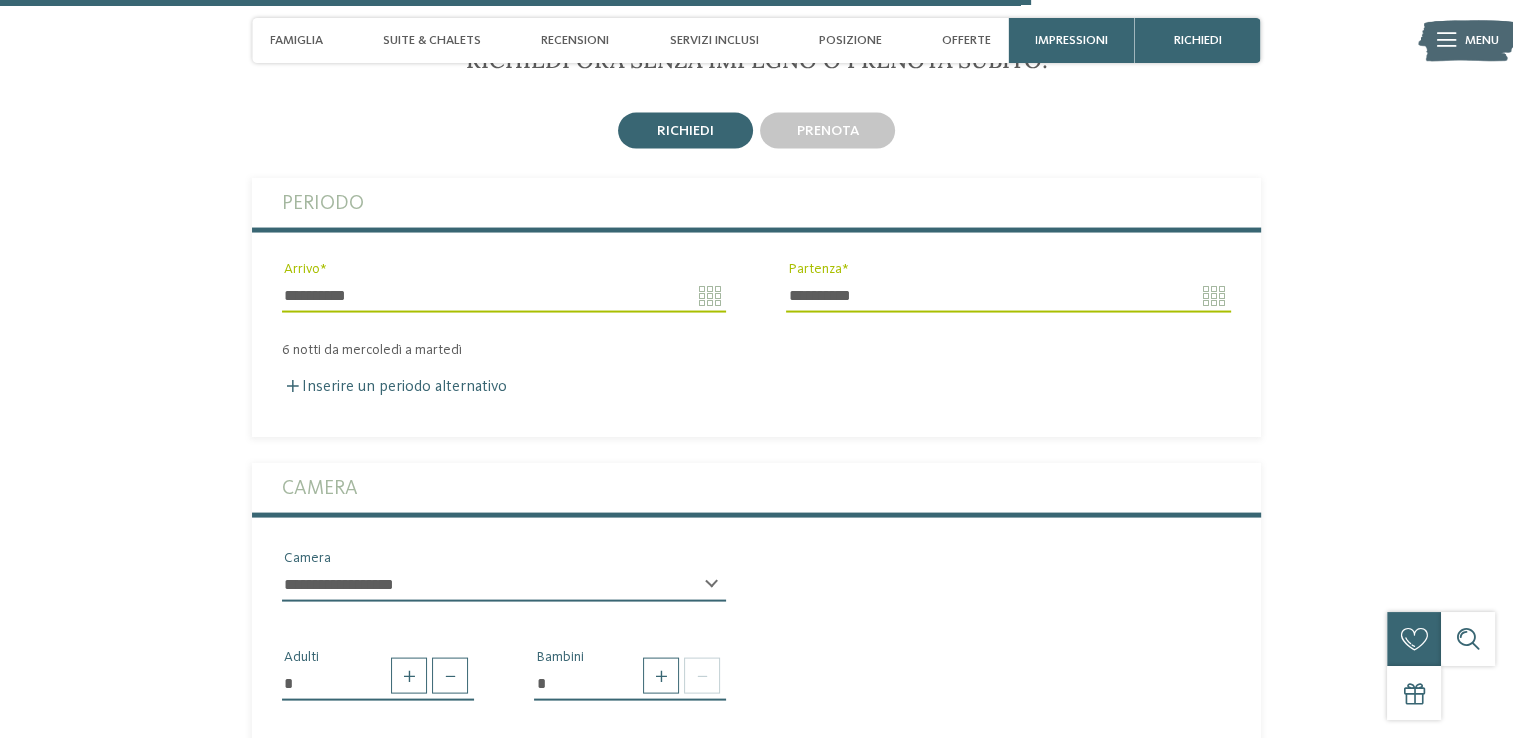 click on "**********" at bounding box center [504, 593] 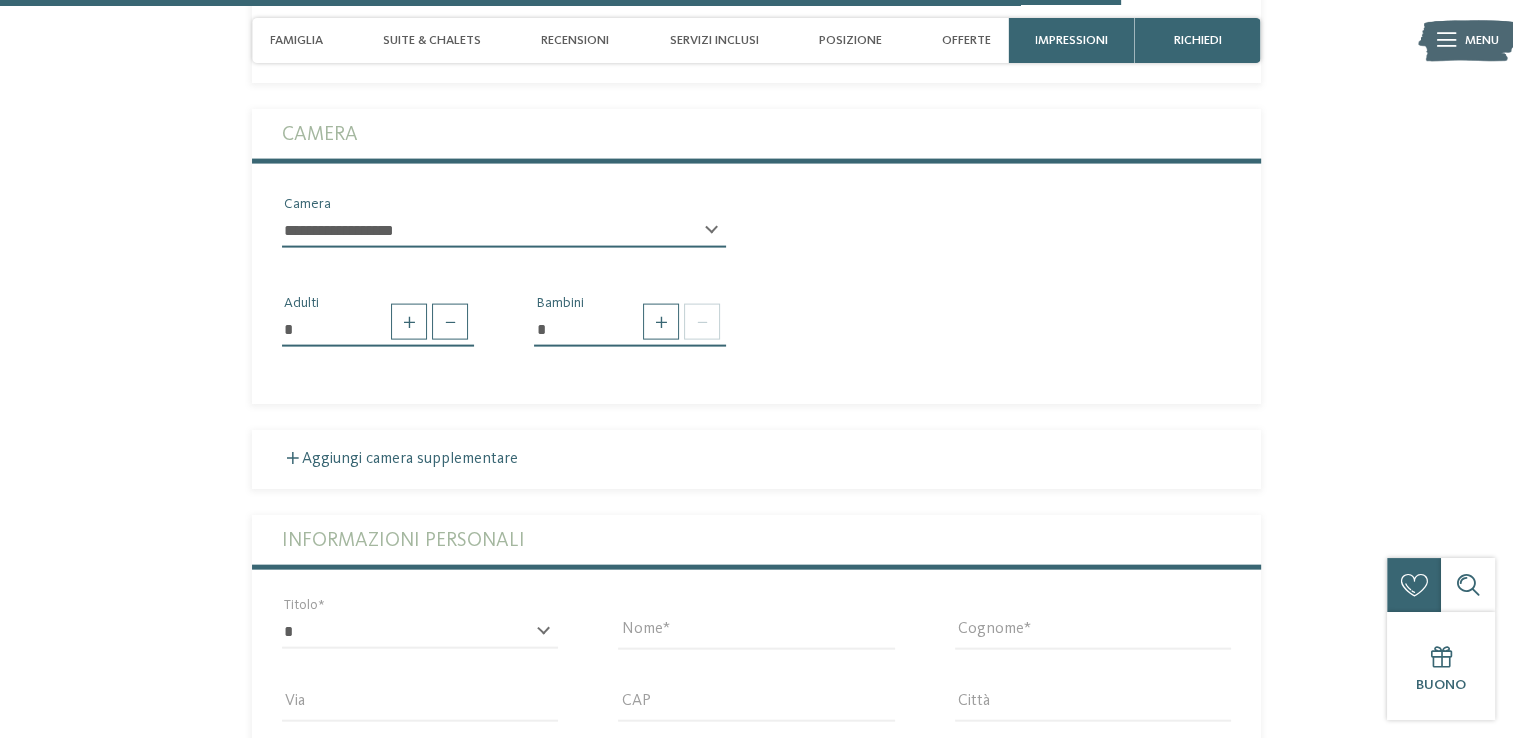 scroll, scrollTop: 4242, scrollLeft: 0, axis: vertical 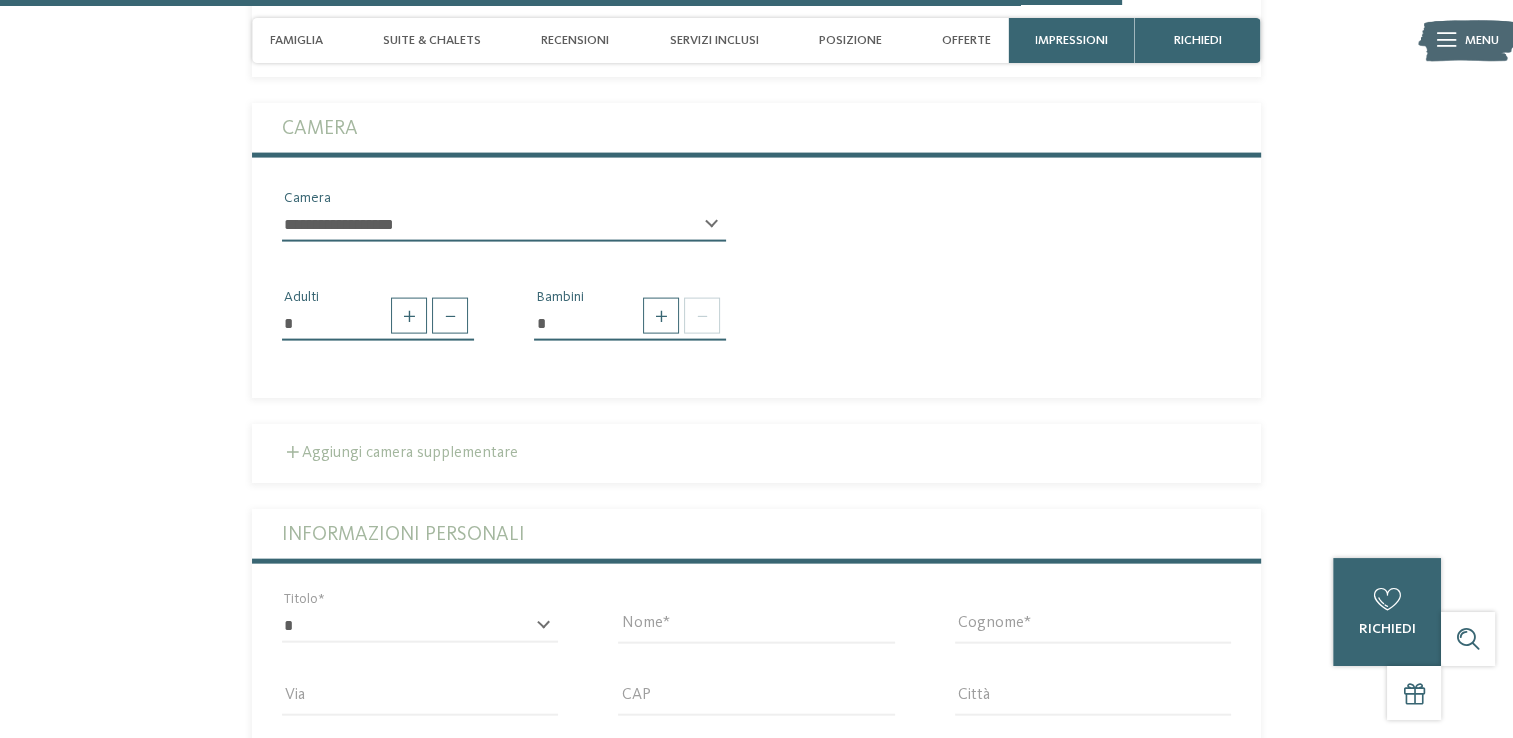 click on "Aggiungi camera supplementare" at bounding box center (400, 453) 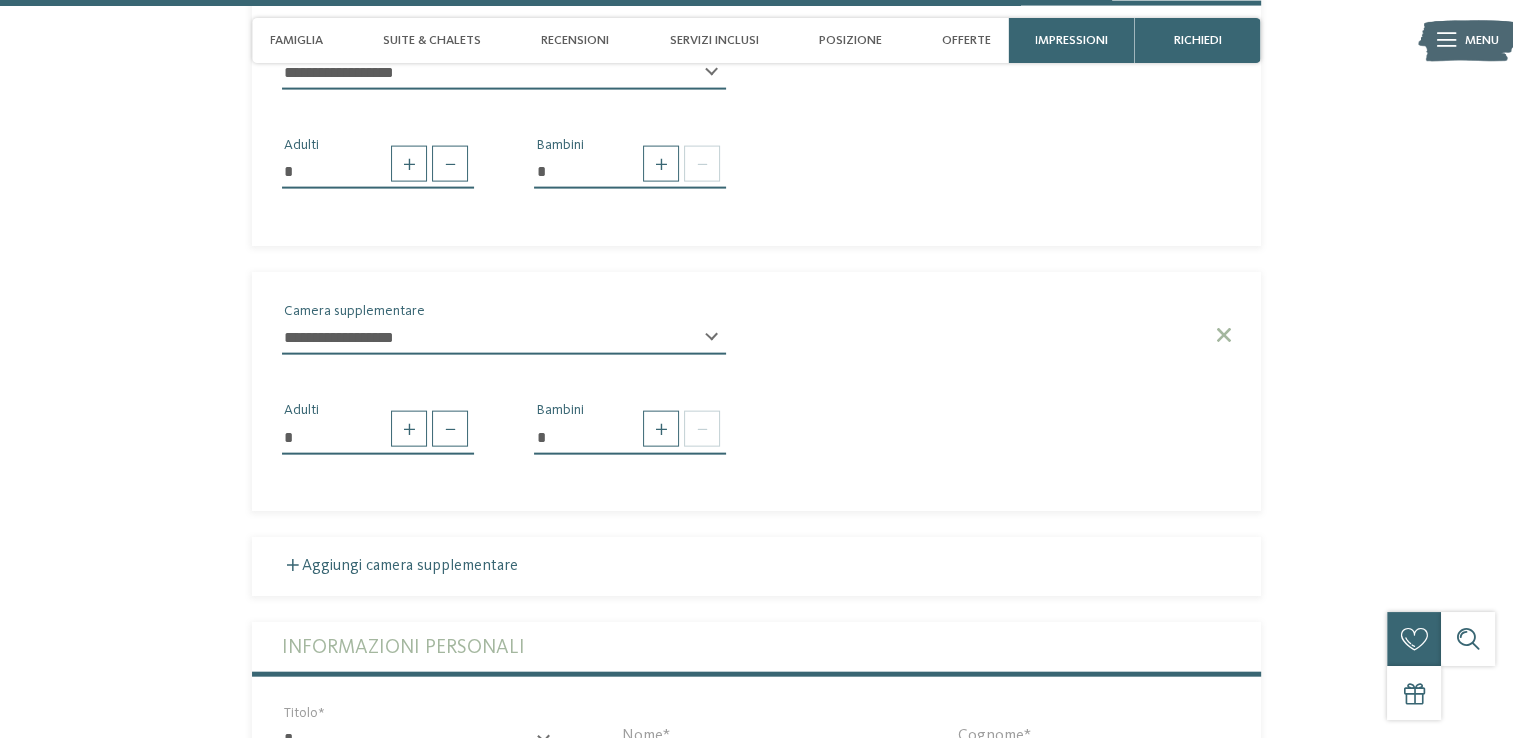 scroll, scrollTop: 4402, scrollLeft: 0, axis: vertical 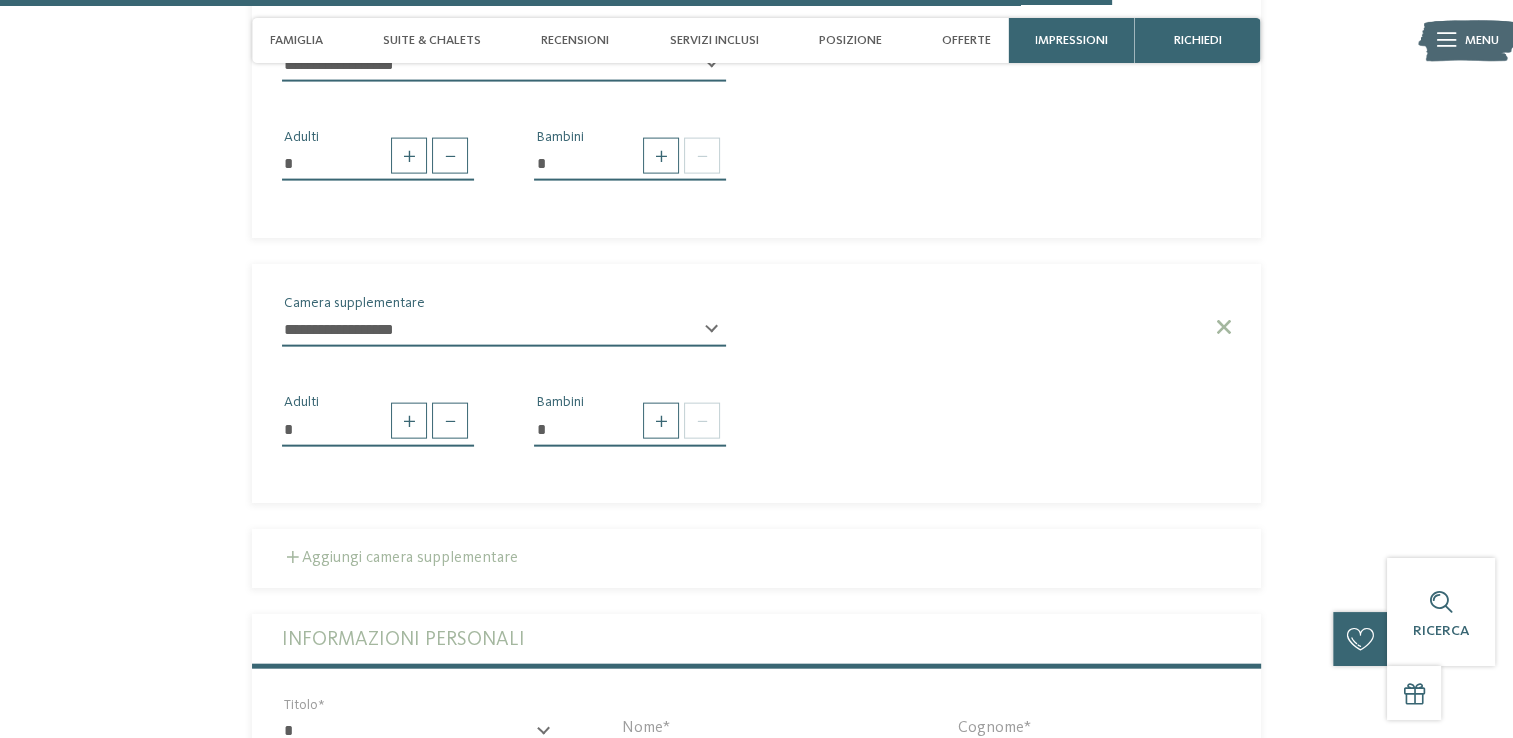 click on "Aggiungi camera supplementare" at bounding box center (400, 558) 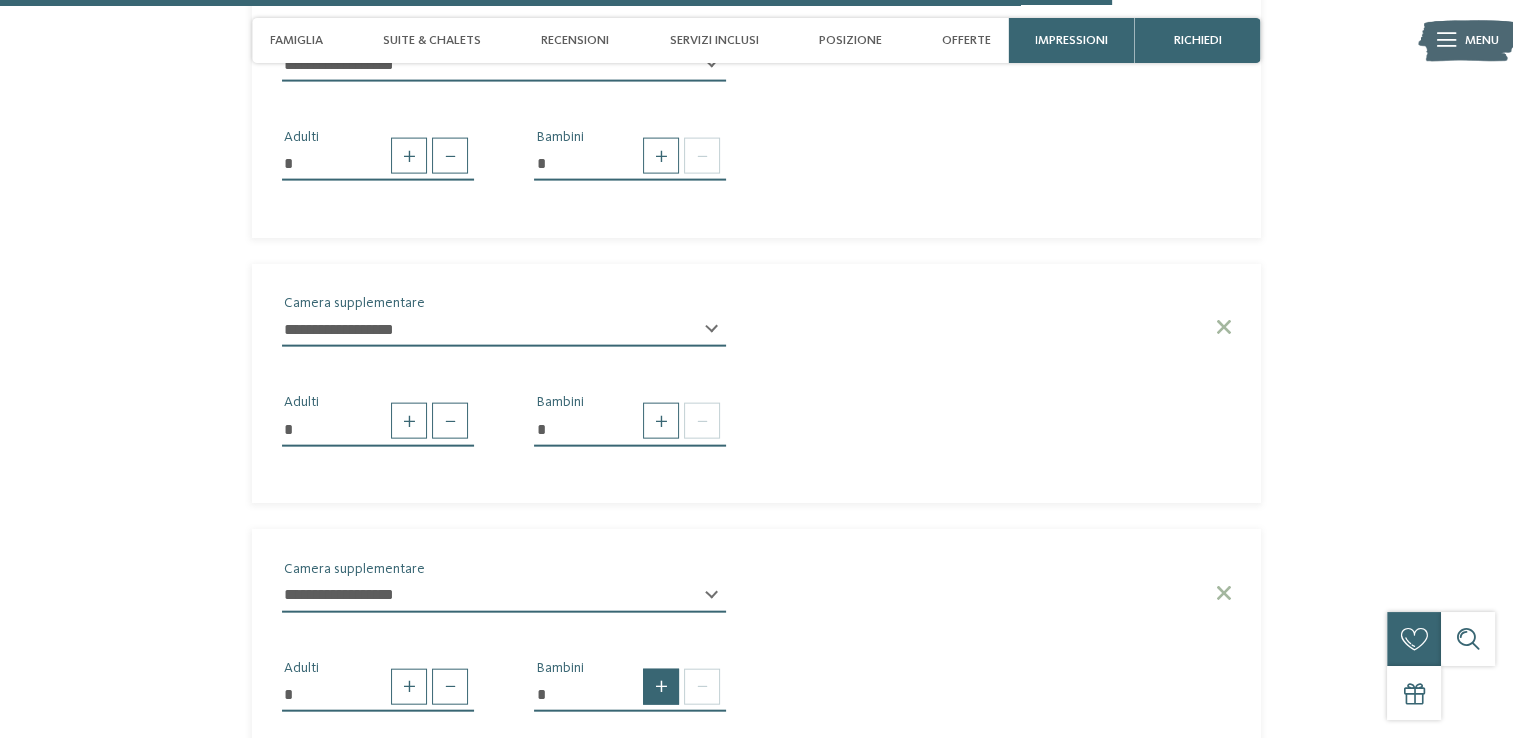click at bounding box center (661, 687) 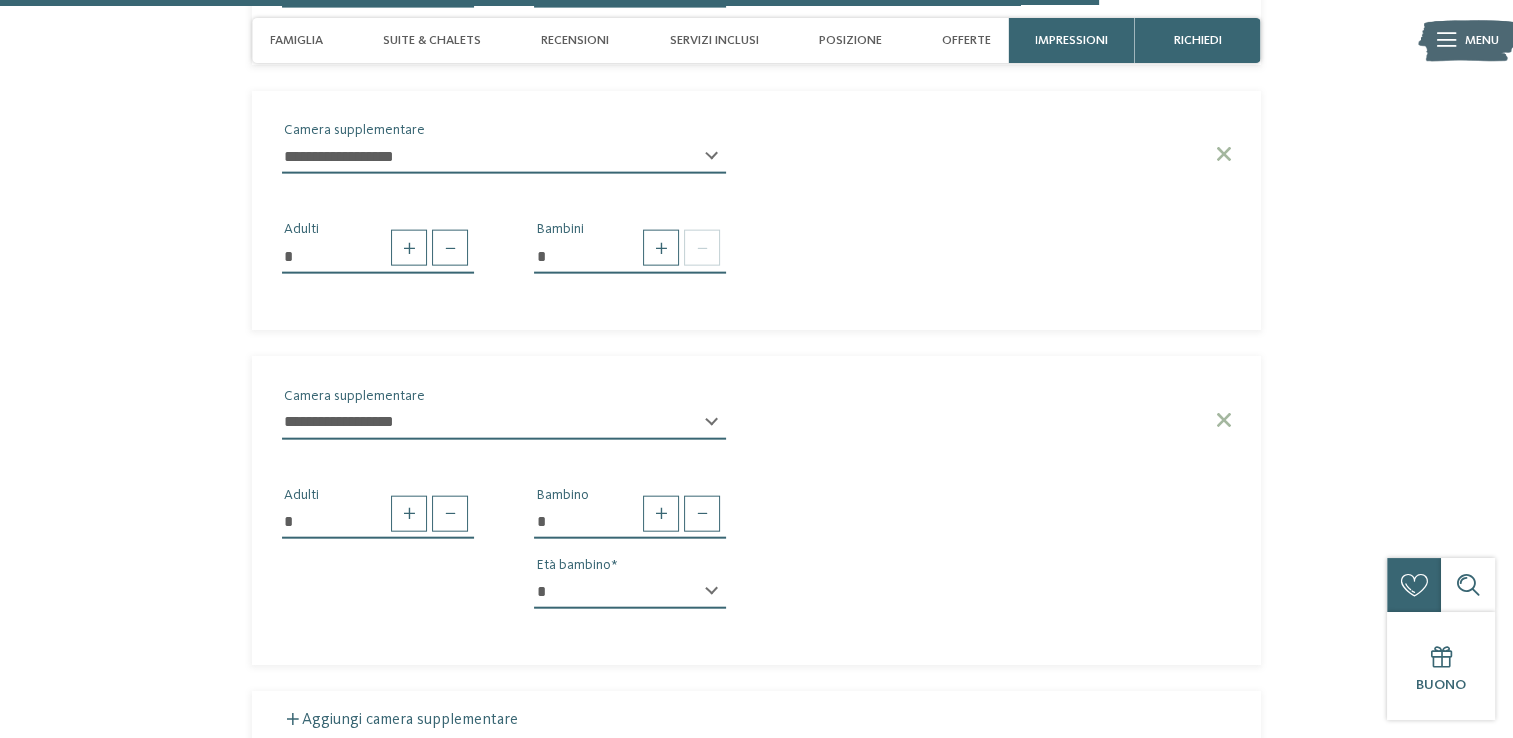 scroll, scrollTop: 4602, scrollLeft: 0, axis: vertical 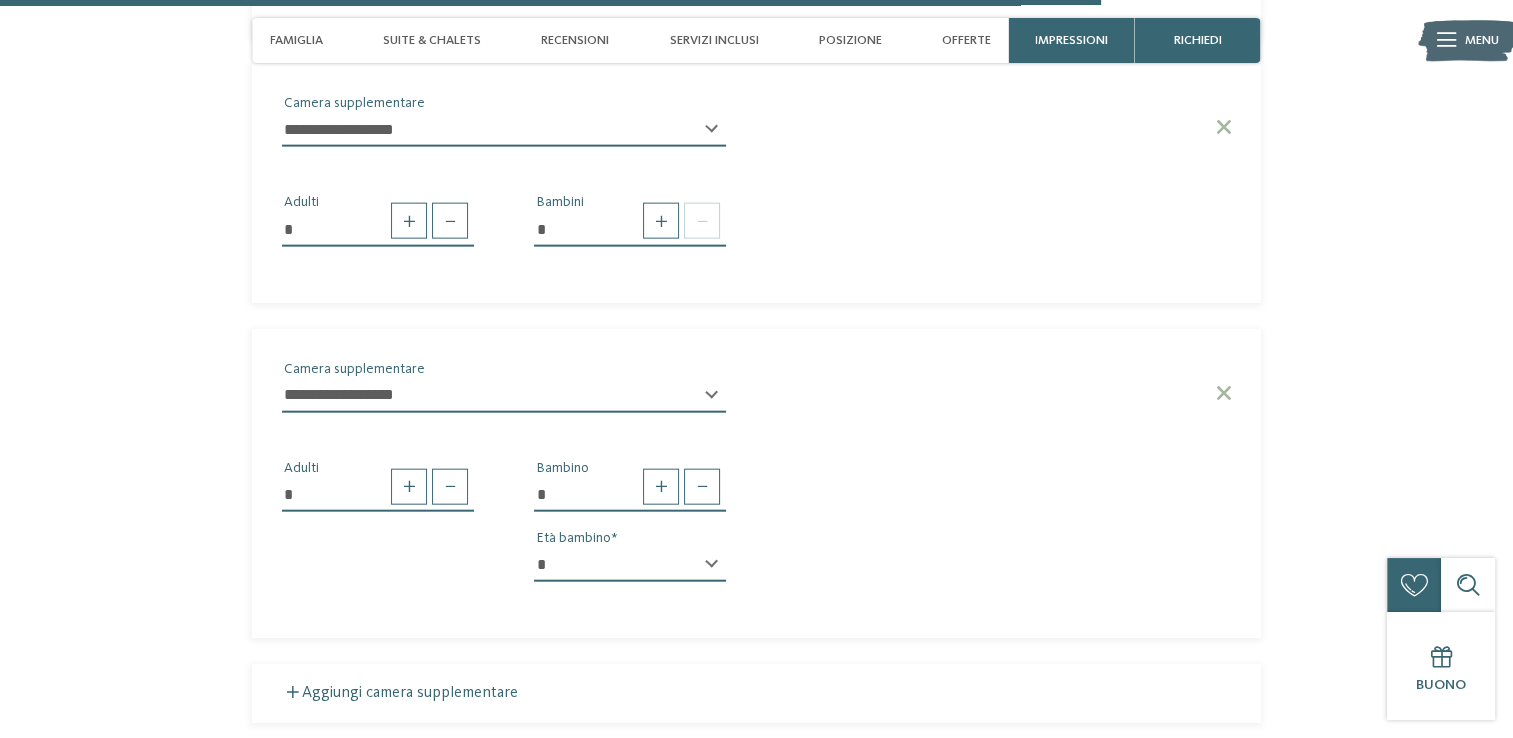 click on "* * * * * * * * * * * ** ** ** ** ** ** ** **" at bounding box center (630, 565) 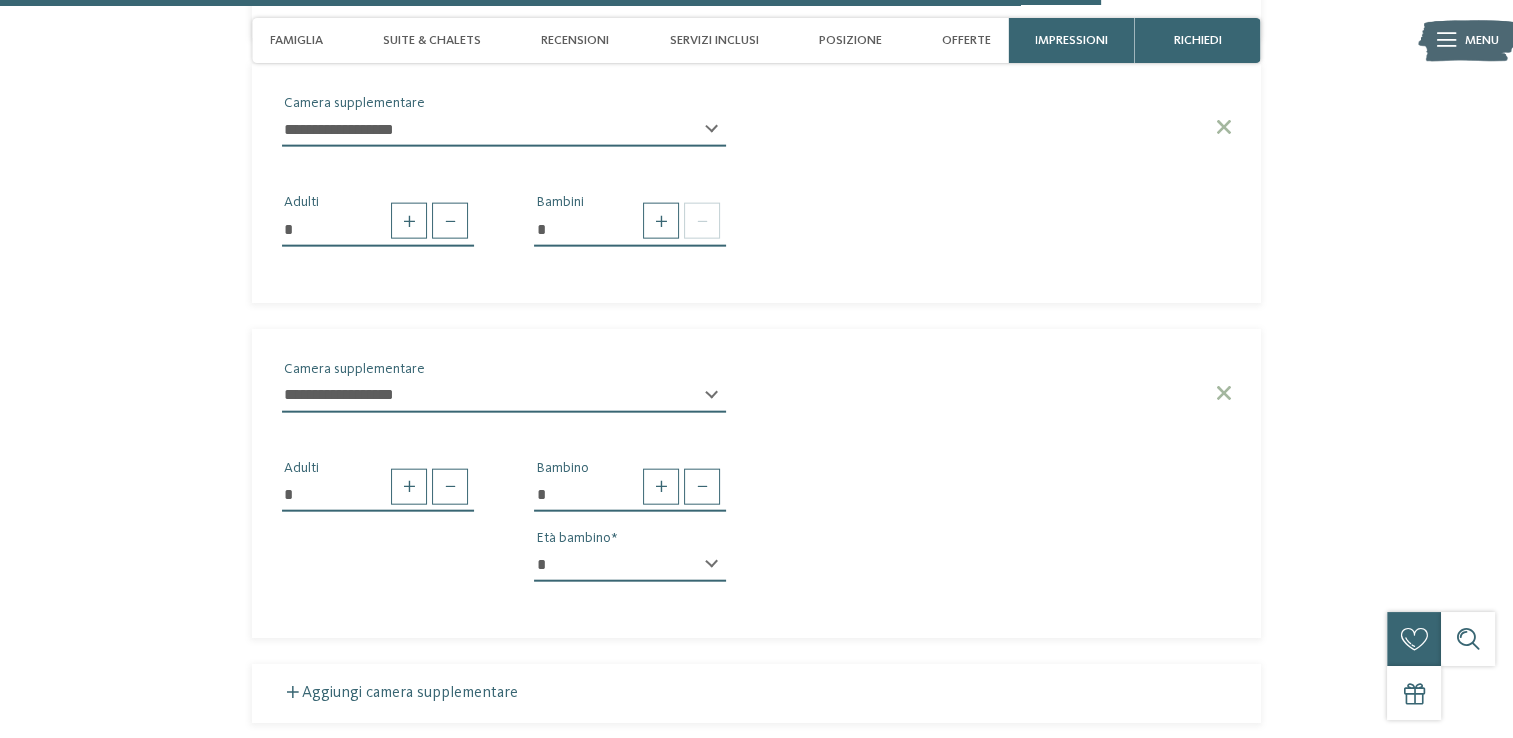 select on "*" 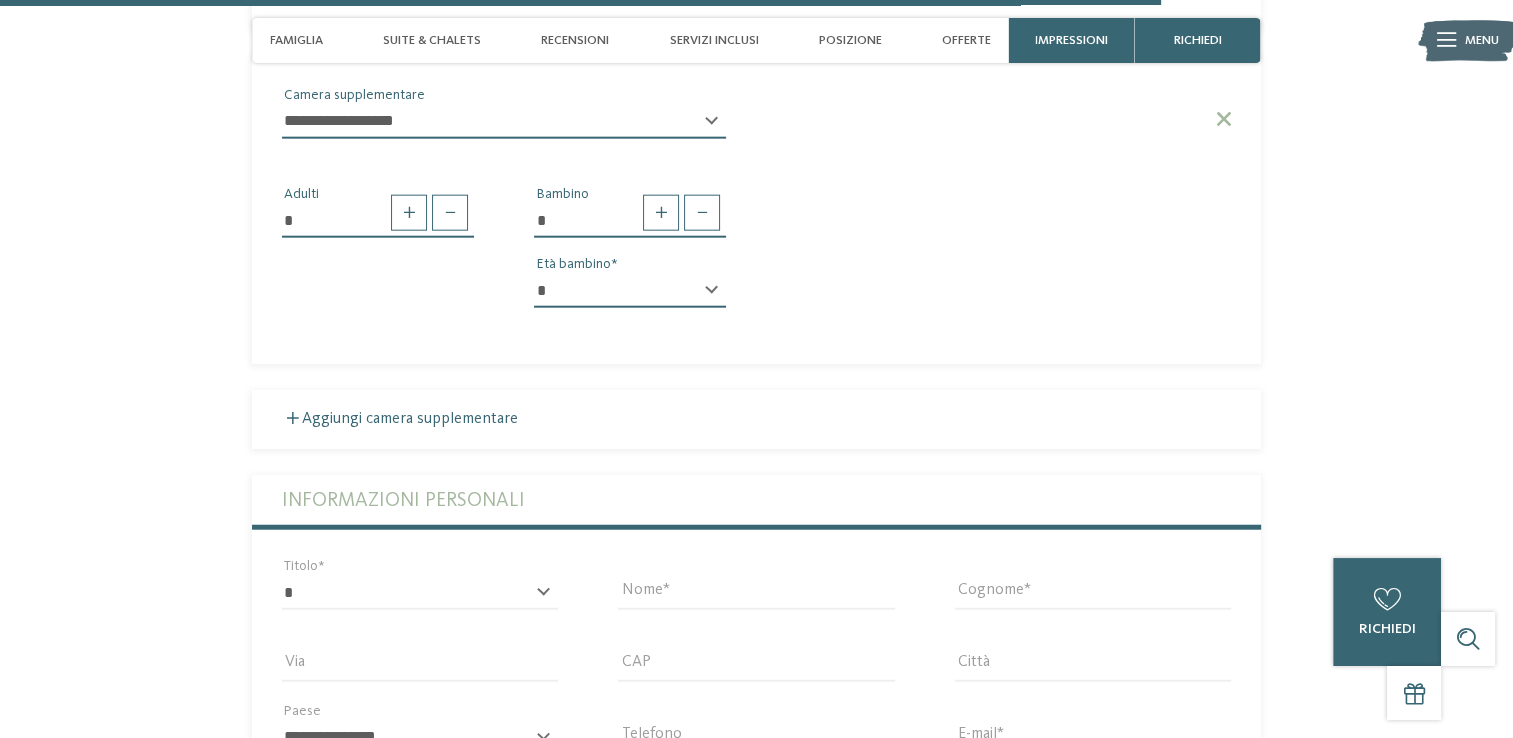 scroll, scrollTop: 4882, scrollLeft: 0, axis: vertical 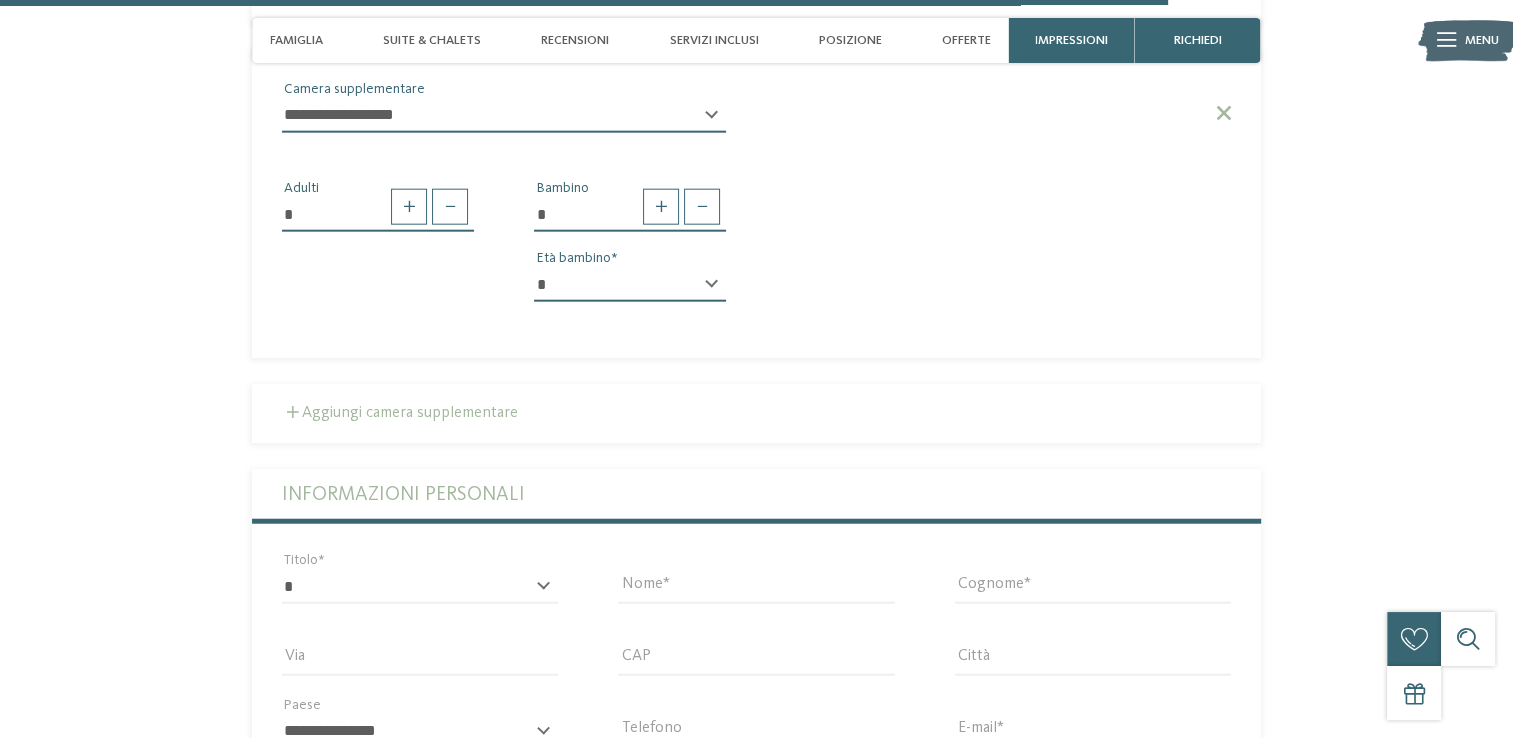 click on "Aggiungi camera supplementare" at bounding box center (400, 413) 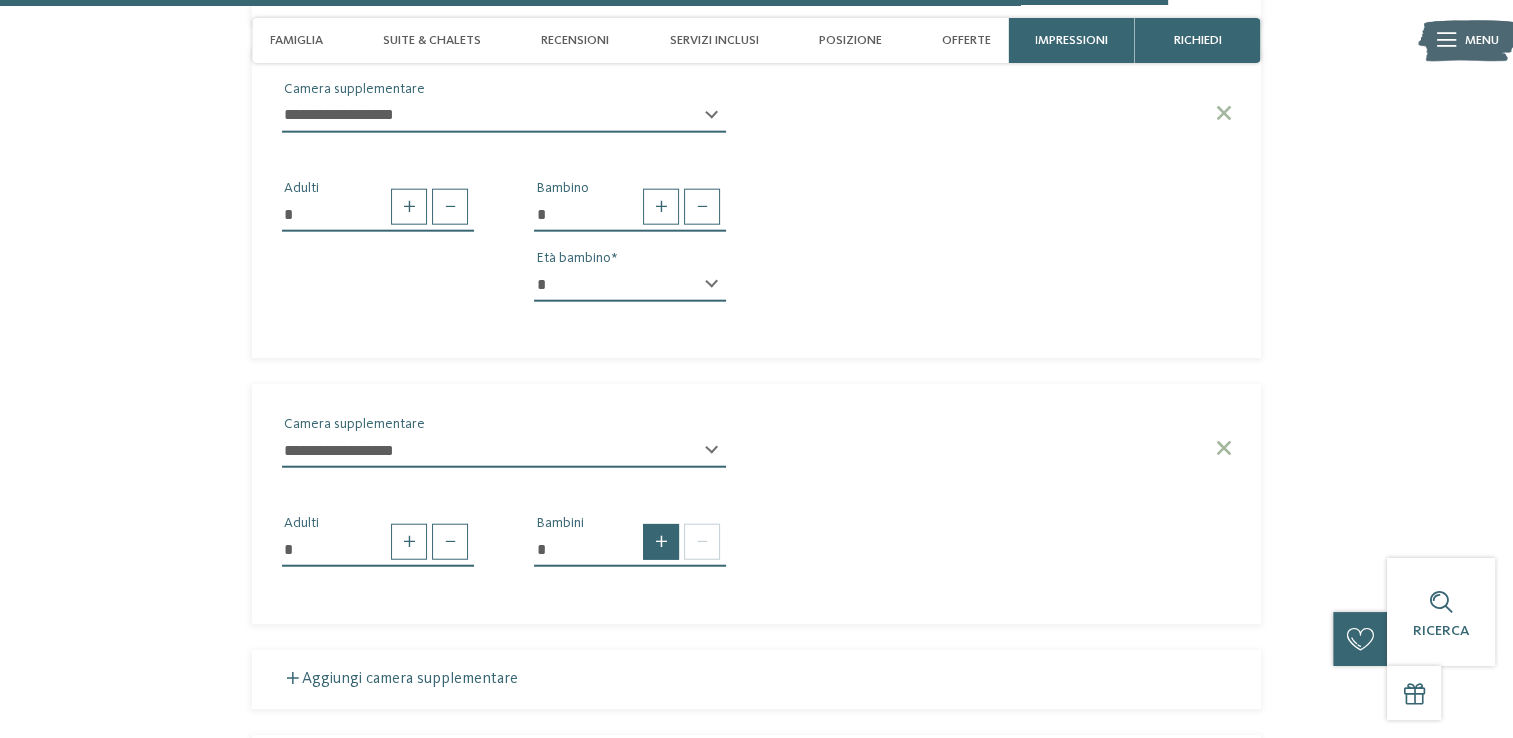 click at bounding box center (661, 542) 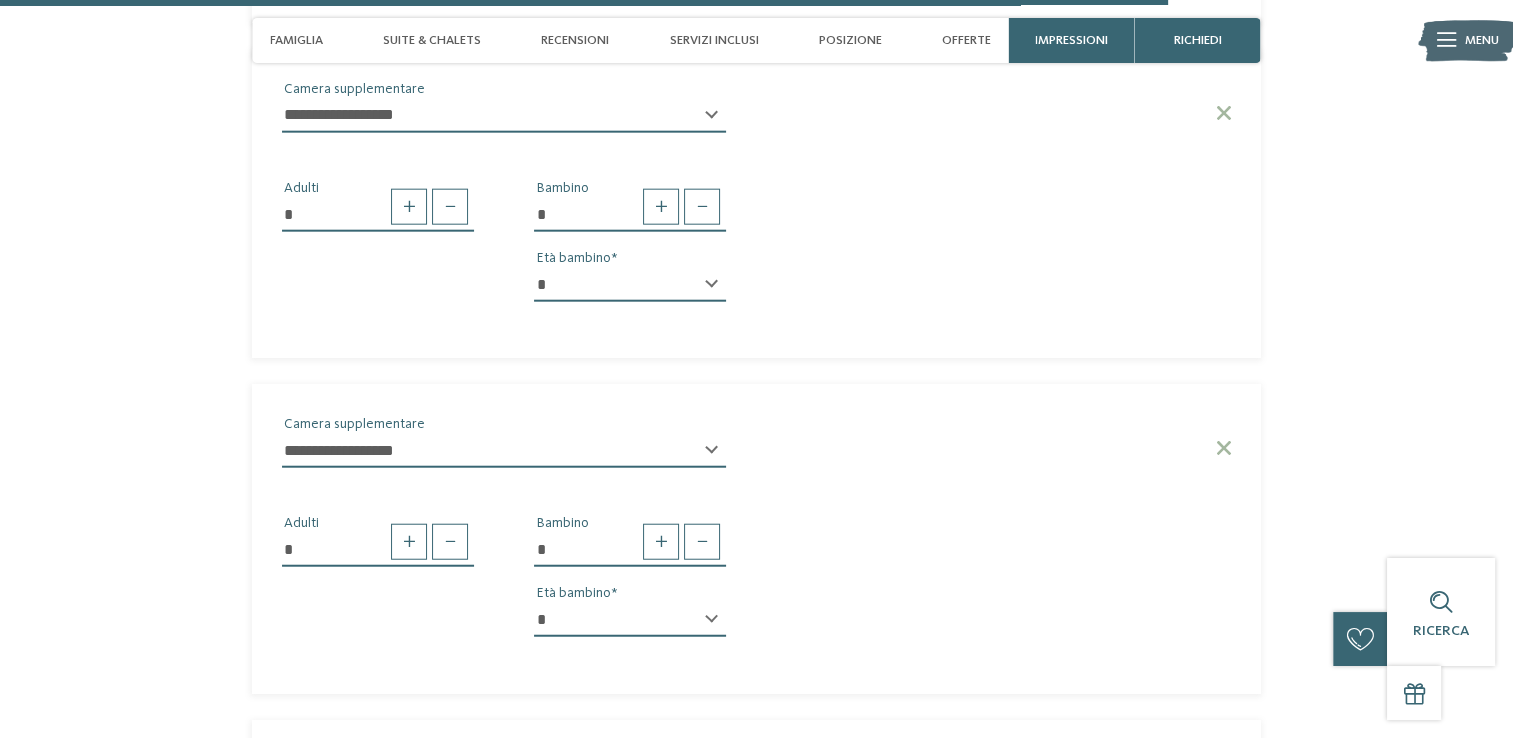 click on "* * * * * * * * * * * ** ** ** ** ** ** ** **" at bounding box center (630, 620) 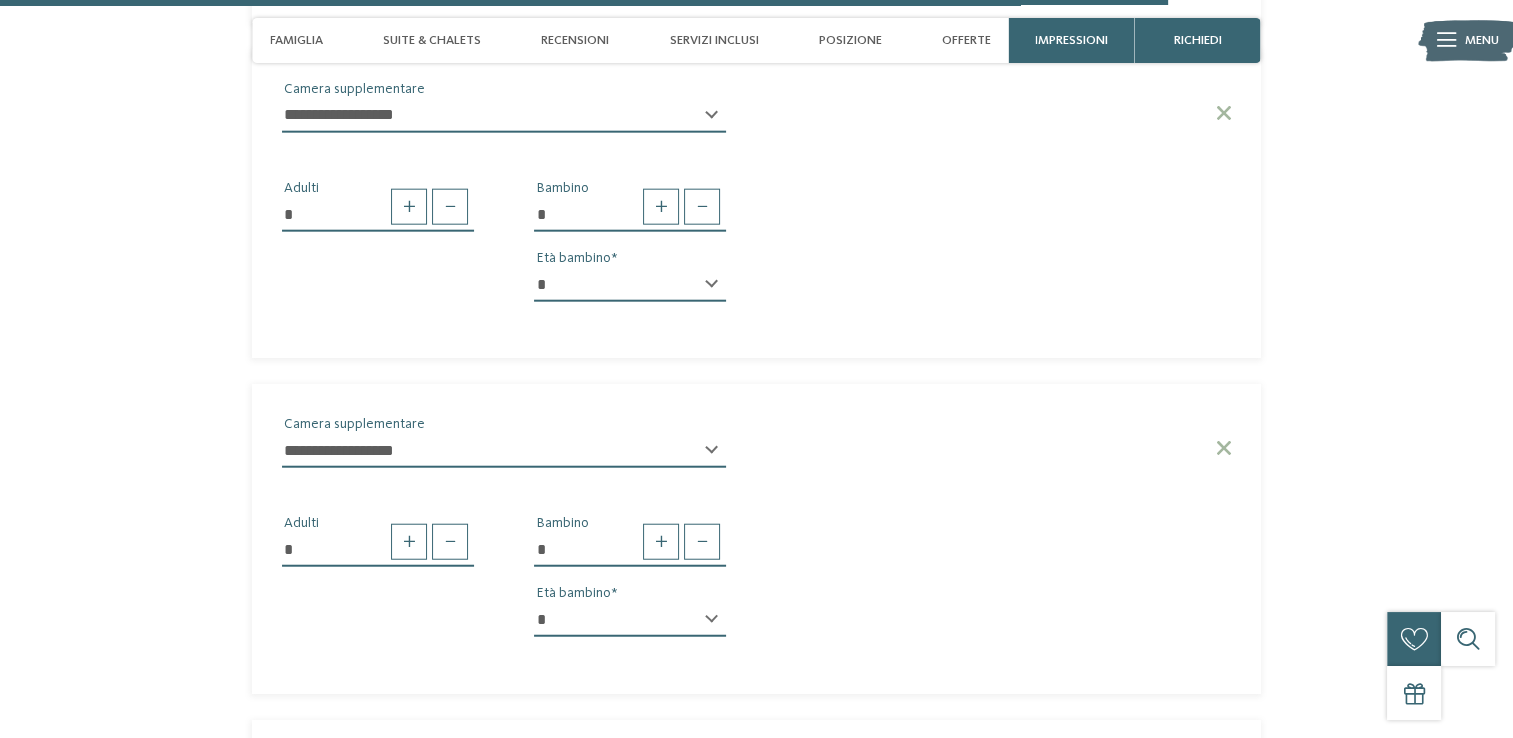 select on "*" 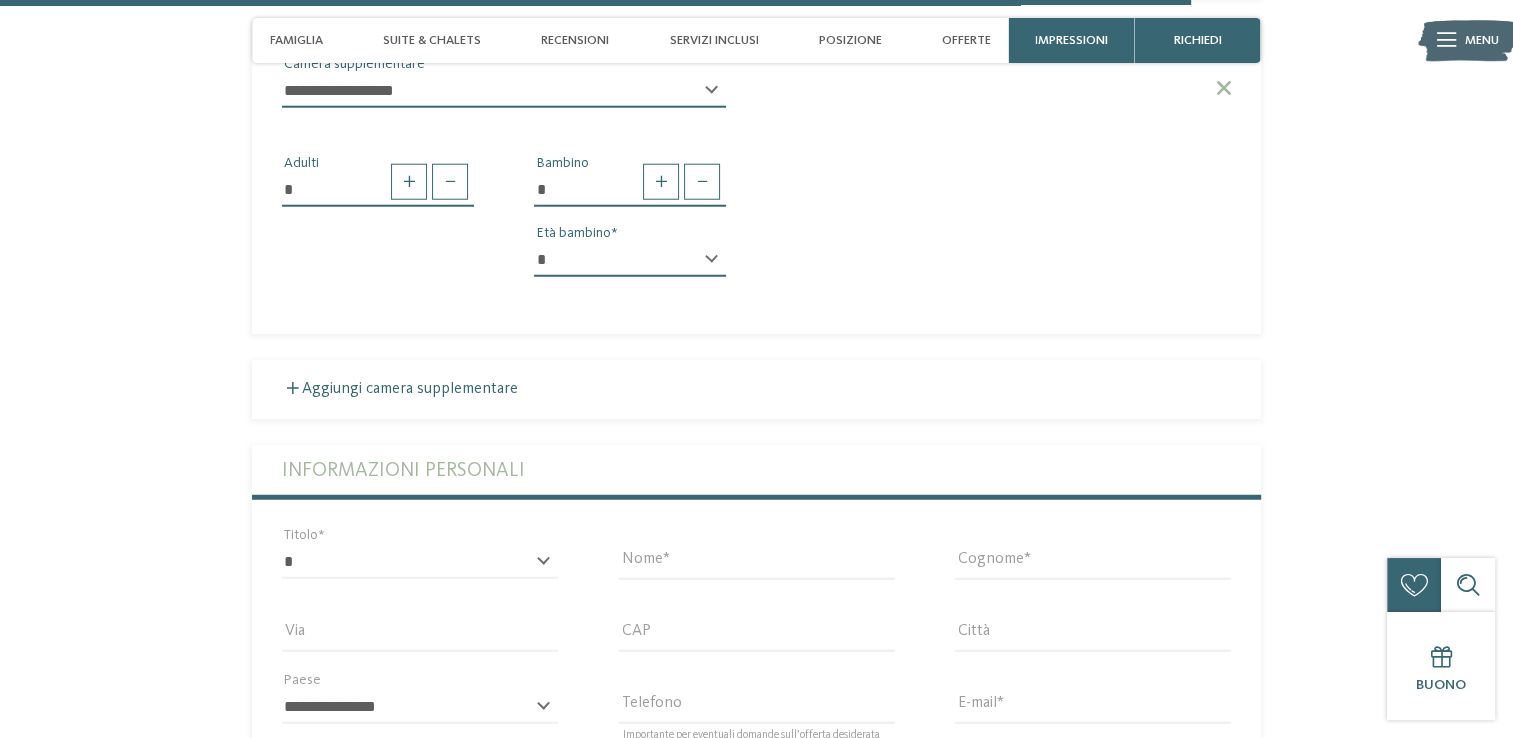 scroll, scrollTop: 5282, scrollLeft: 0, axis: vertical 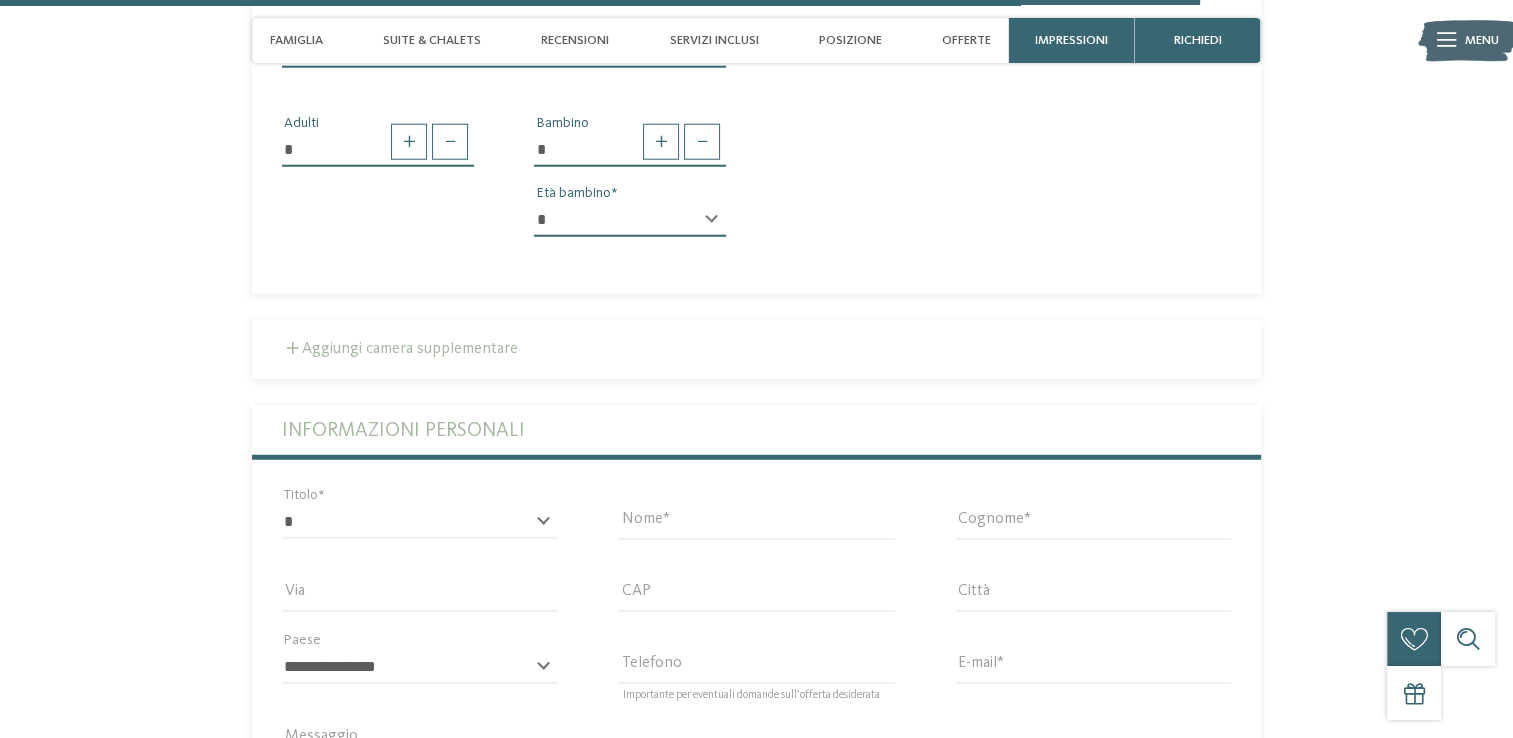 click on "Aggiungi camera supplementare" at bounding box center (400, 349) 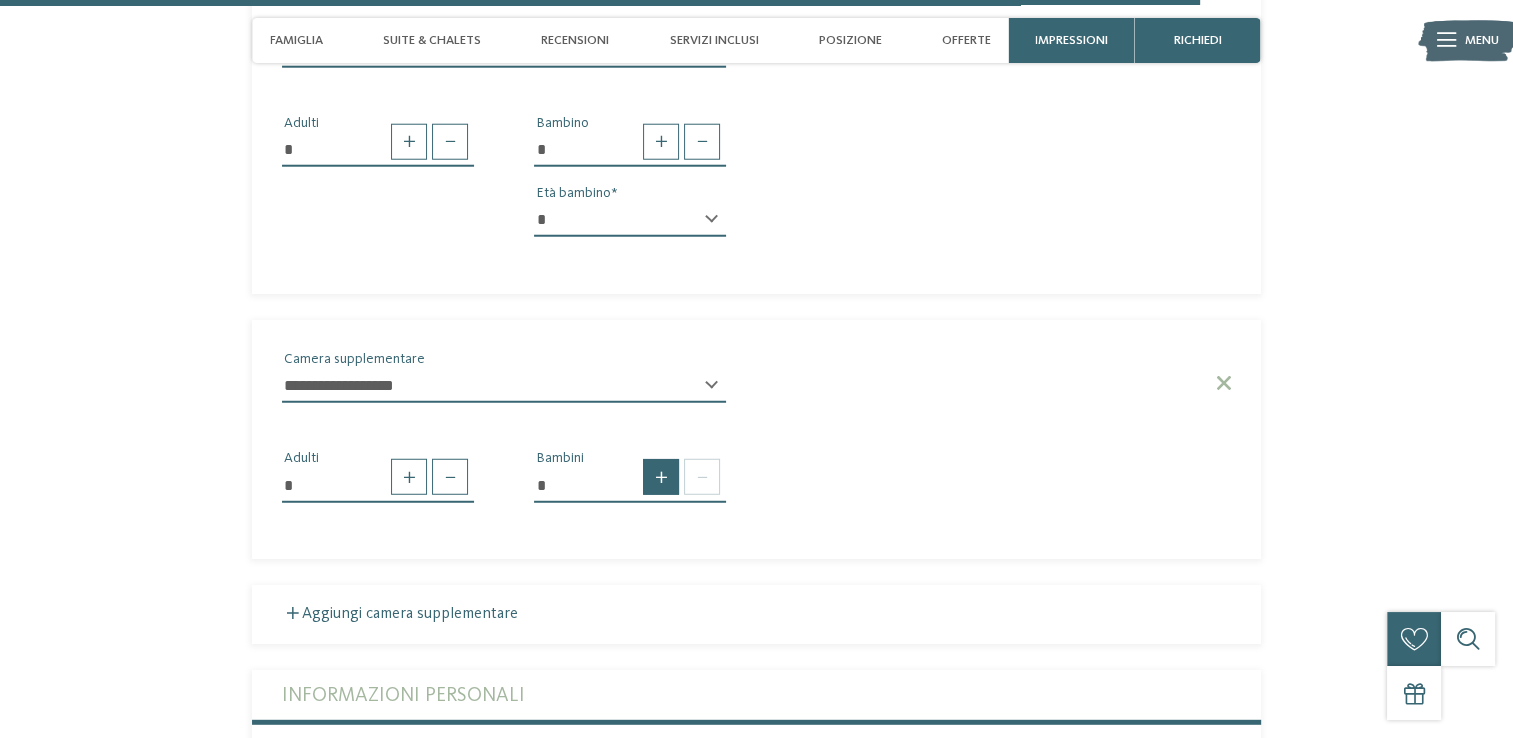 click at bounding box center (661, 477) 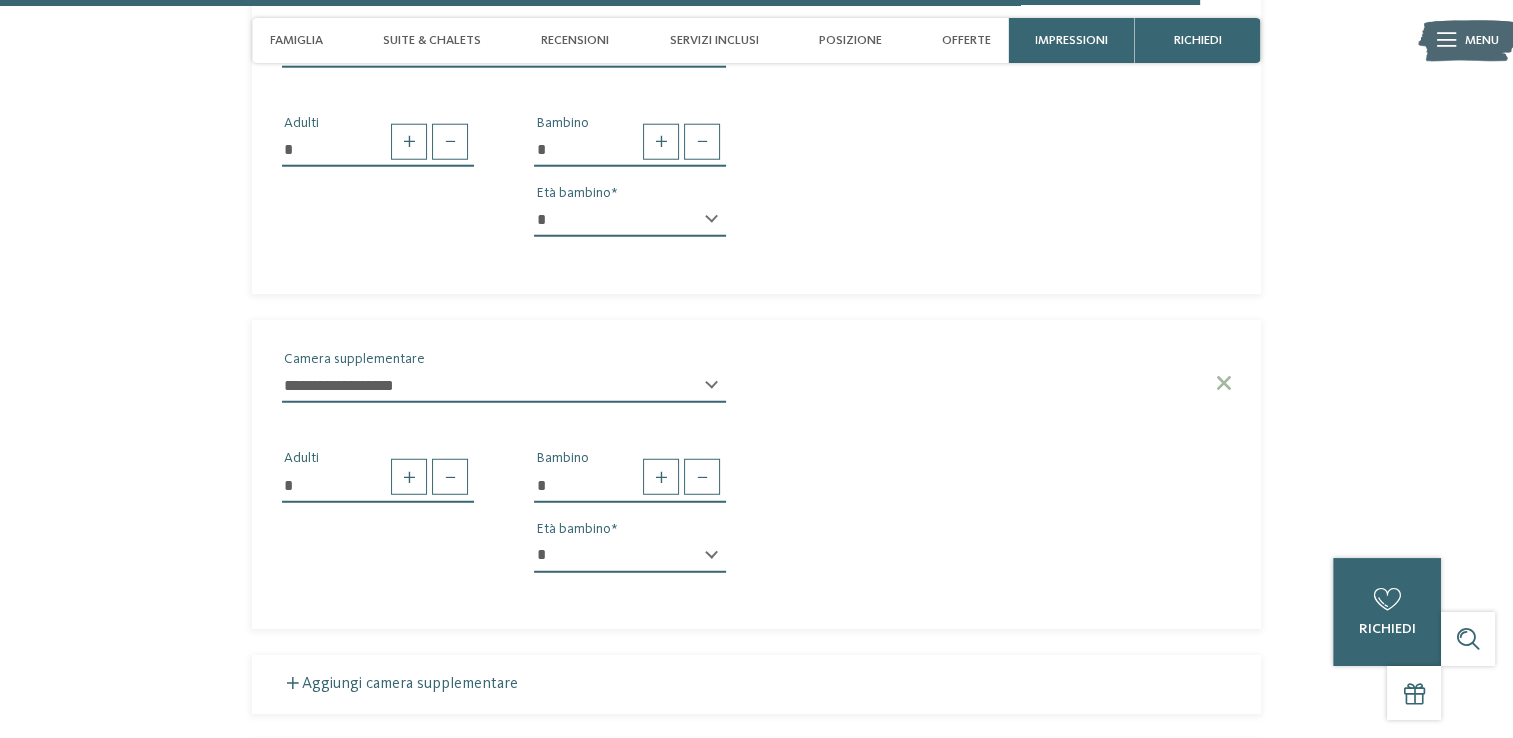click on "* * * * * * * * * * * ** ** ** ** ** ** ** **" at bounding box center (630, 556) 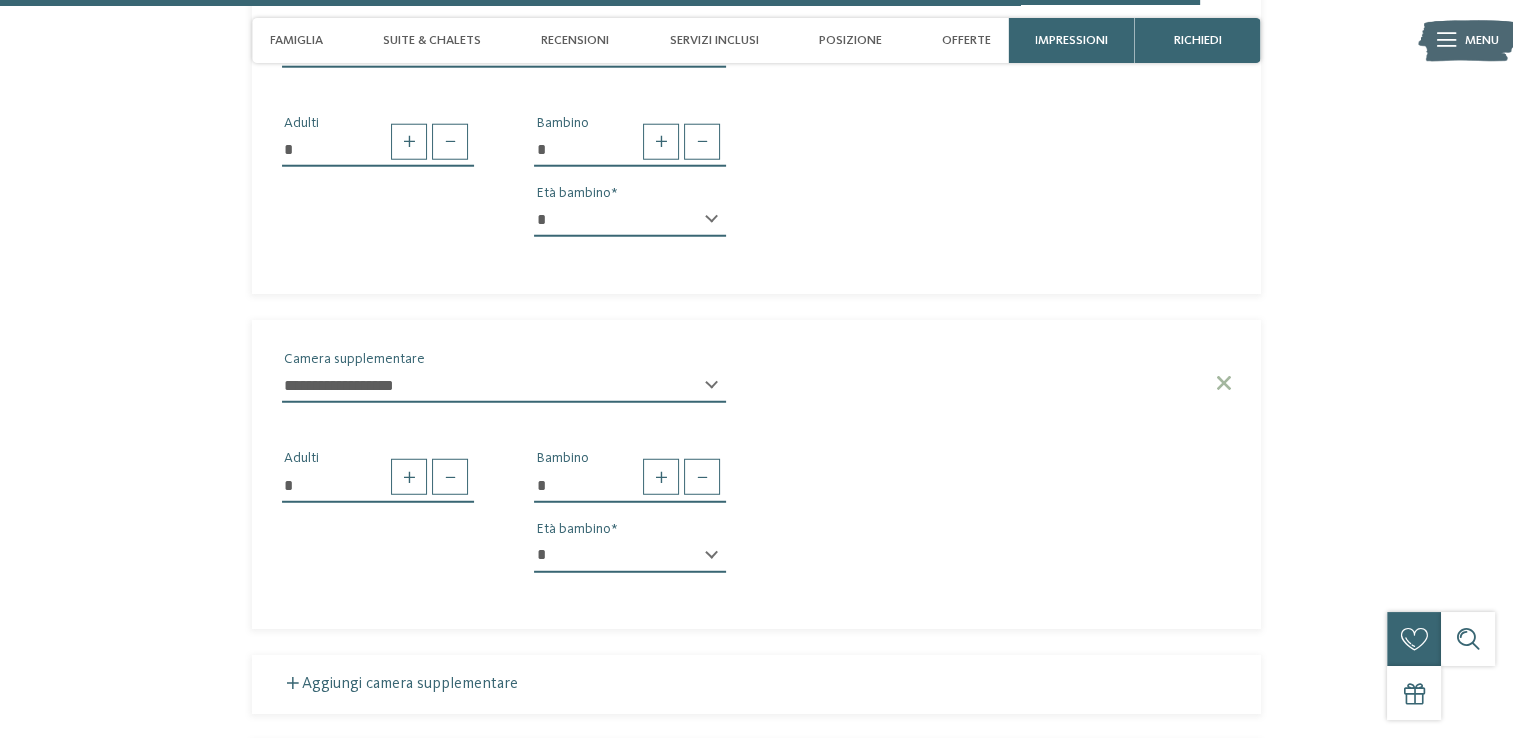 select on "**" 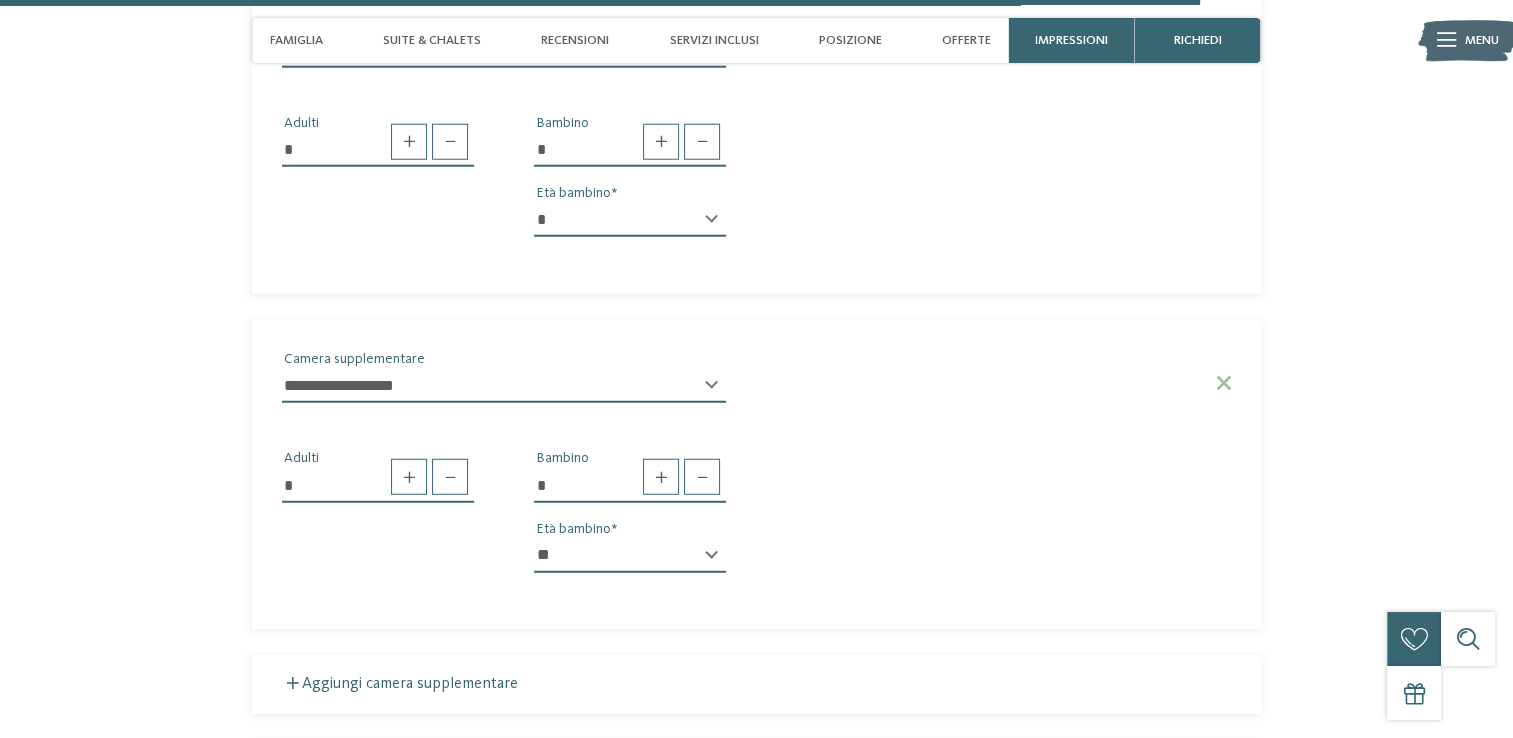 click on "* * * * * * * * * * * ** ** ** ** ** ** ** **" at bounding box center (630, 556) 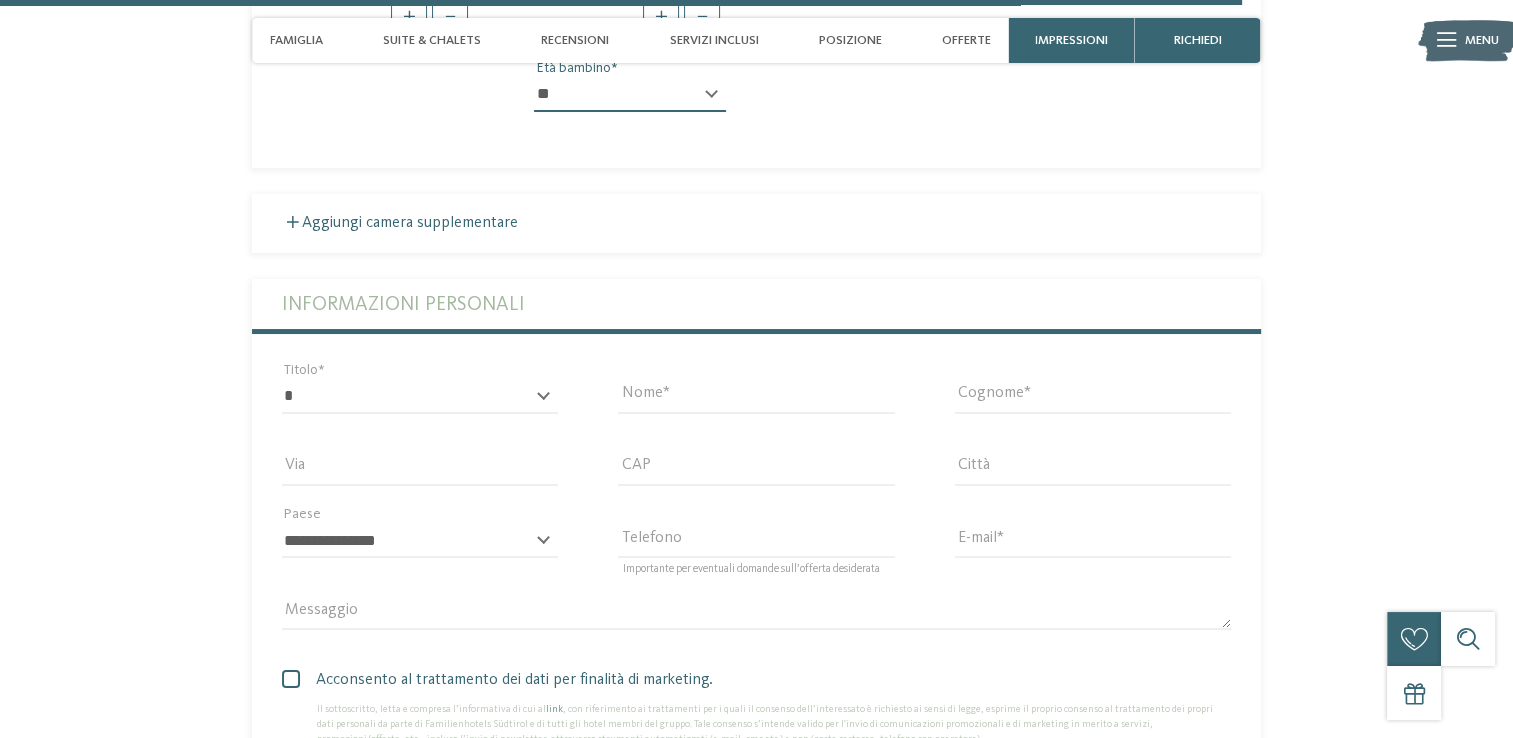 scroll, scrollTop: 5752, scrollLeft: 0, axis: vertical 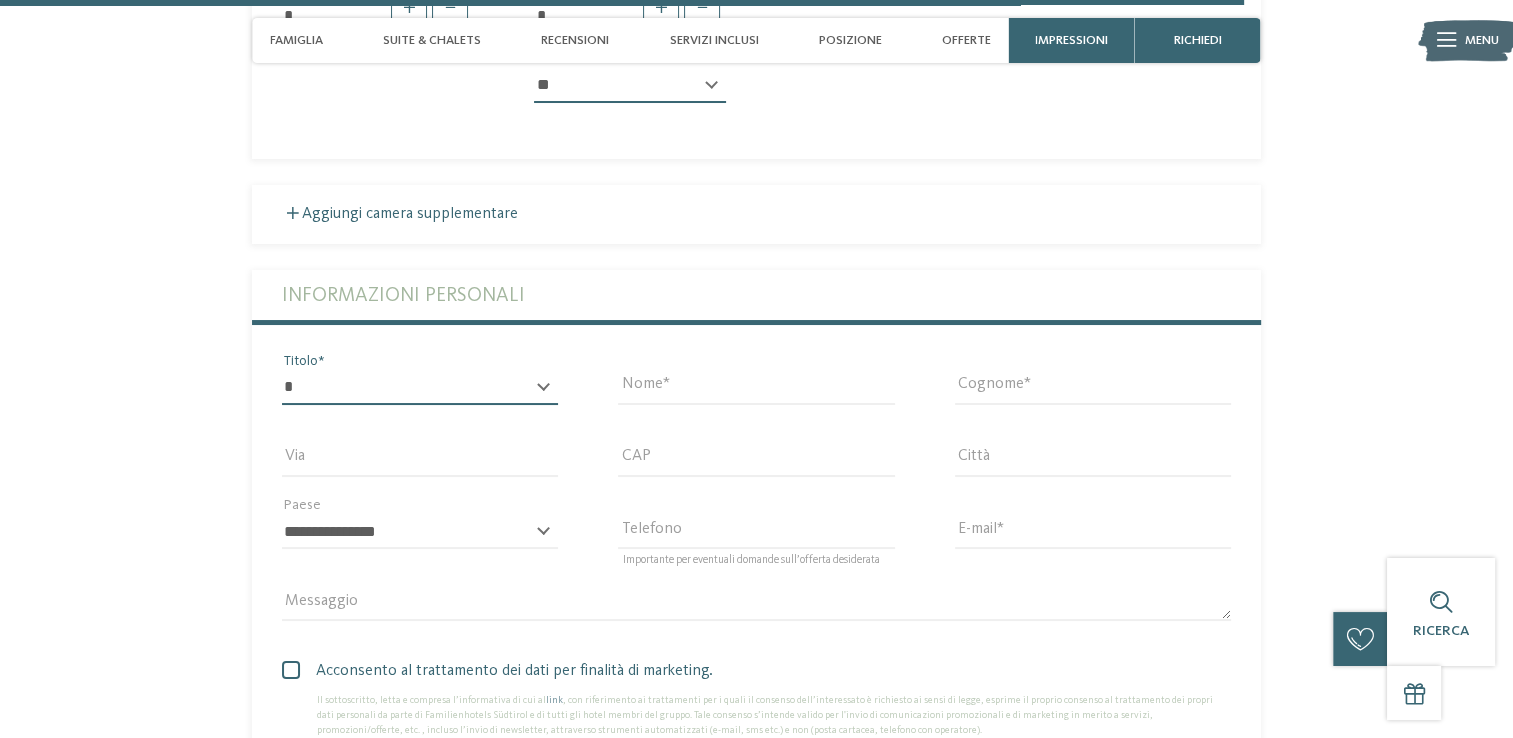 click on "* ****** ******* ******** ******" at bounding box center [420, 388] 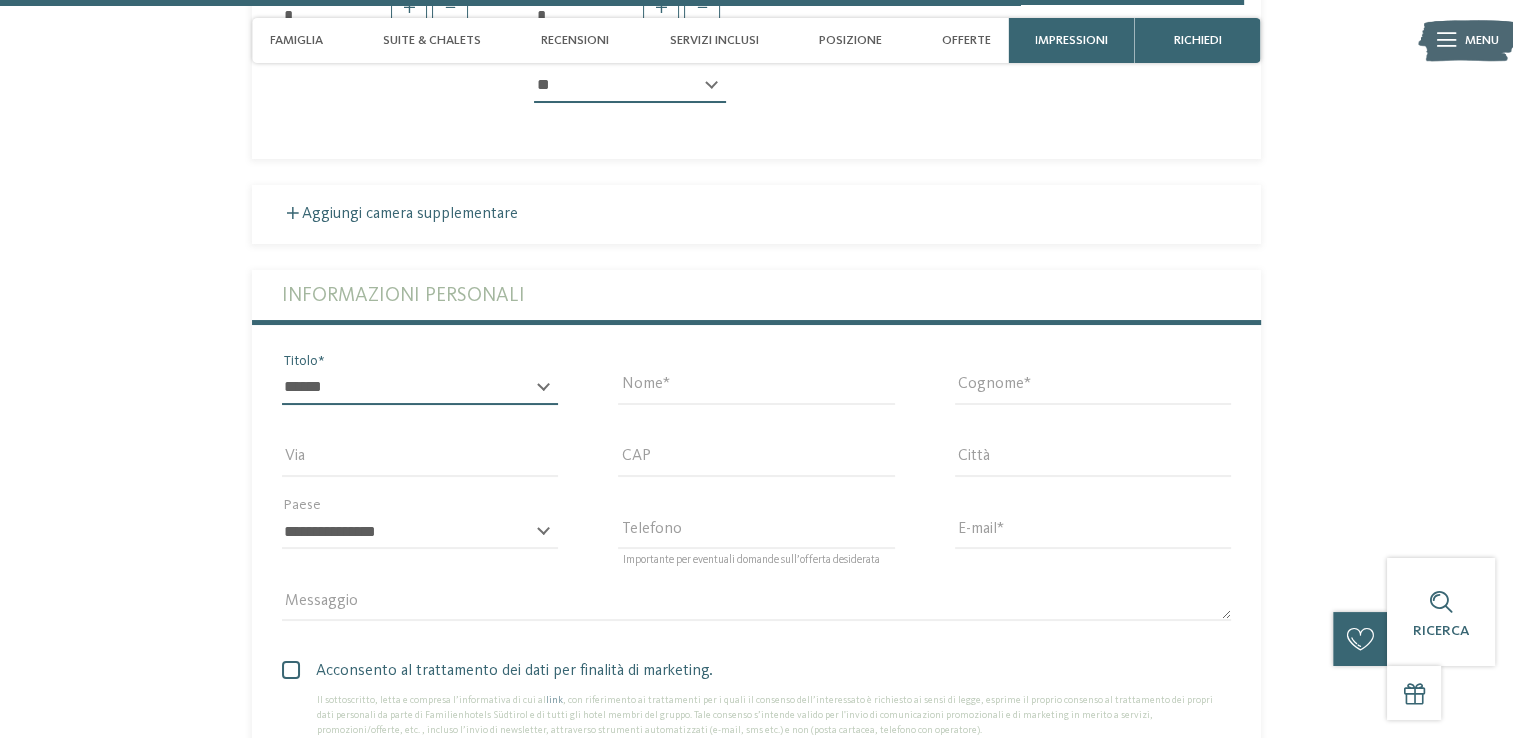 click on "* ****** ******* ******** ******" at bounding box center (420, 388) 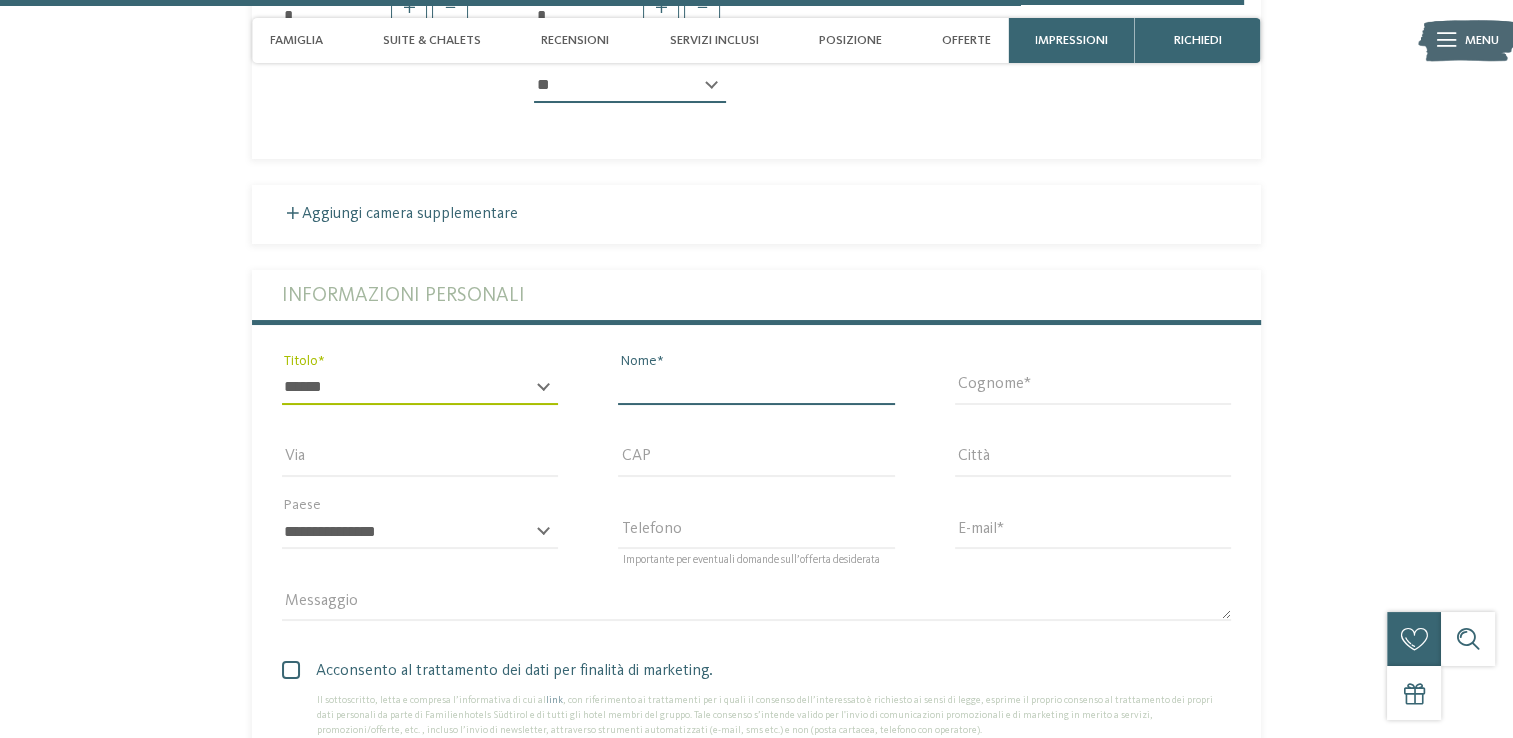 click on "Nome" at bounding box center (756, 388) 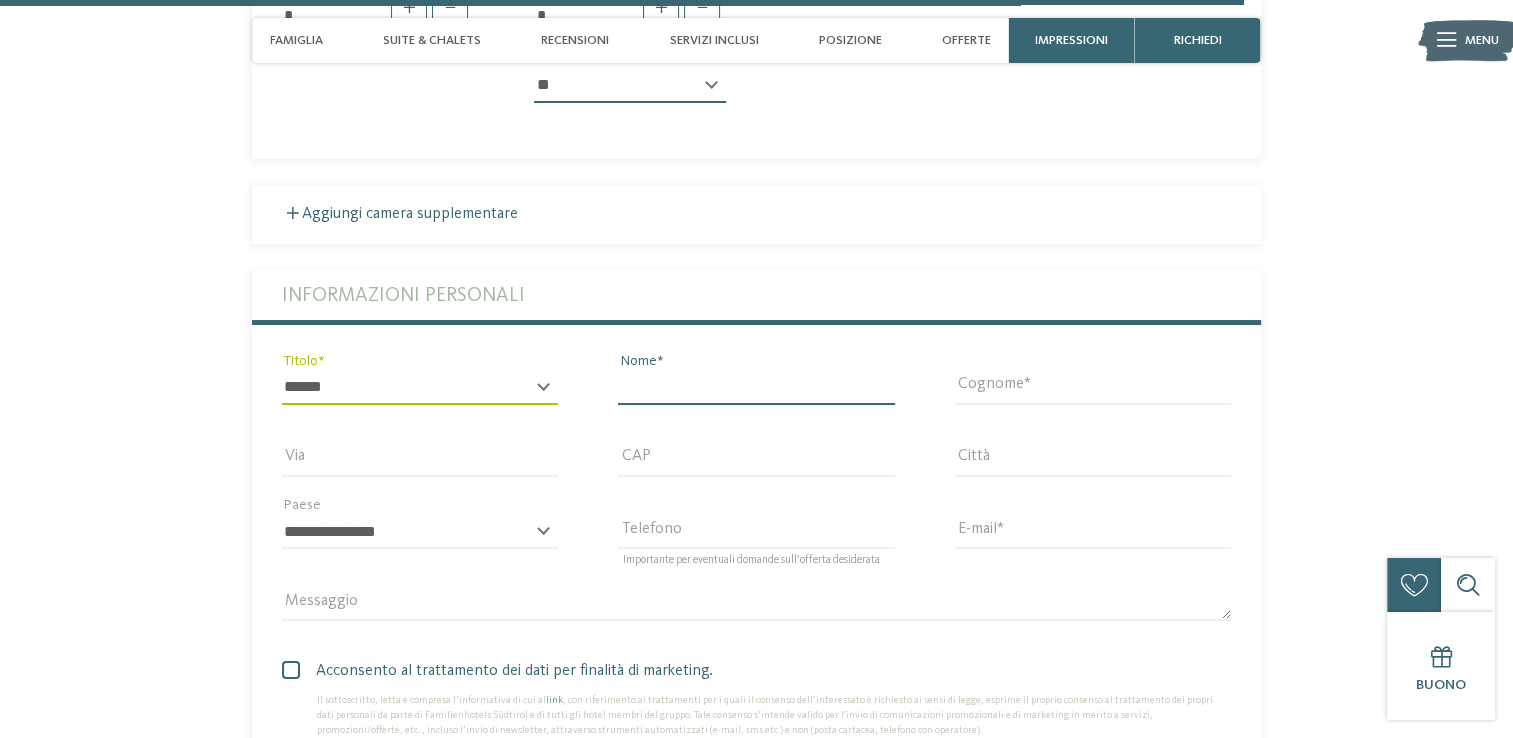 type on "**********" 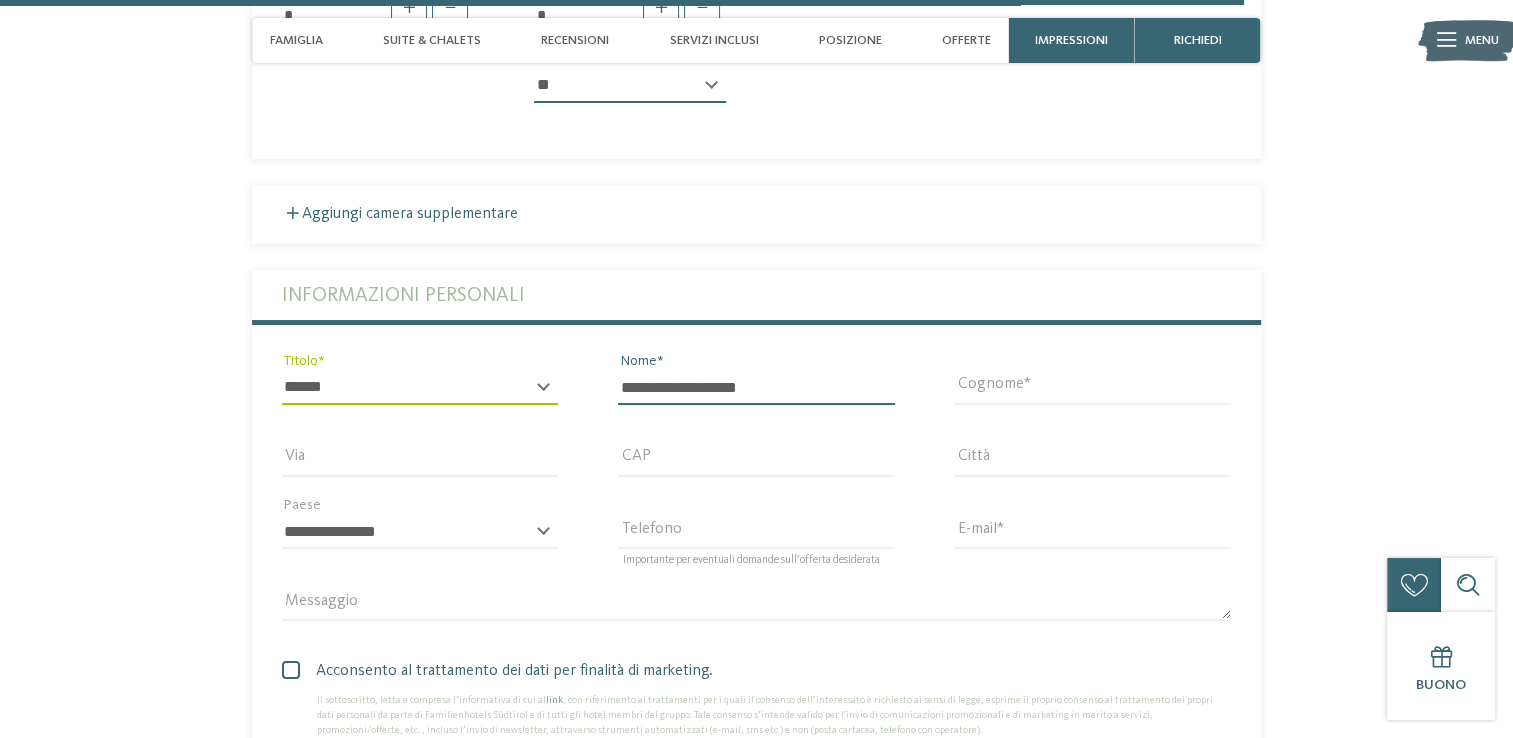 type on "**********" 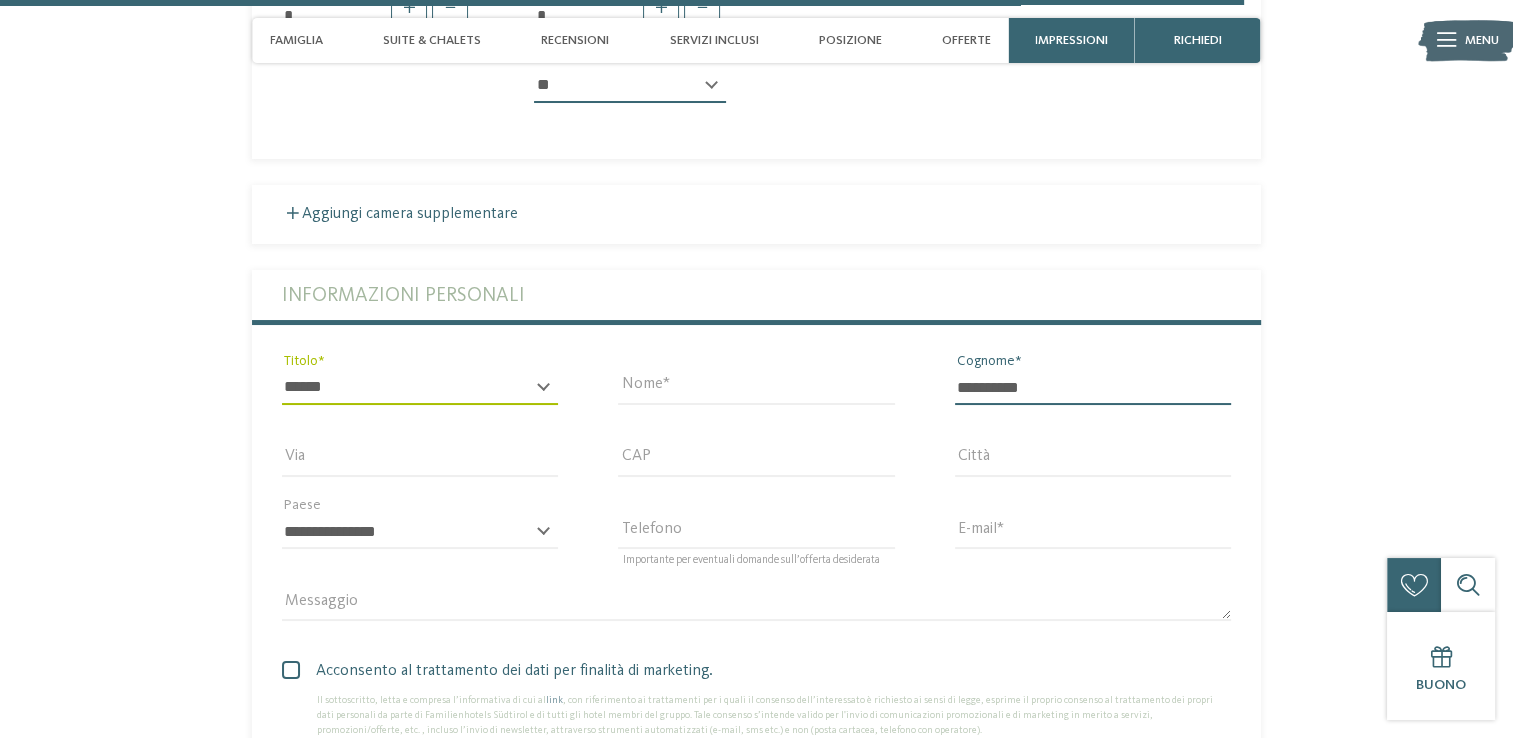 type on "**********" 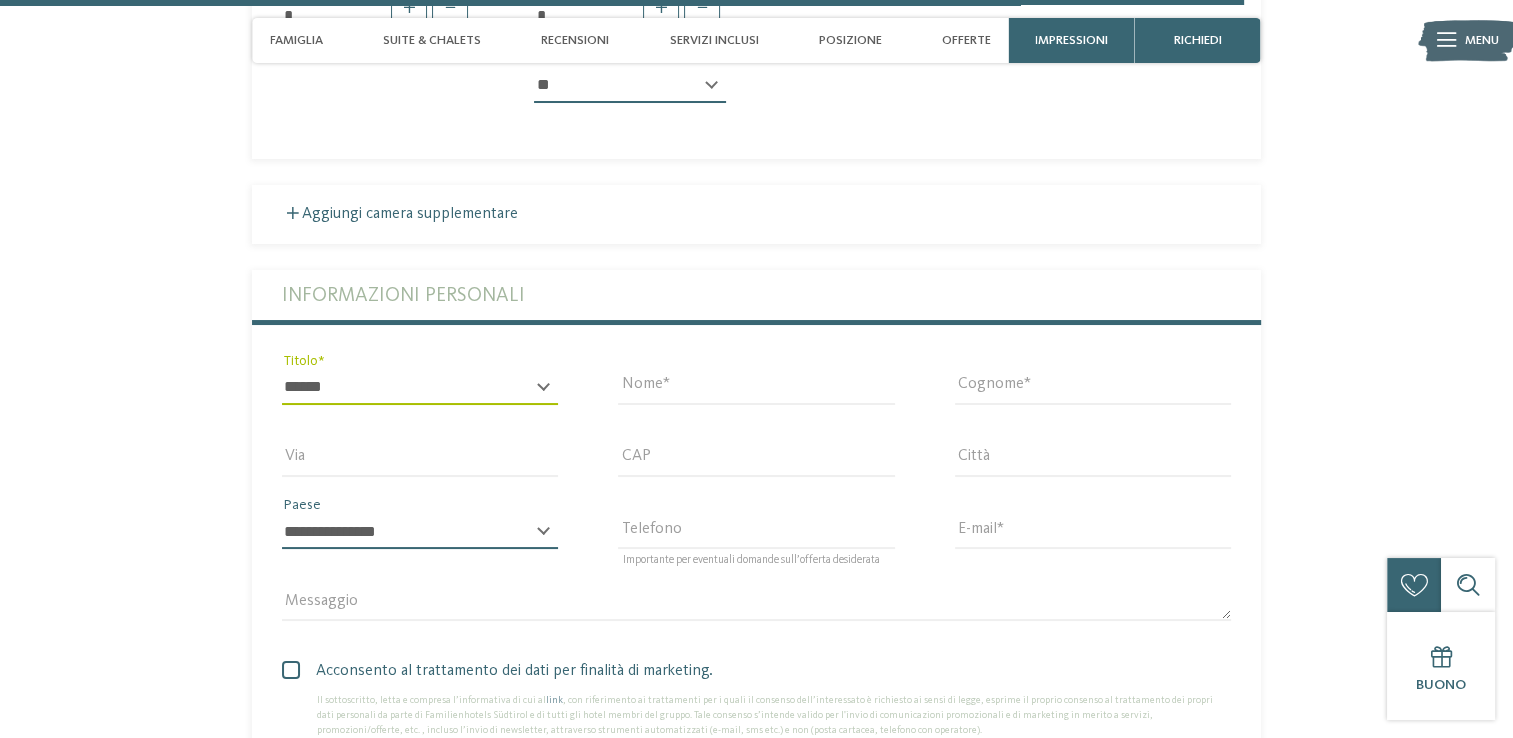 select on "**" 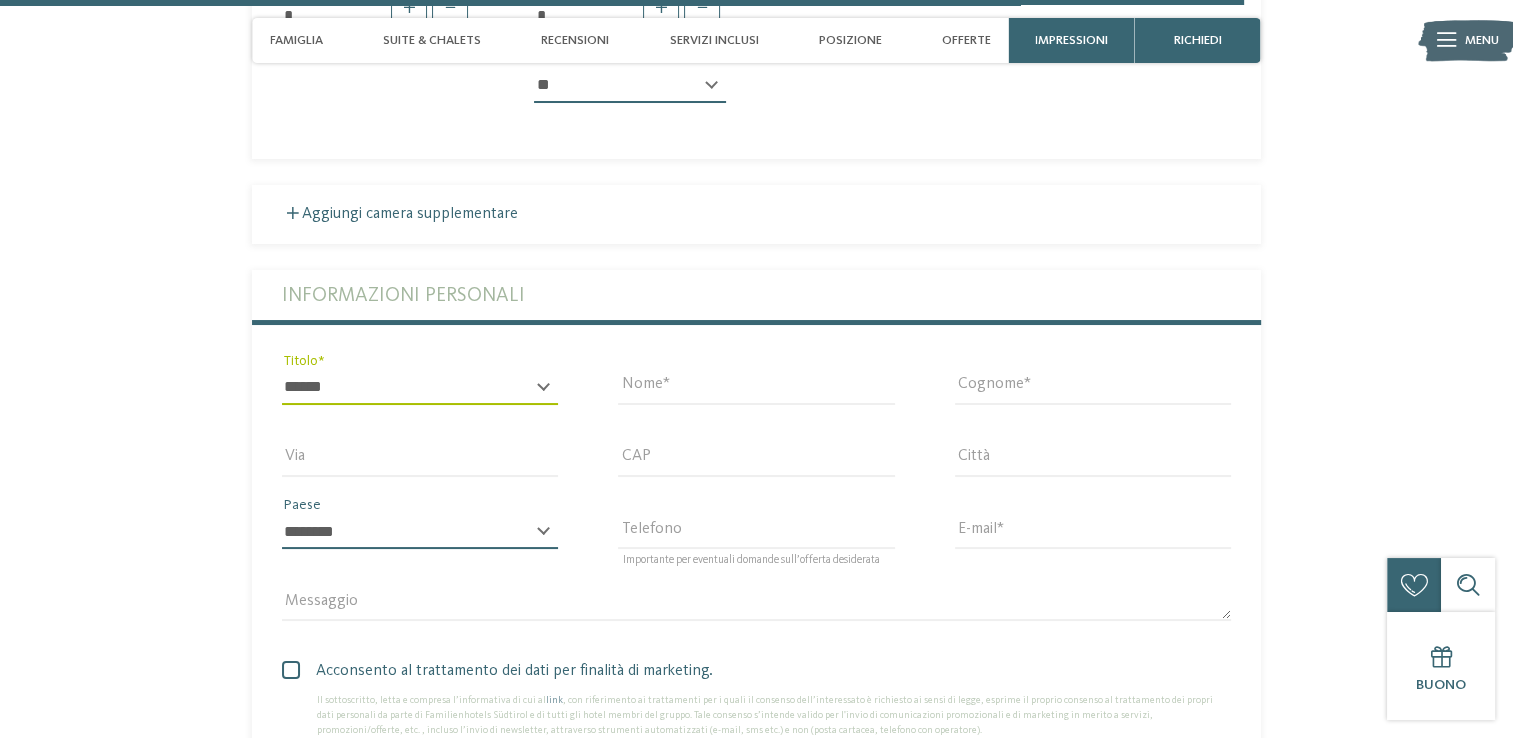 type on "**********" 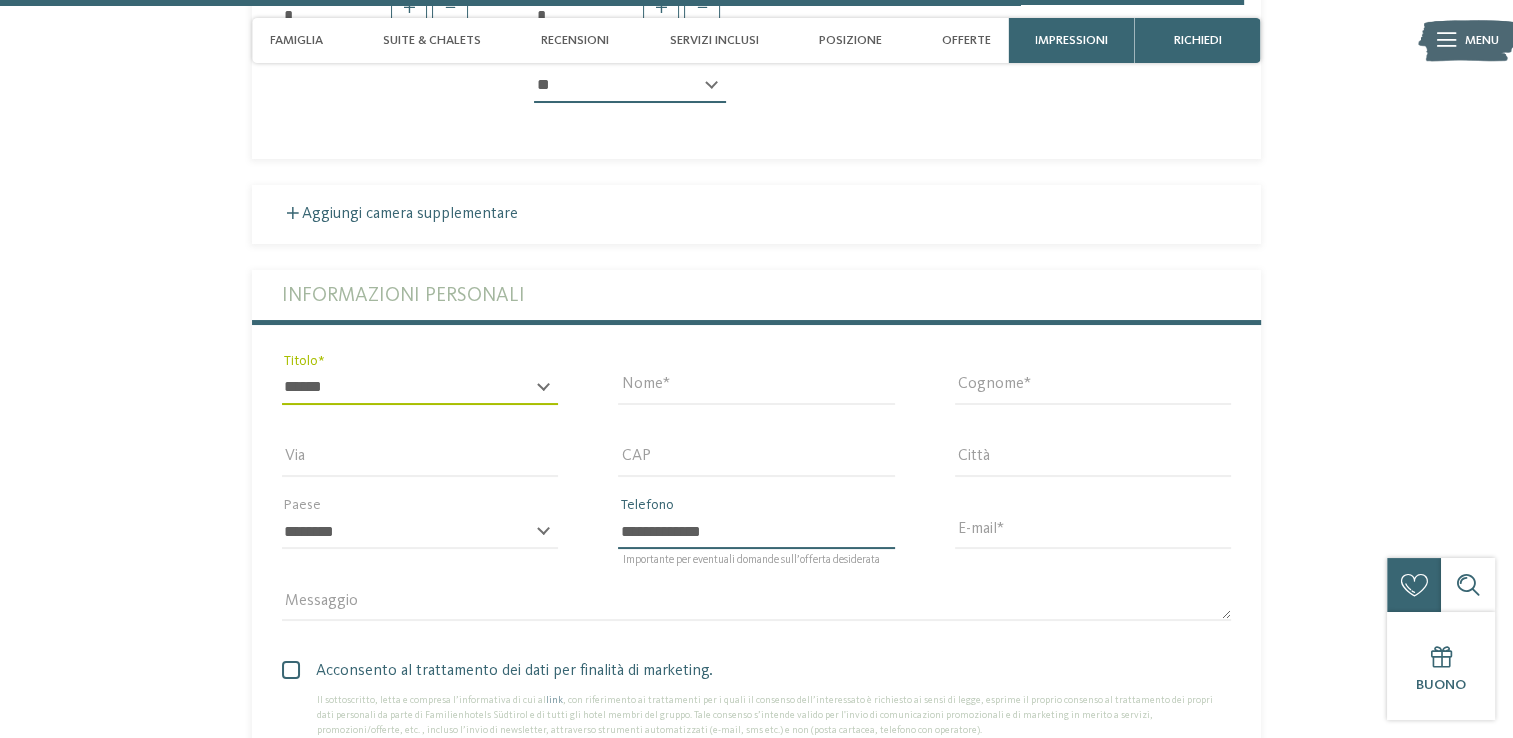 type on "**********" 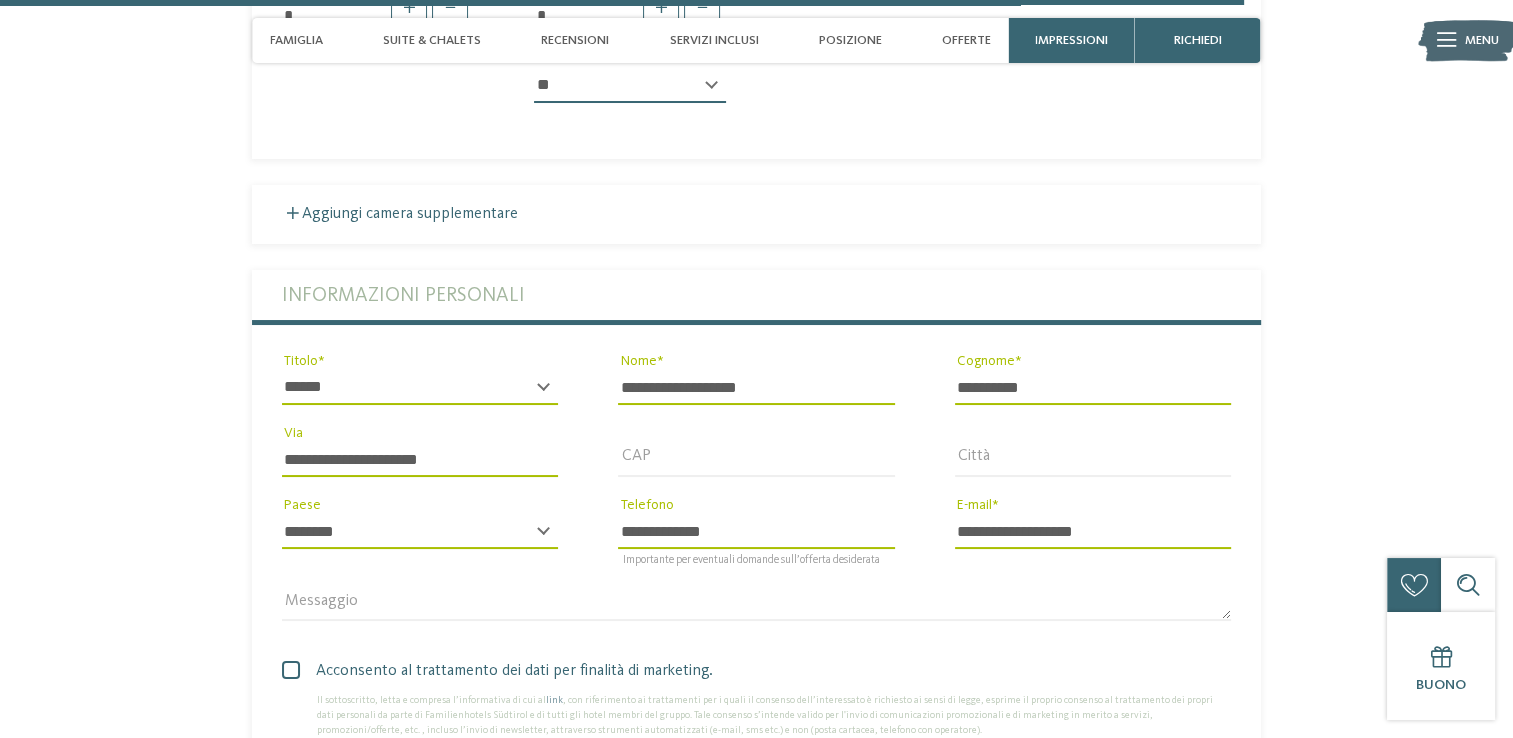 type on "**********" 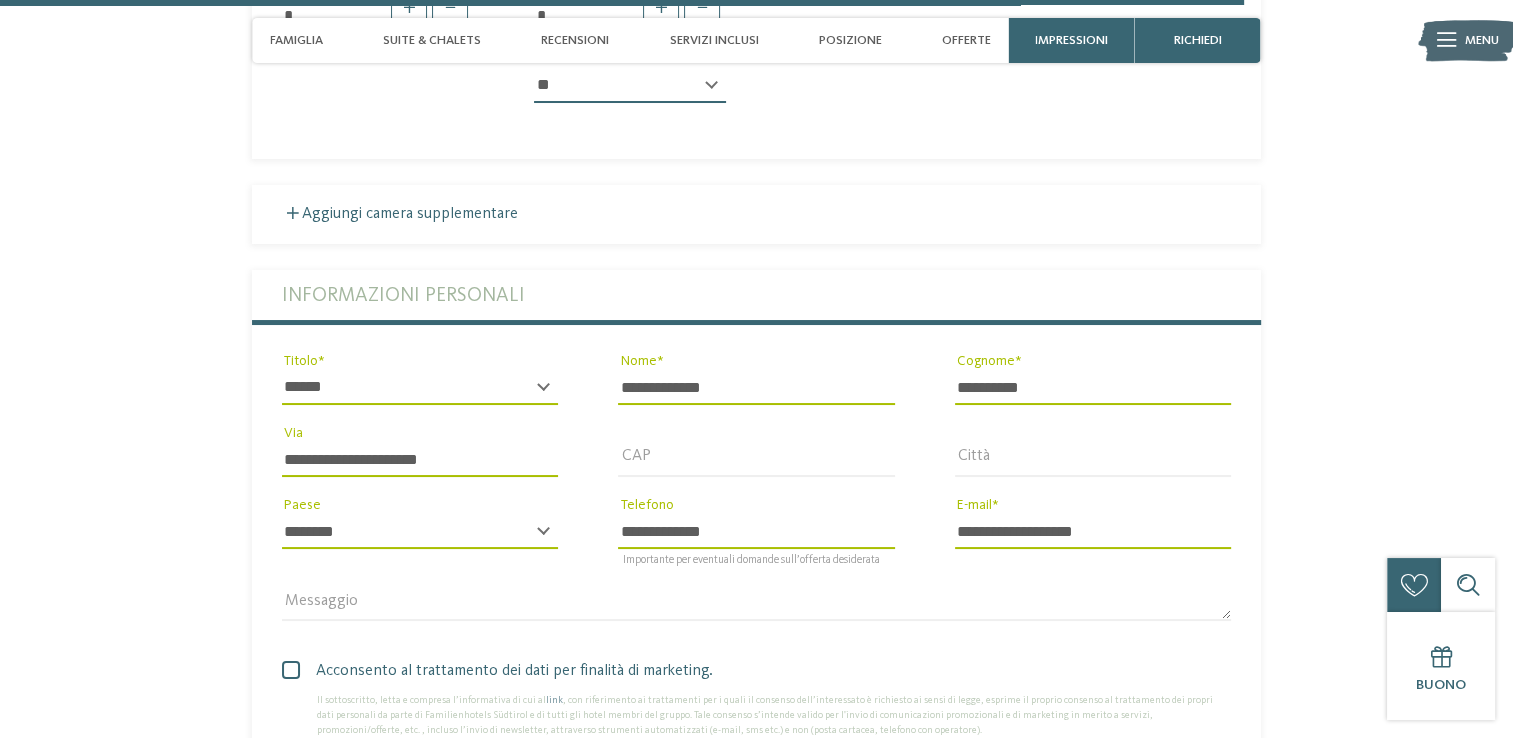 type on "*****" 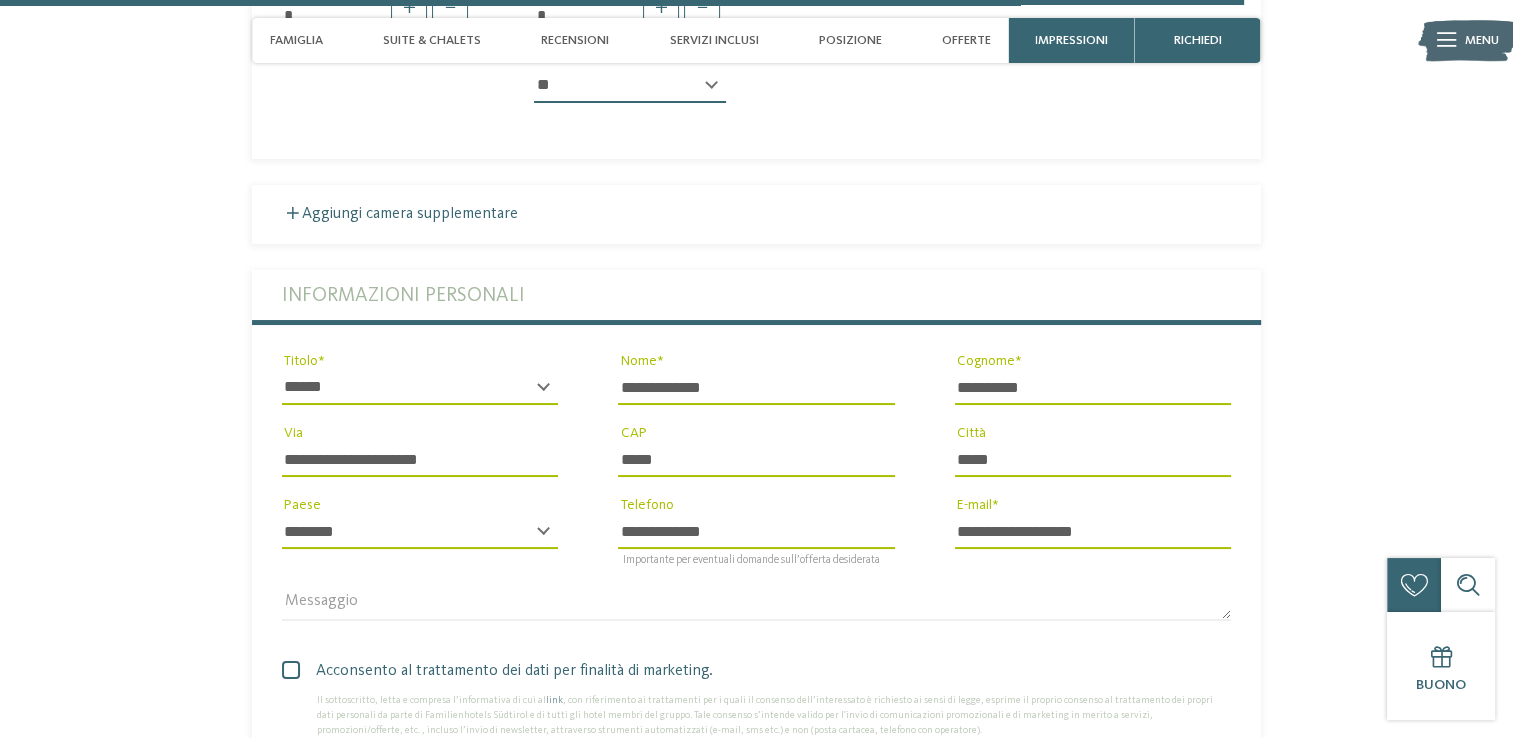 click on "**********" at bounding box center (420, 460) 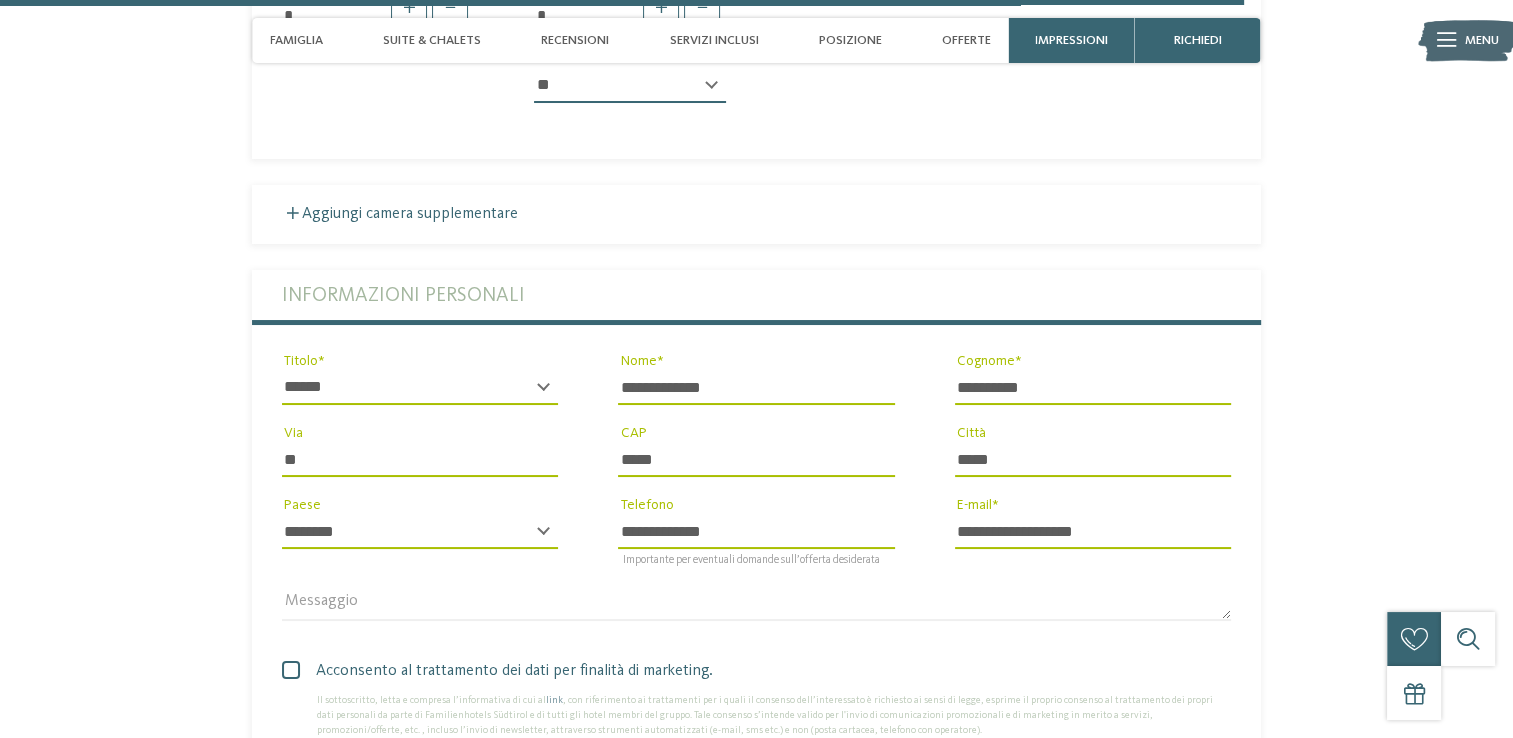 type on "*" 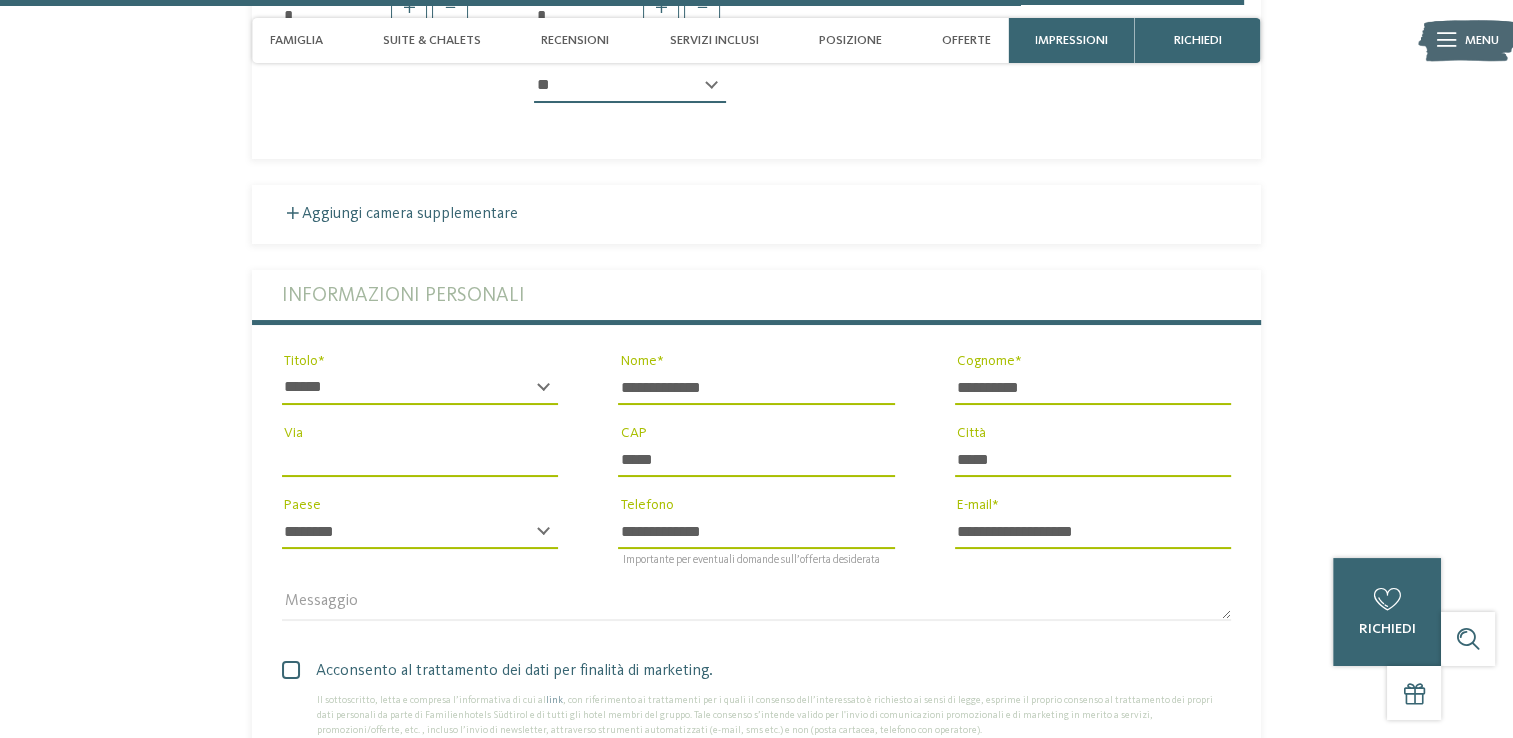 type 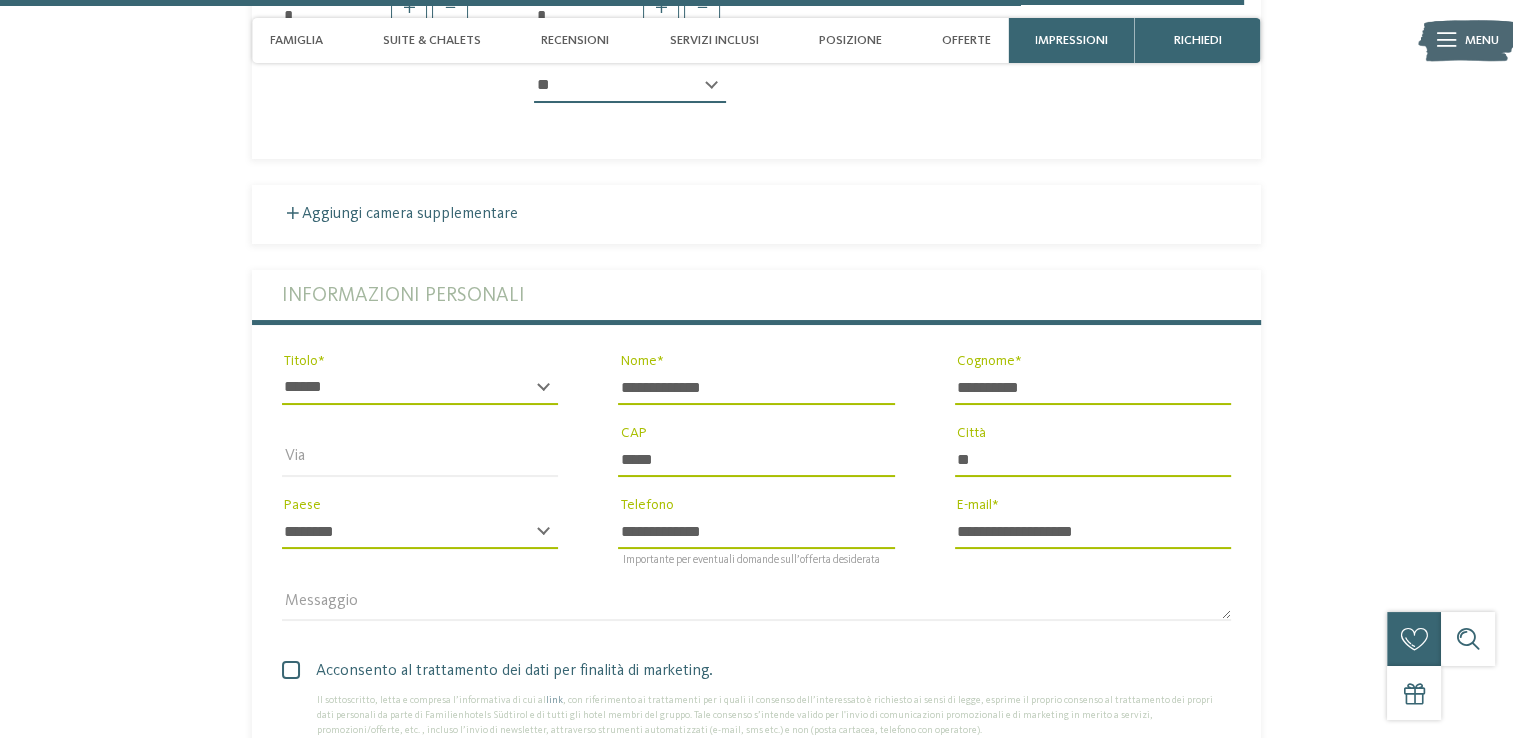 type on "*" 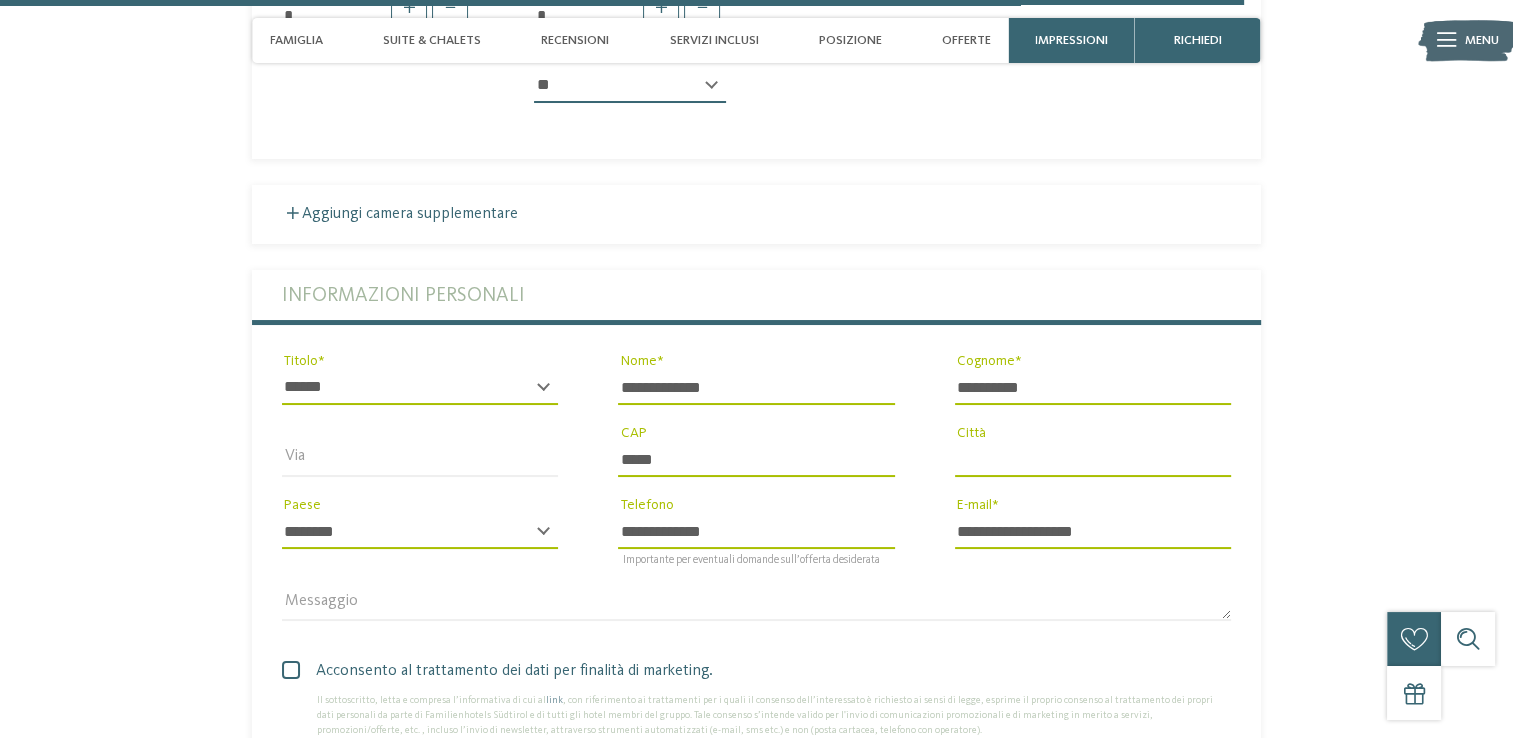 type 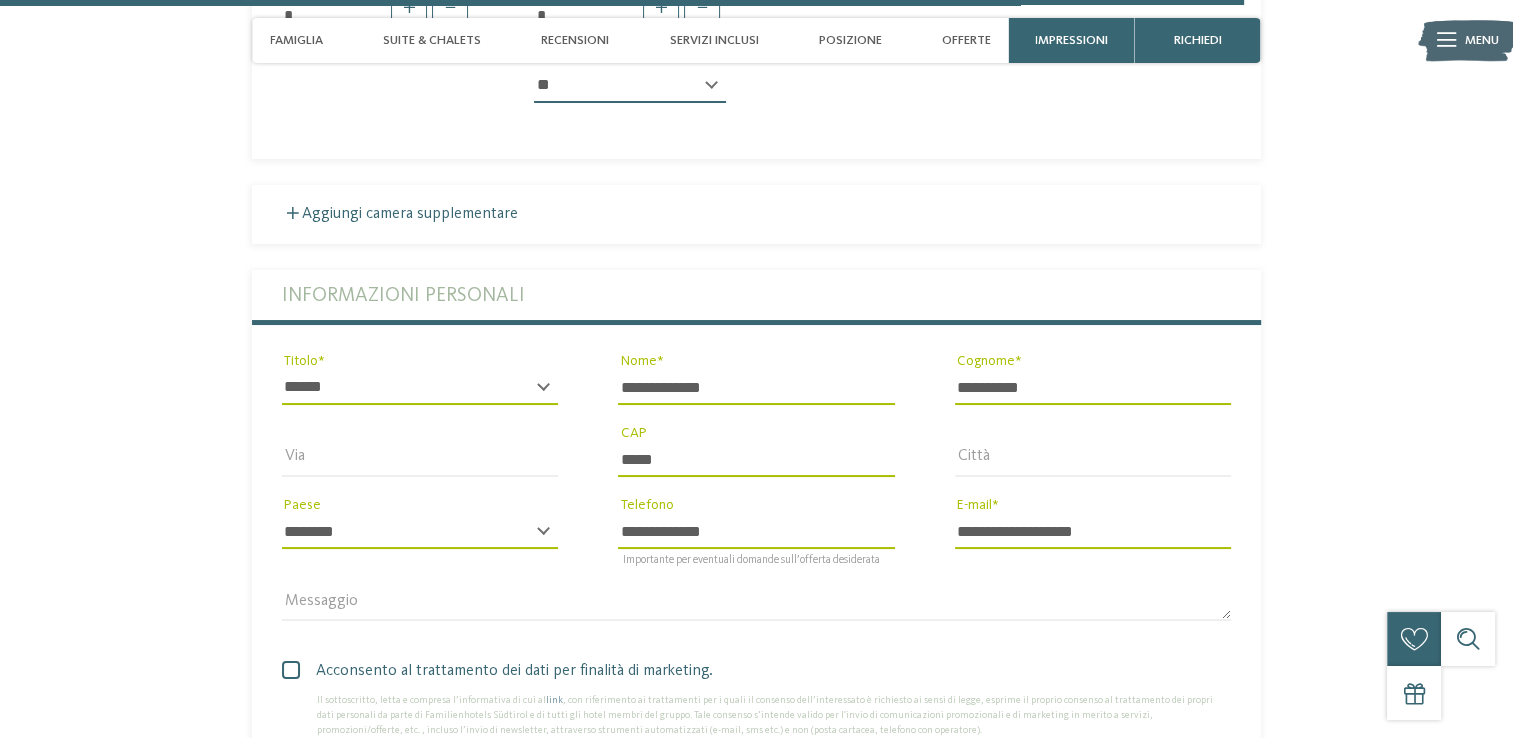click on "*****" at bounding box center [756, 460] 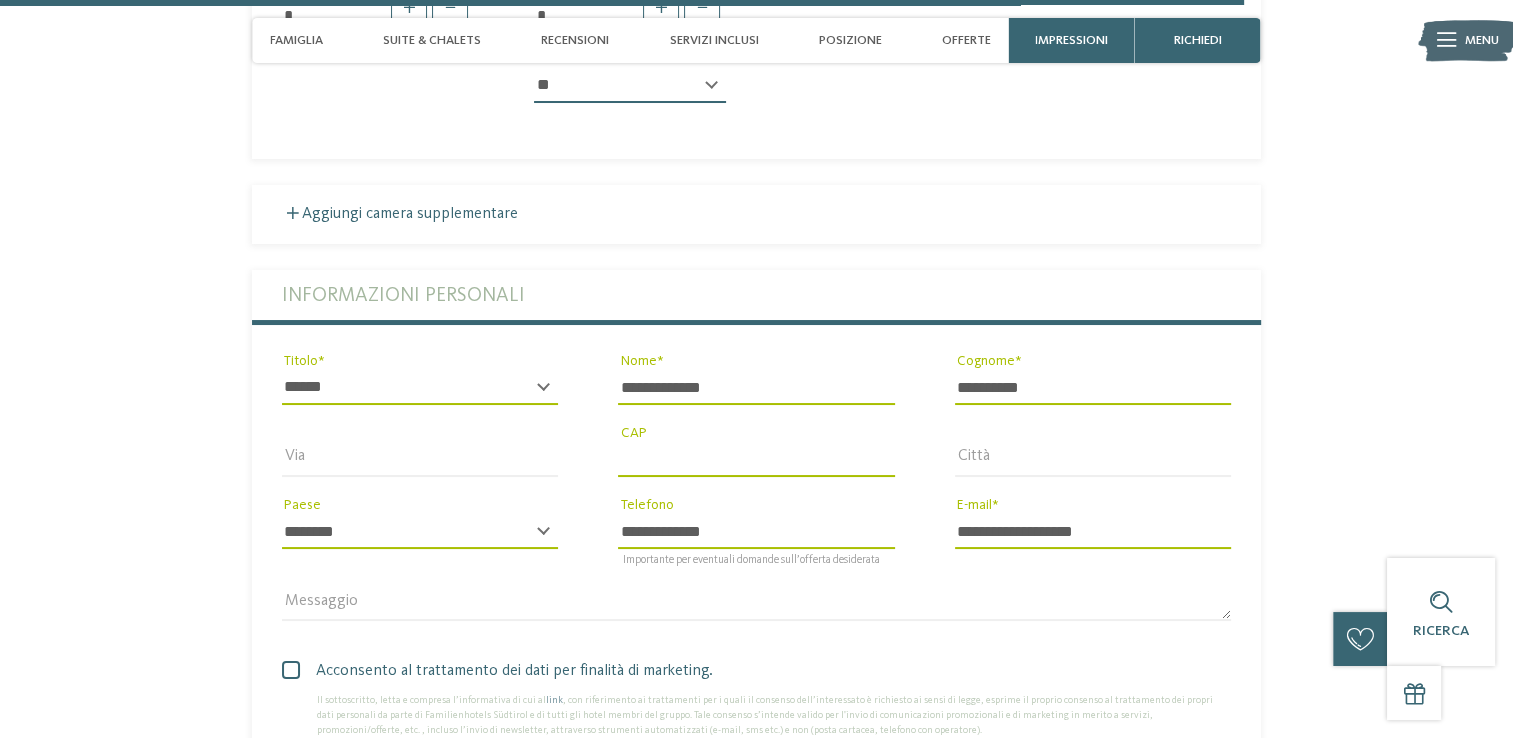 type 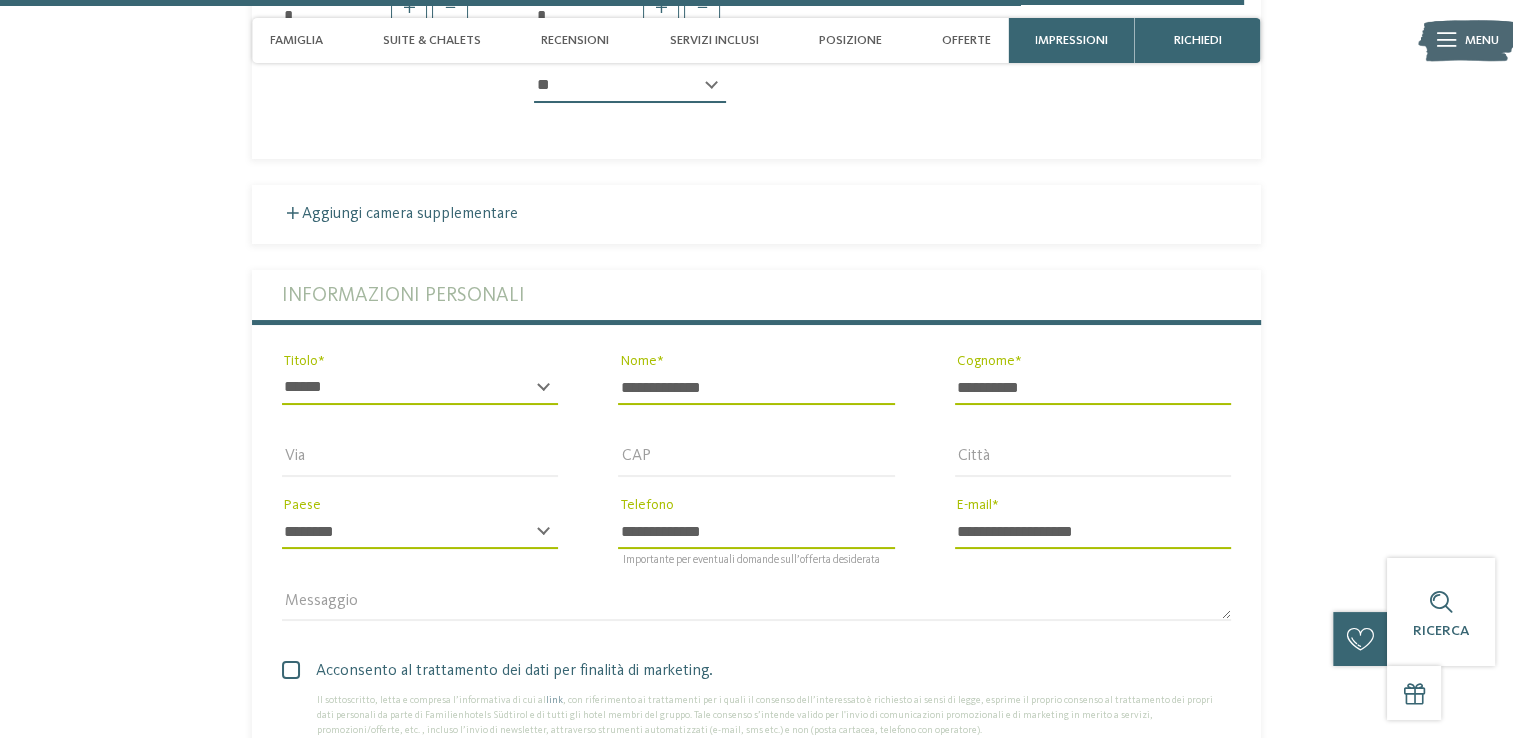 click on "**********" at bounding box center (756, 388) 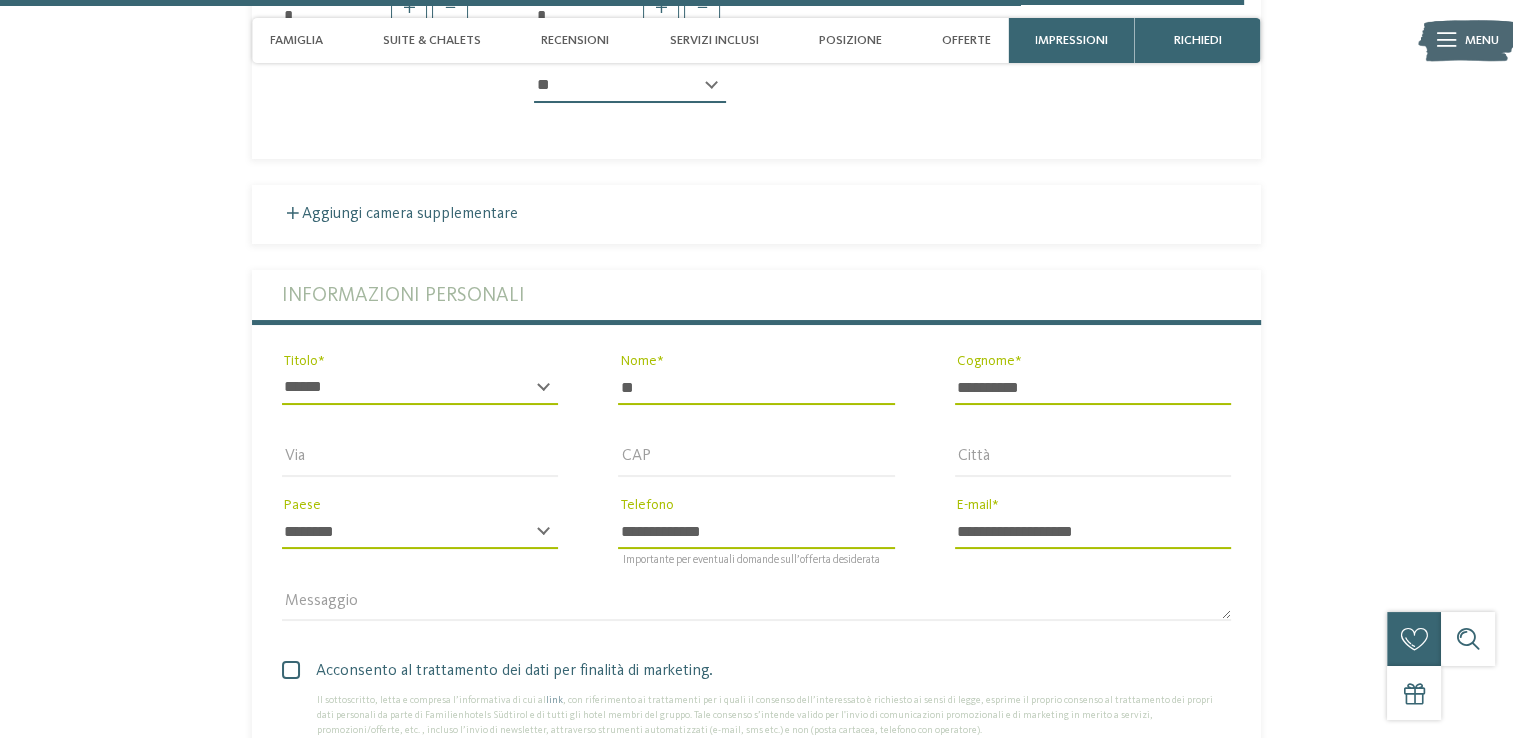 type on "*" 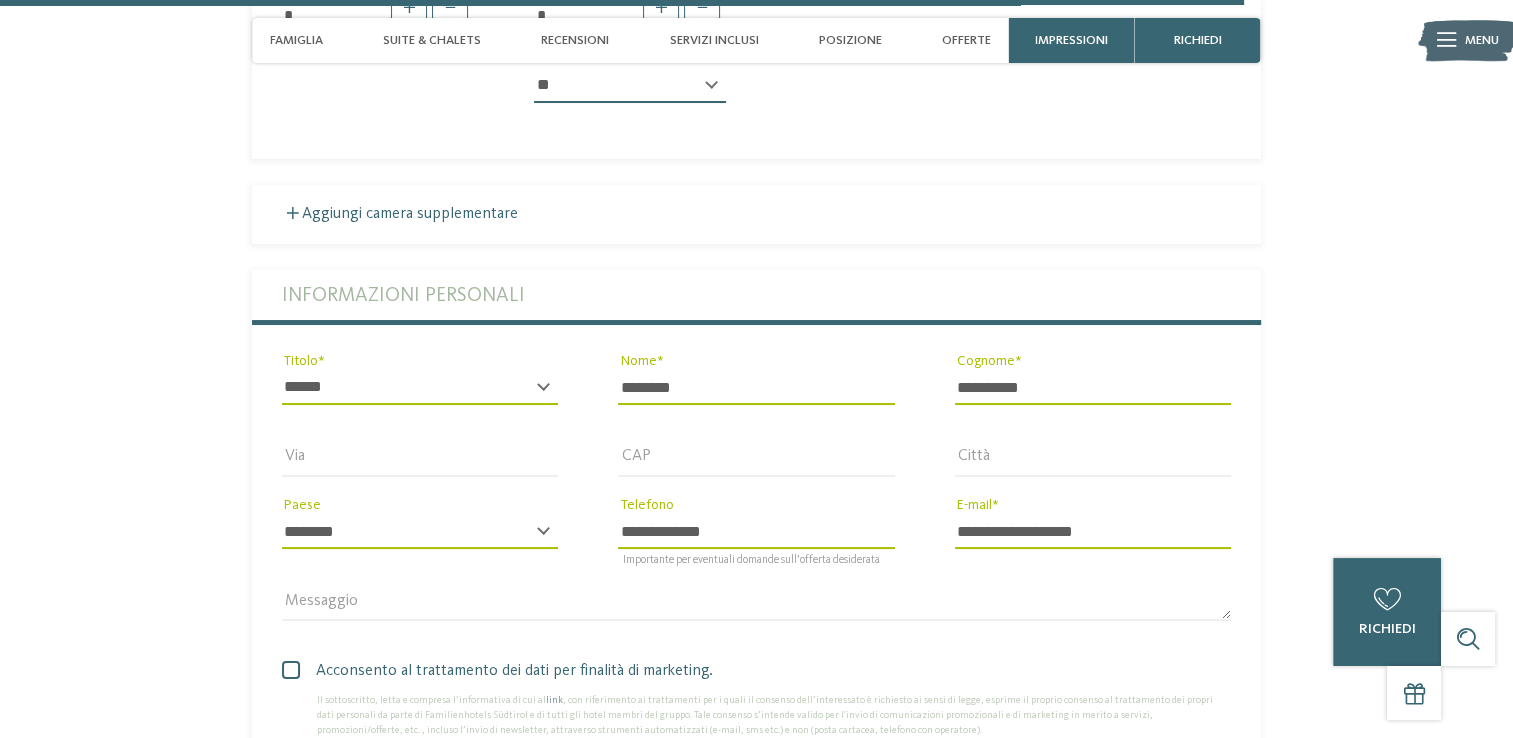 type on "********" 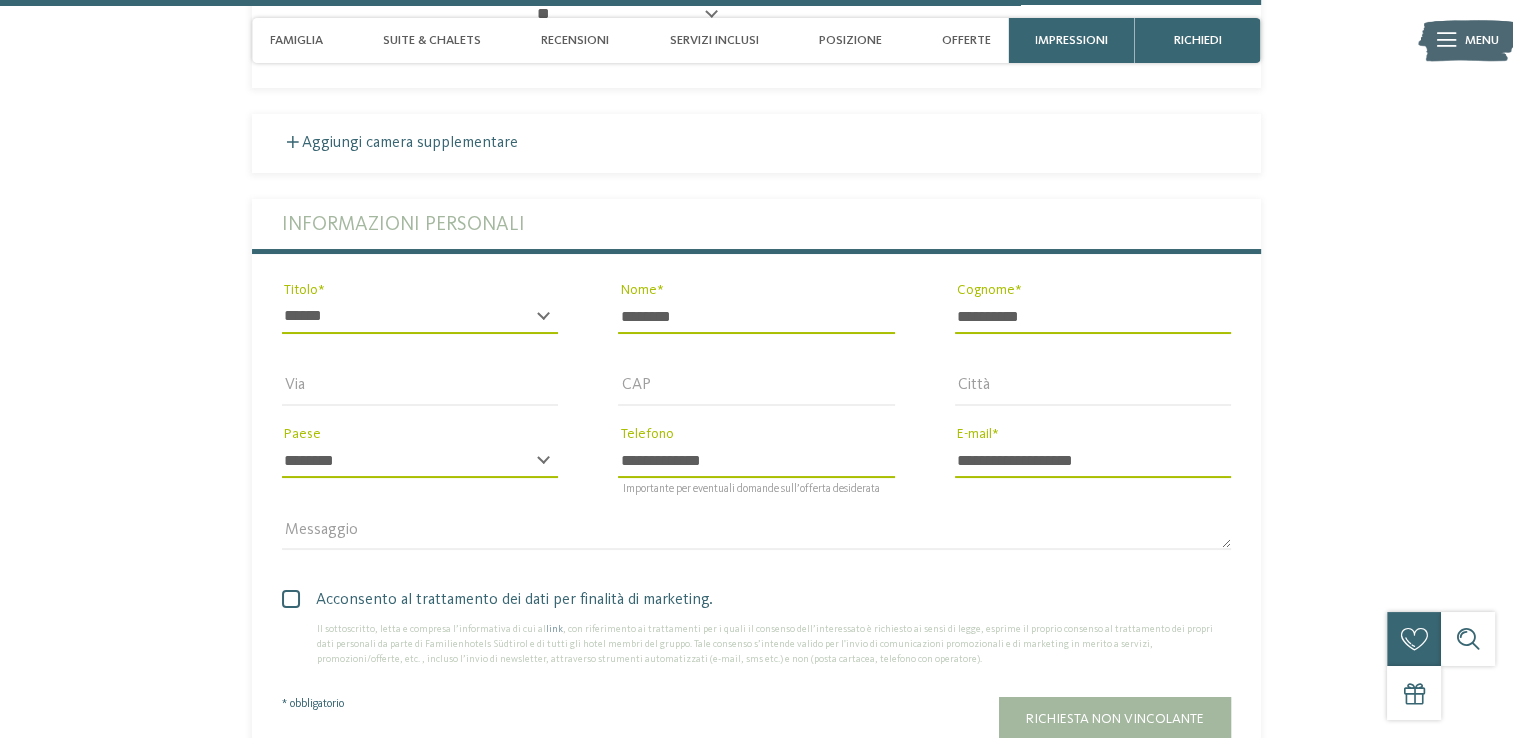 scroll, scrollTop: 5832, scrollLeft: 0, axis: vertical 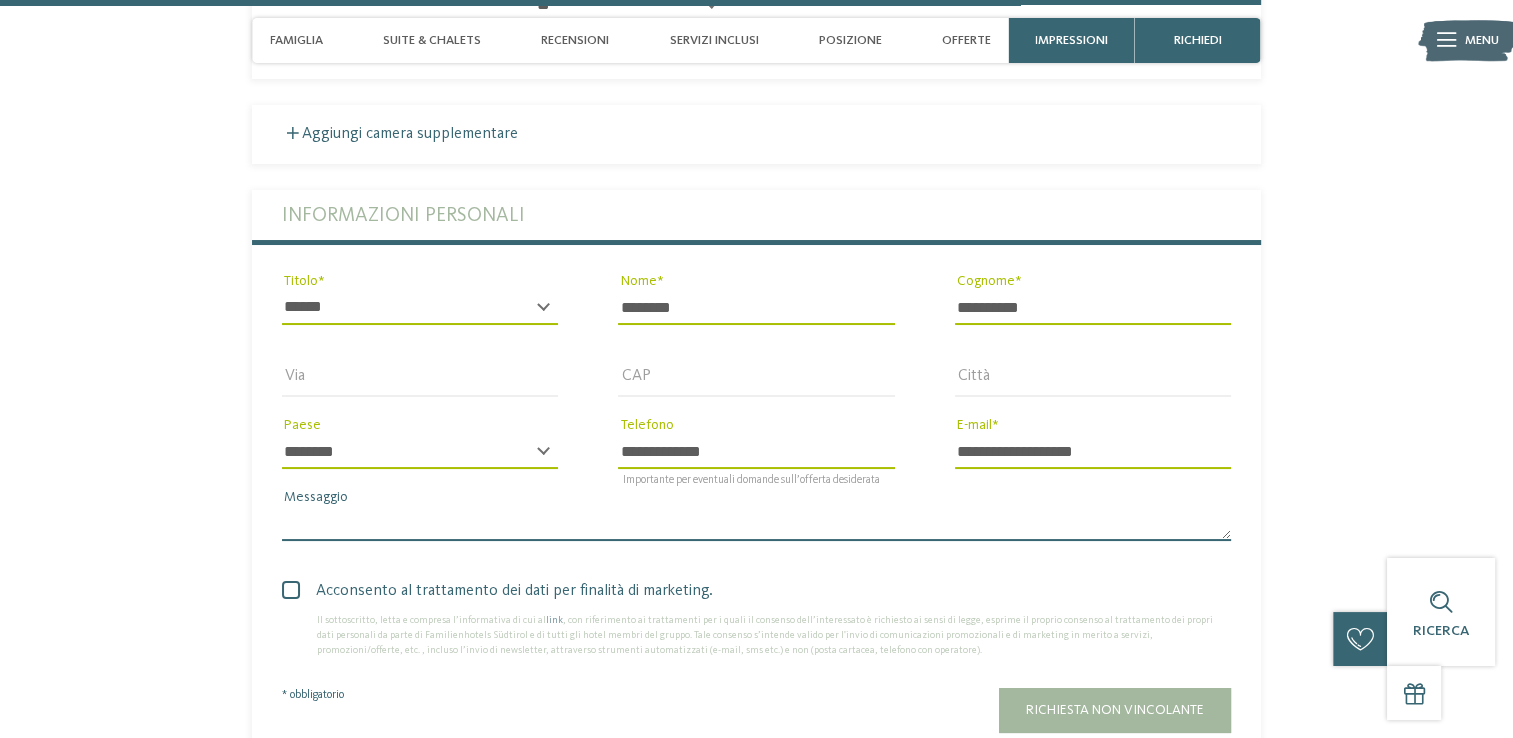 click on "Messaggio" at bounding box center [756, 524] 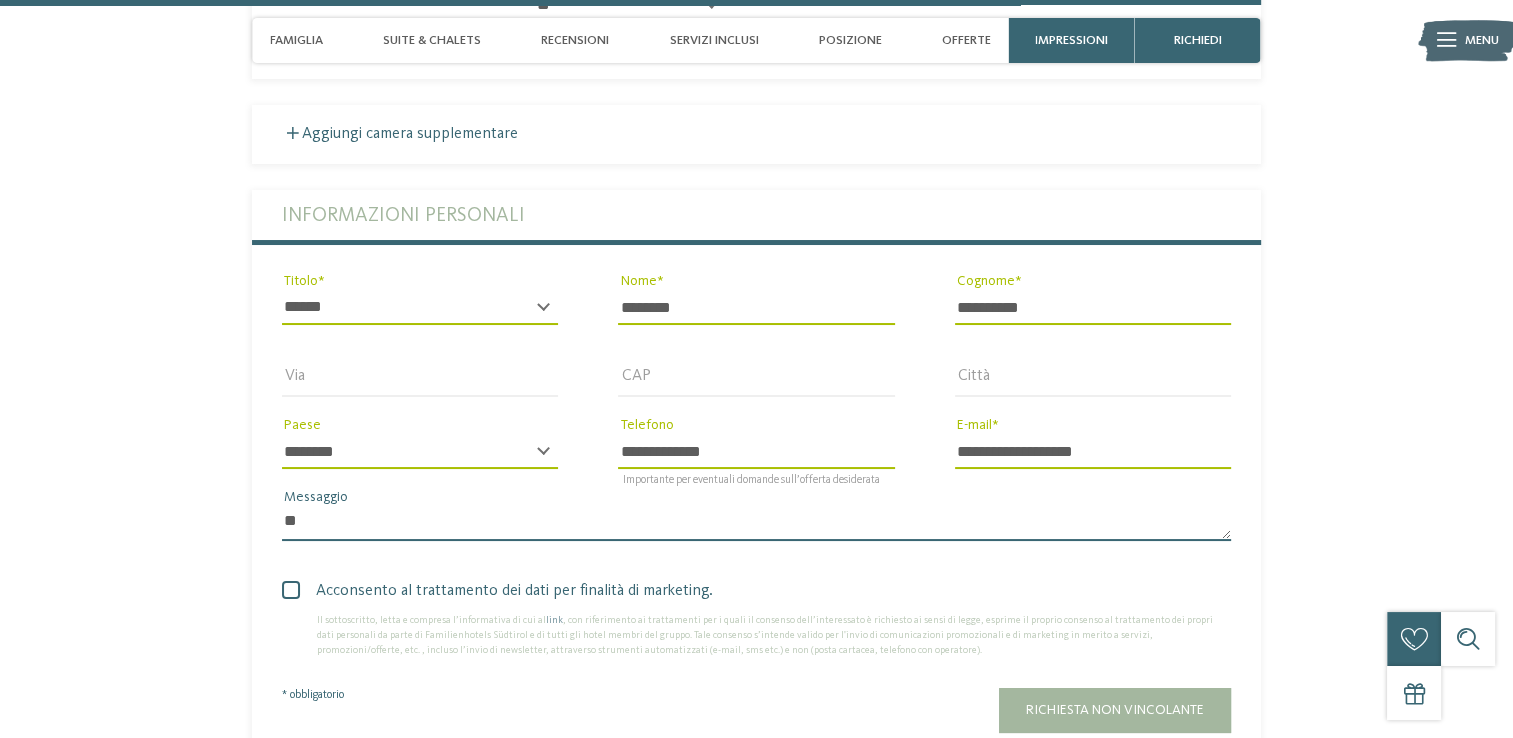 type on "*" 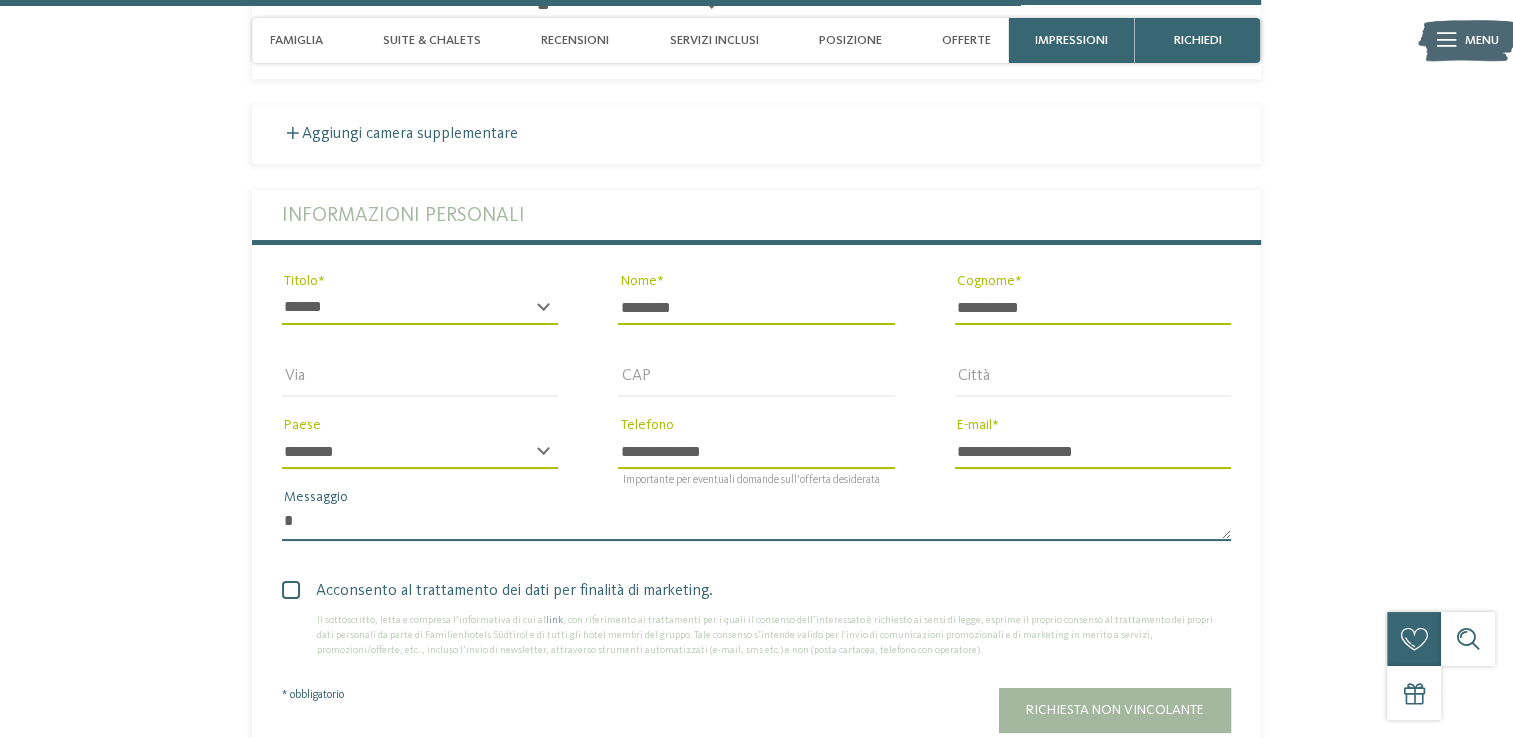 type 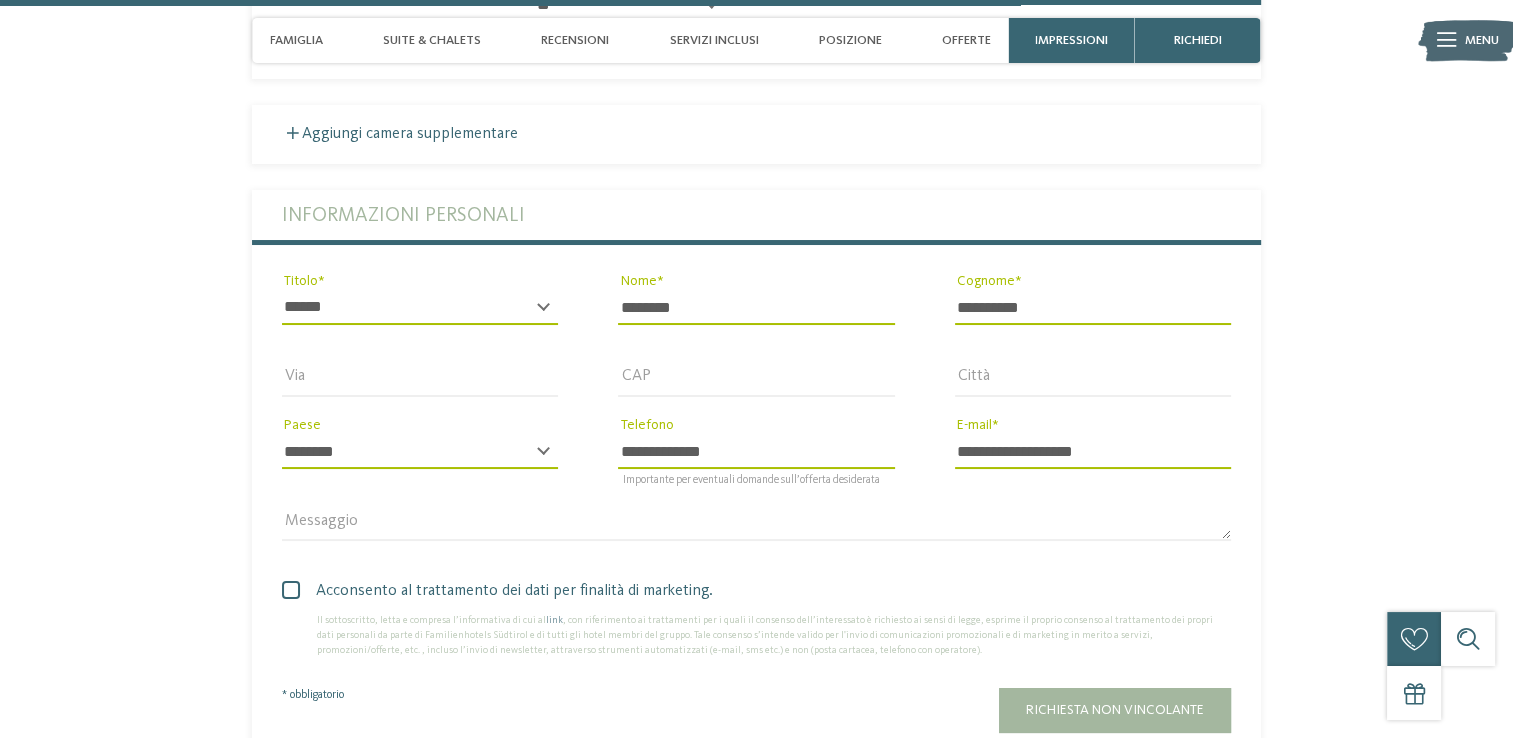 click at bounding box center (291, 590) 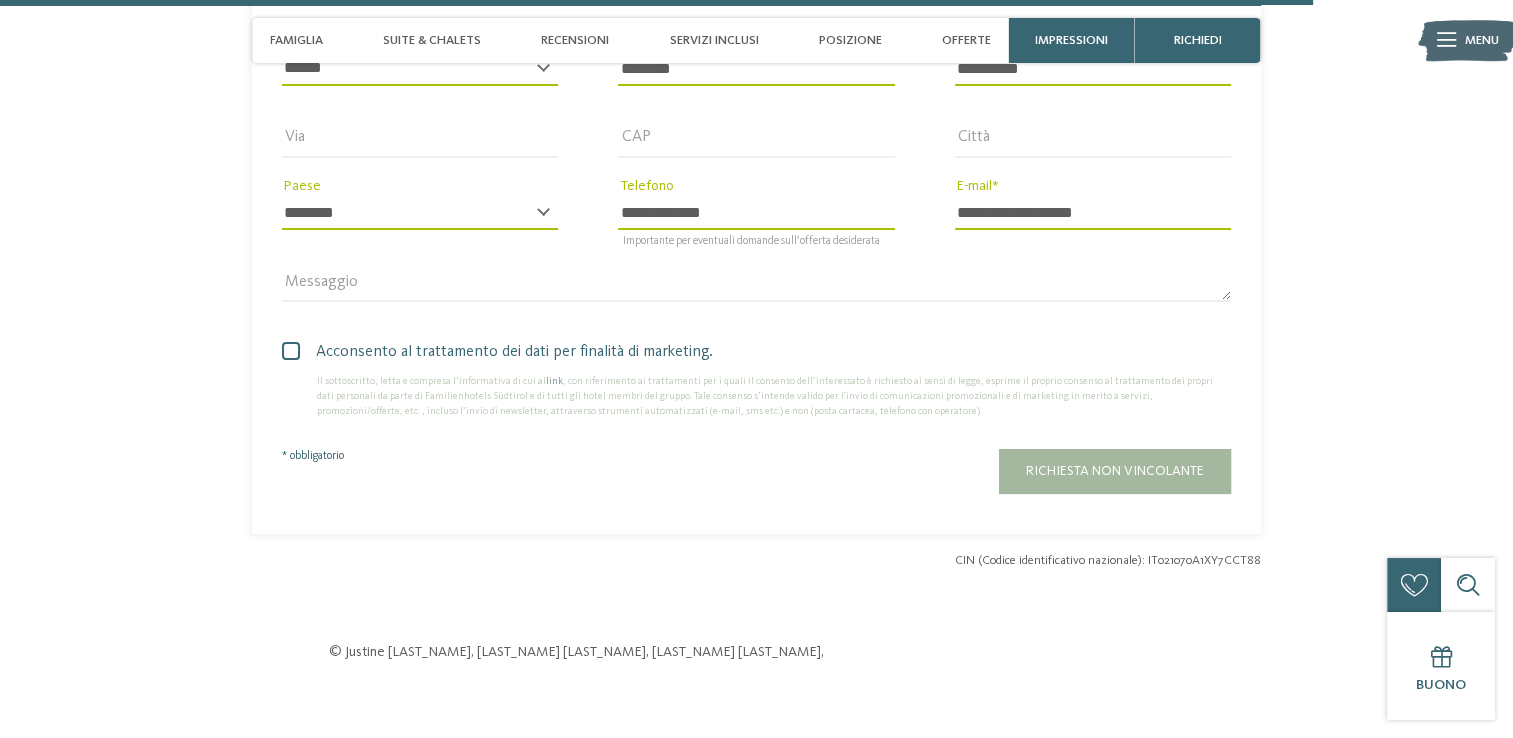 scroll, scrollTop: 6072, scrollLeft: 0, axis: vertical 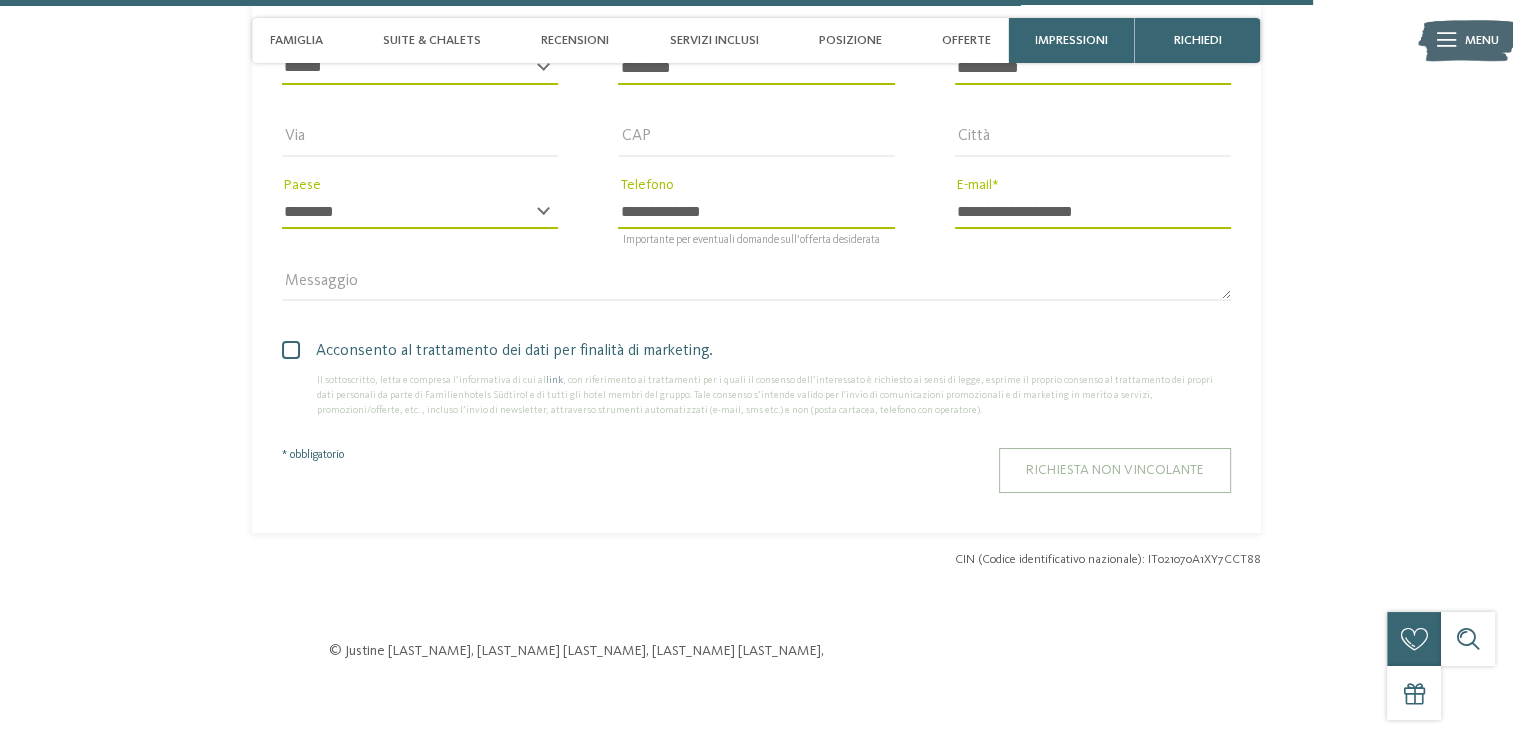 click on "Richiesta non vincolante" at bounding box center [1115, 470] 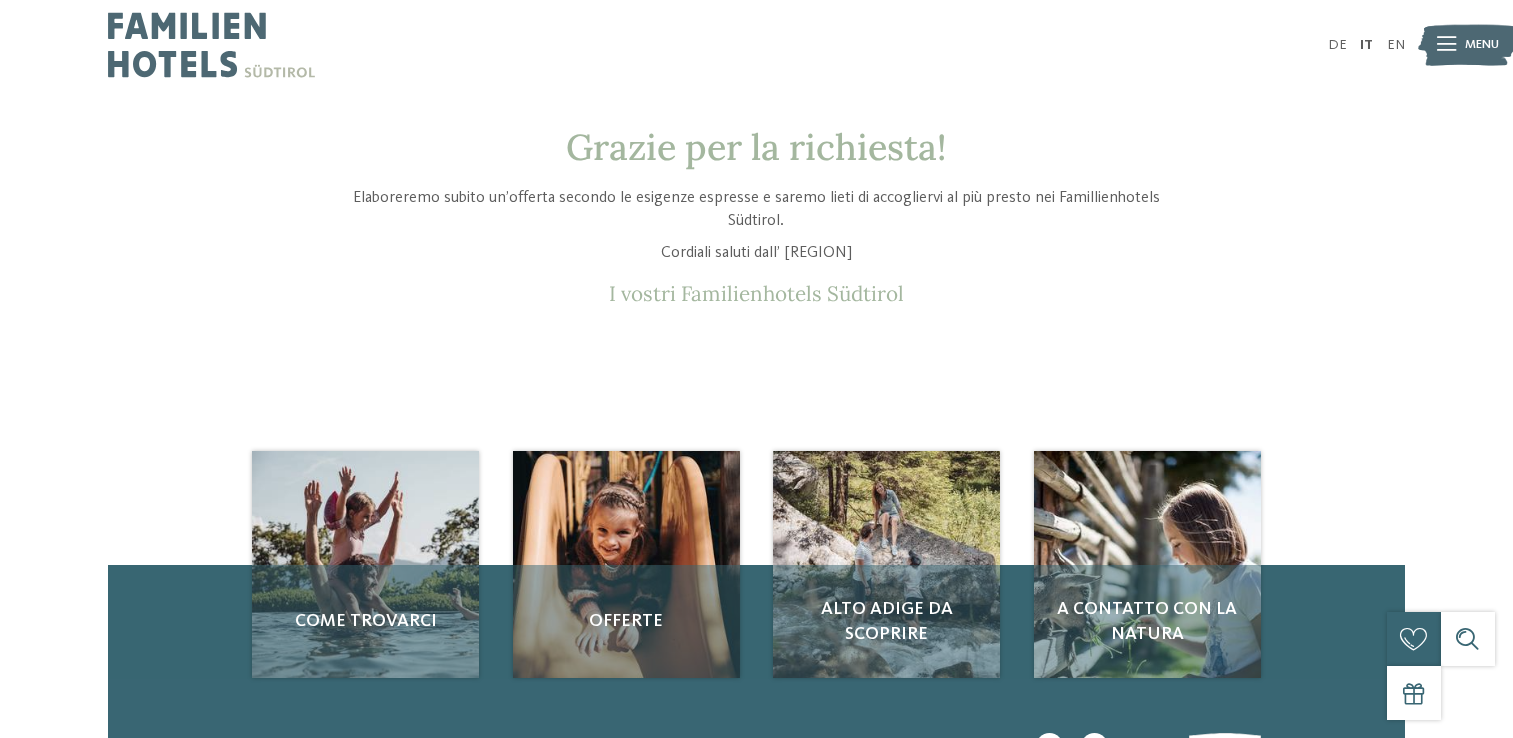 scroll, scrollTop: 0, scrollLeft: 0, axis: both 